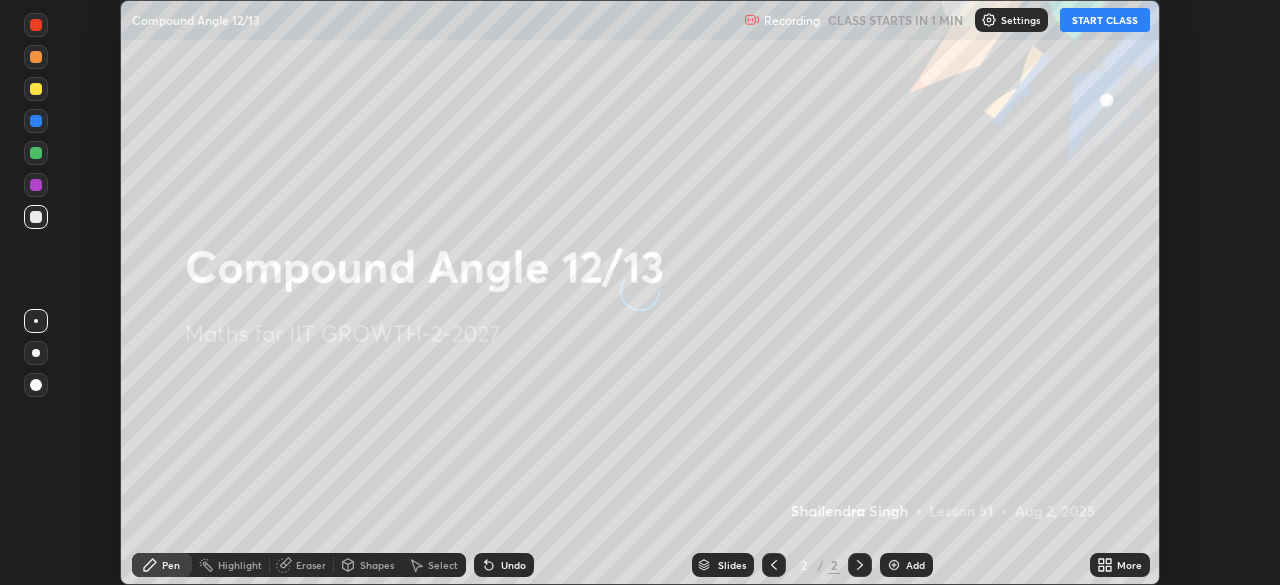 scroll, scrollTop: 0, scrollLeft: 0, axis: both 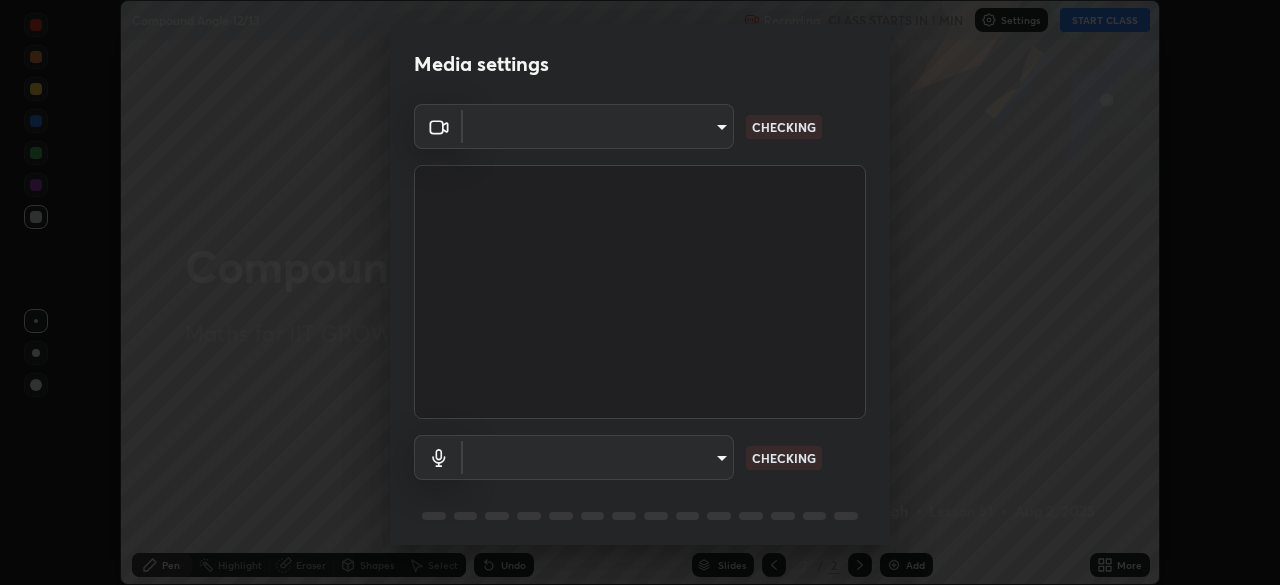 click on "Erase all Compound Angle 12/13 Recording CLASS STARTS IN 1 MIN Settings START CLASS Setting up your live class Compound Angle 12/13 • L51 of Maths for IIT GROWTH-2-2027 [FIRST] [LAST] Pen Highlight Eraser Shapes Select Undo Slides 2 / 2 Add More No doubts shared Encourage your learners to ask a doubt for better clarity Report an issue Reason for reporting Buffering Chat not working Audio - Video sync issue Educator video quality low ​ Attach an image Report Media settings ​ CHECKING ​ CHECKING 1 / 5 Next" at bounding box center (640, 292) 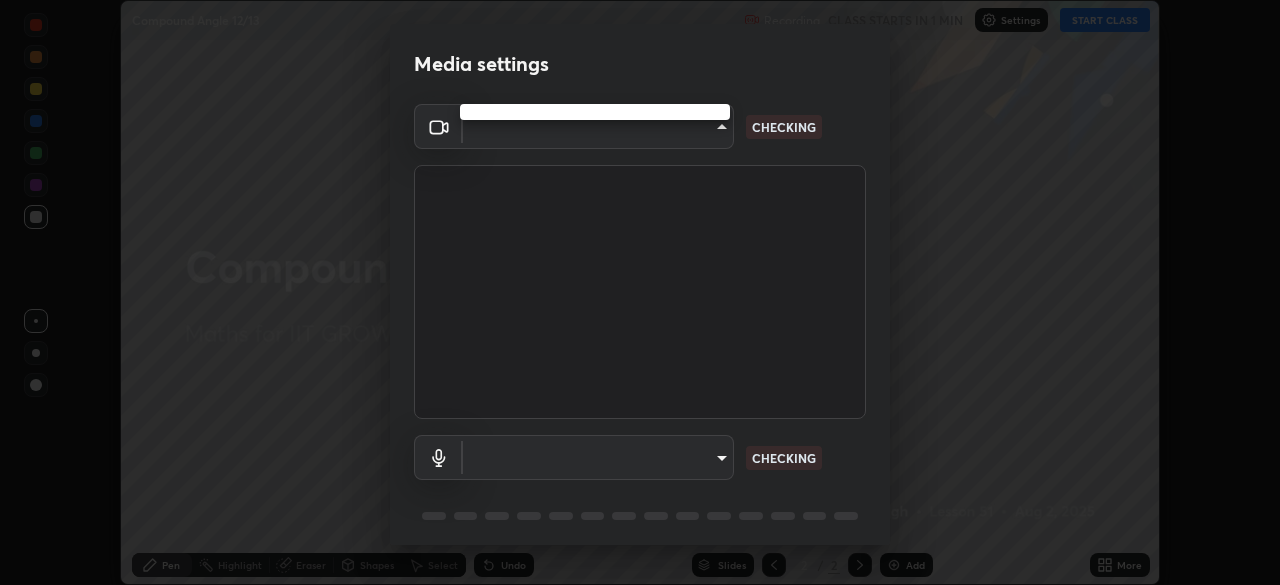 click at bounding box center [640, 292] 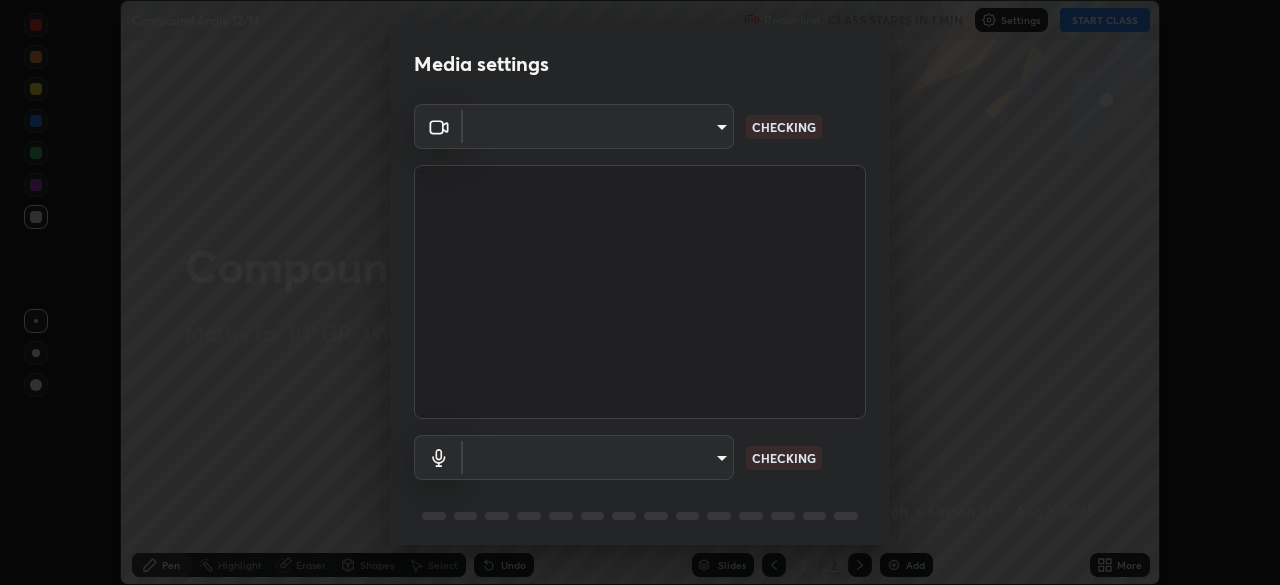 type on "8af73e8d16ef8e3bb7c62716022b9fe157133e9521606ce818031bd72dda2f9e" 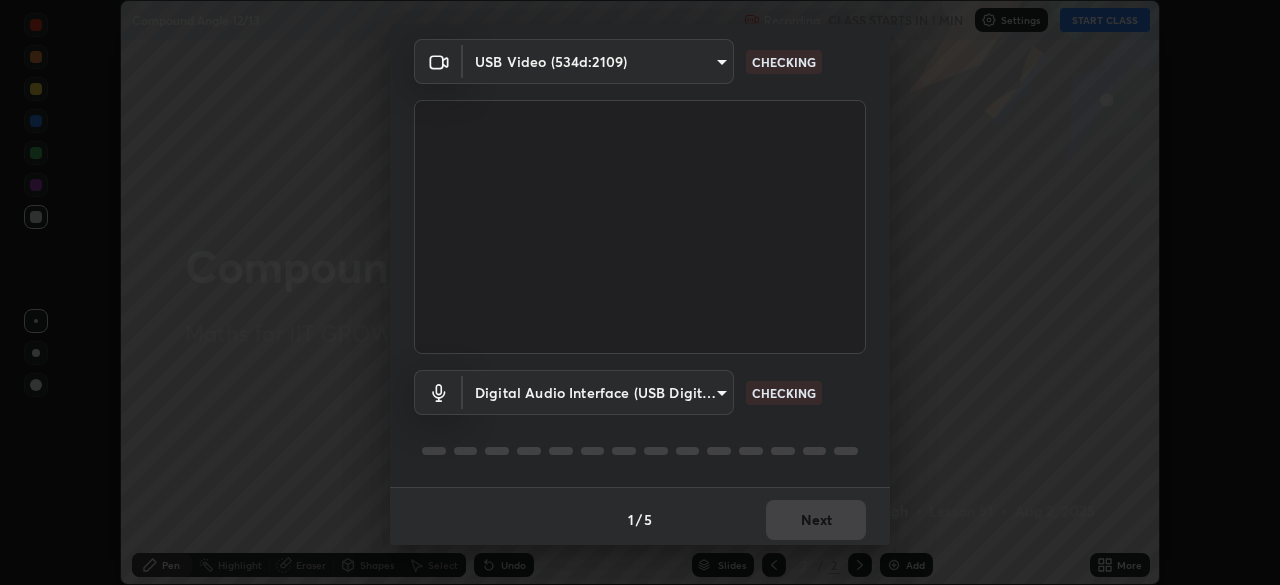 scroll, scrollTop: 71, scrollLeft: 0, axis: vertical 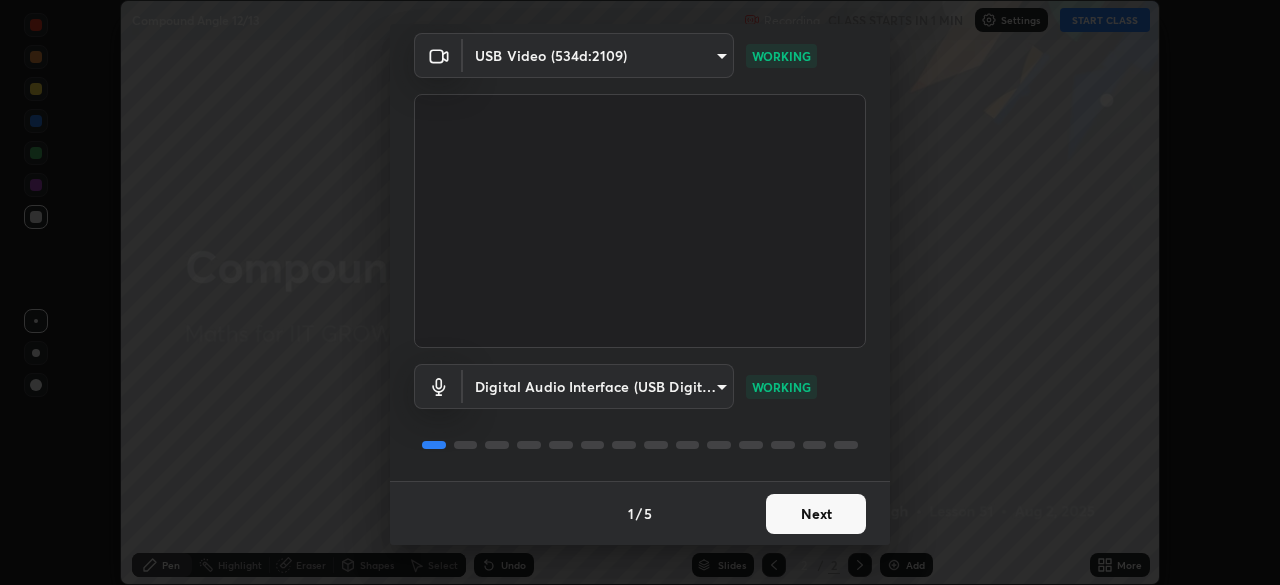 click on "Next" at bounding box center (816, 514) 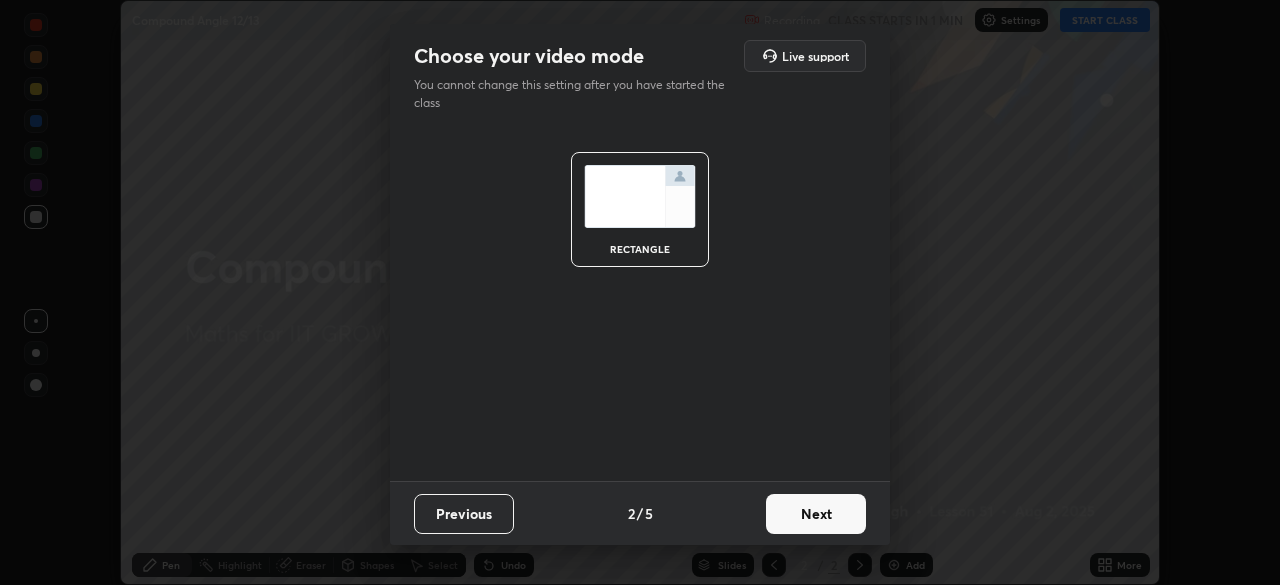 click on "Next" at bounding box center (816, 514) 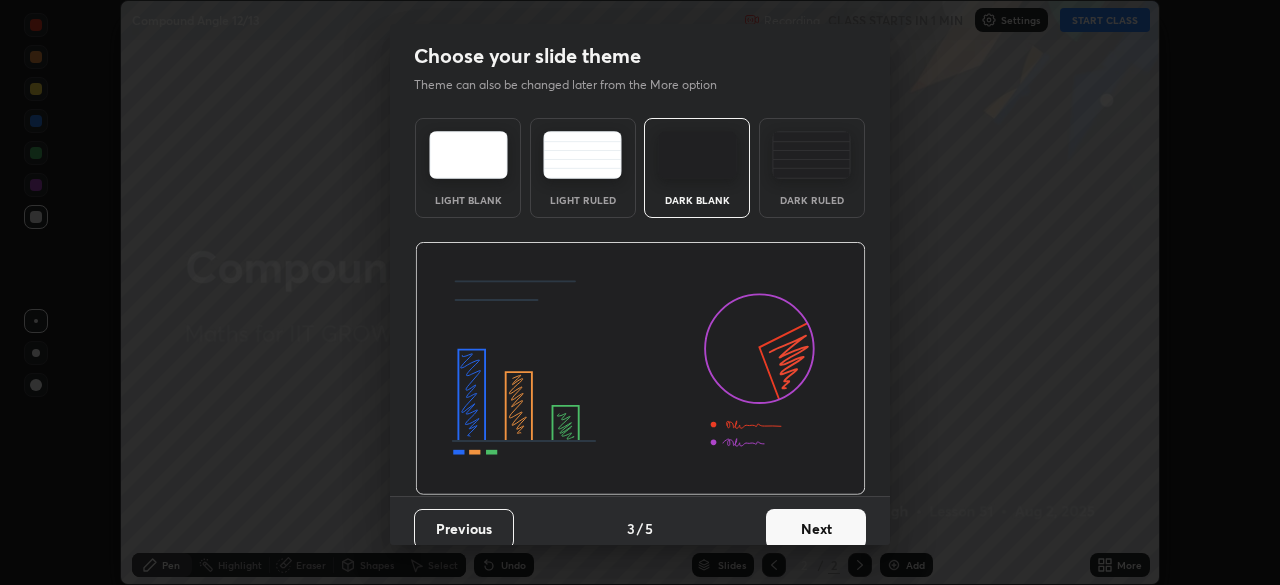 click on "Next" at bounding box center (816, 529) 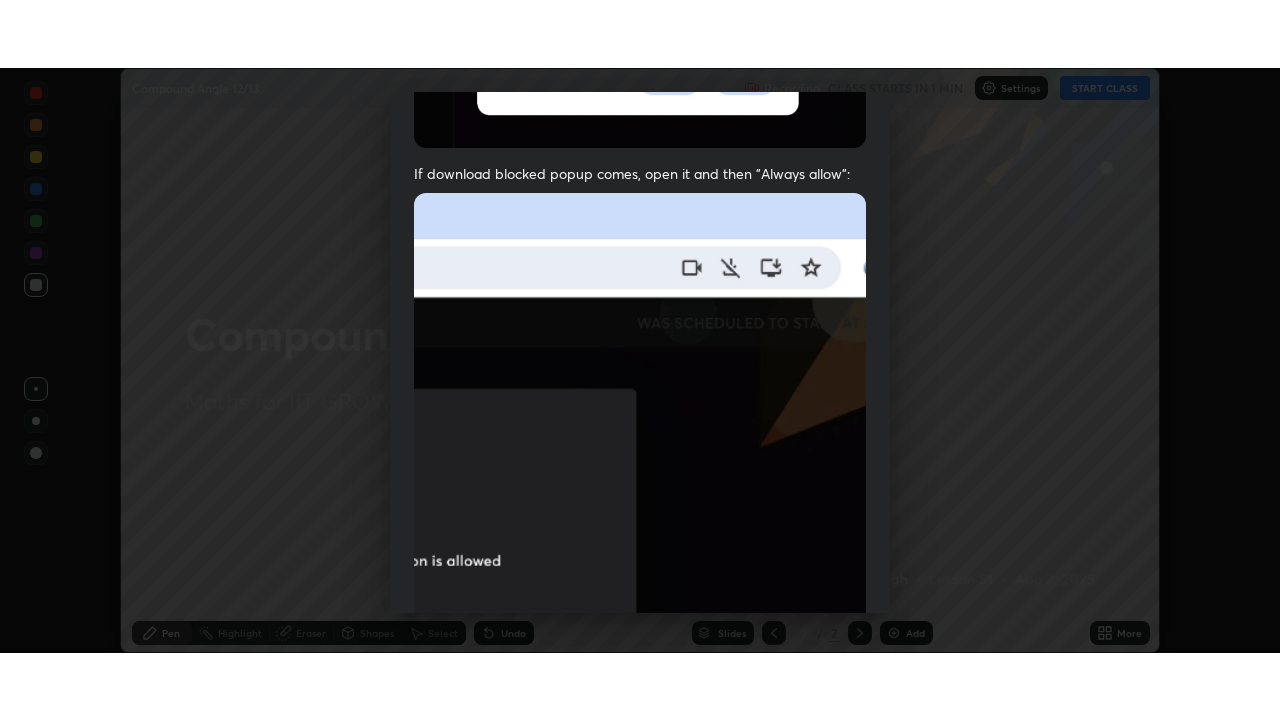 scroll, scrollTop: 479, scrollLeft: 0, axis: vertical 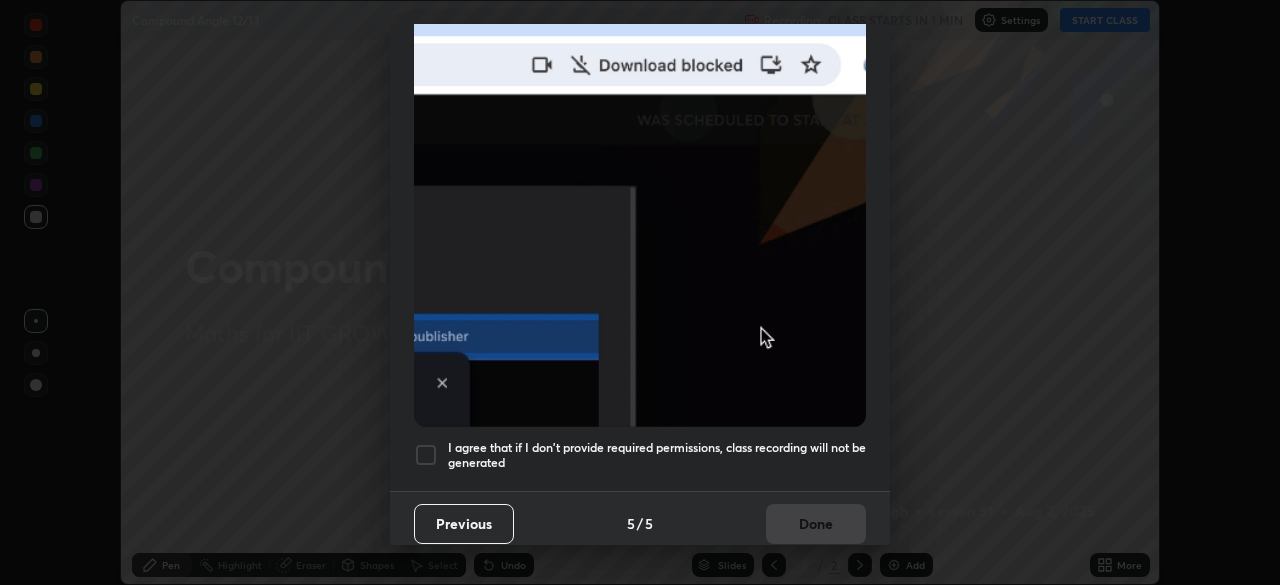 click at bounding box center [426, 455] 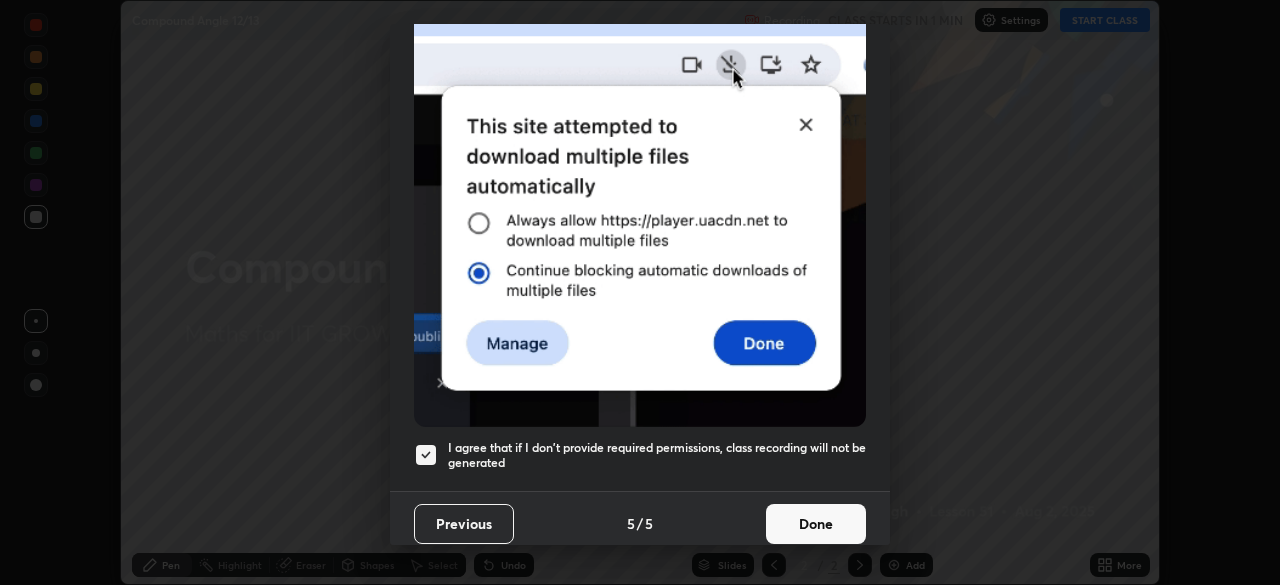 click on "Done" at bounding box center (816, 524) 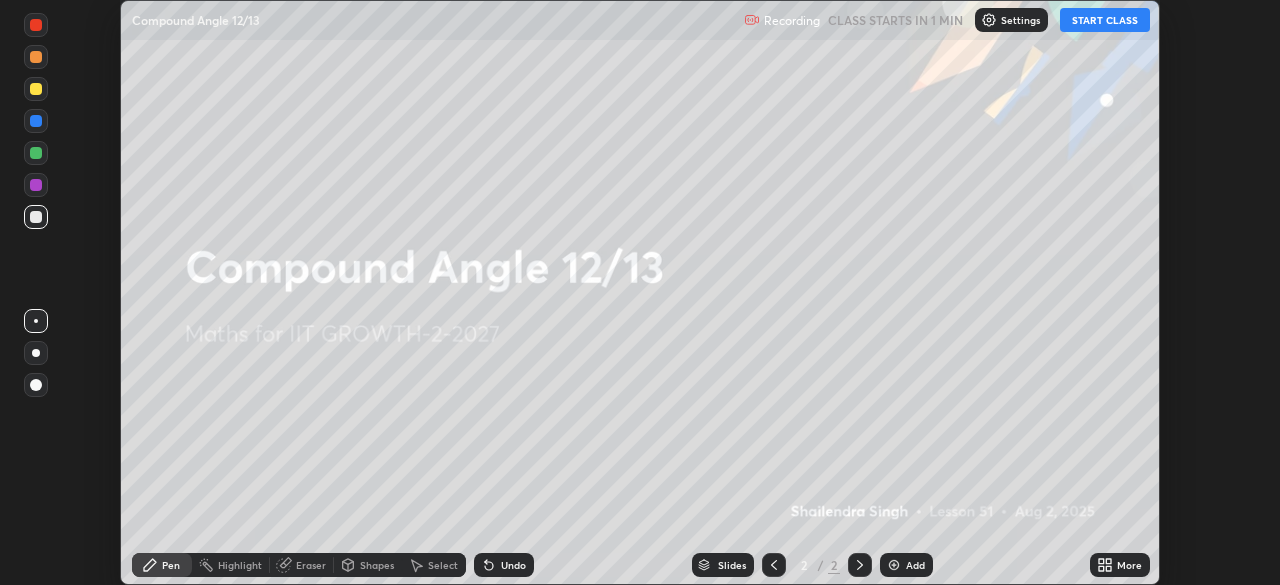 click 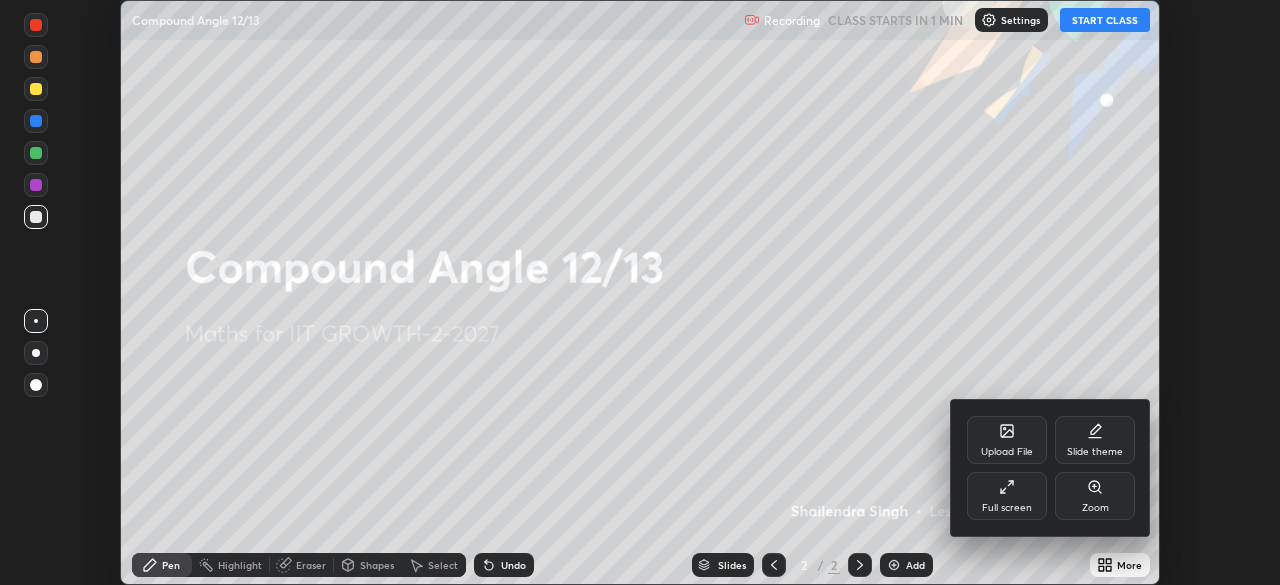click on "Full screen" at bounding box center [1007, 508] 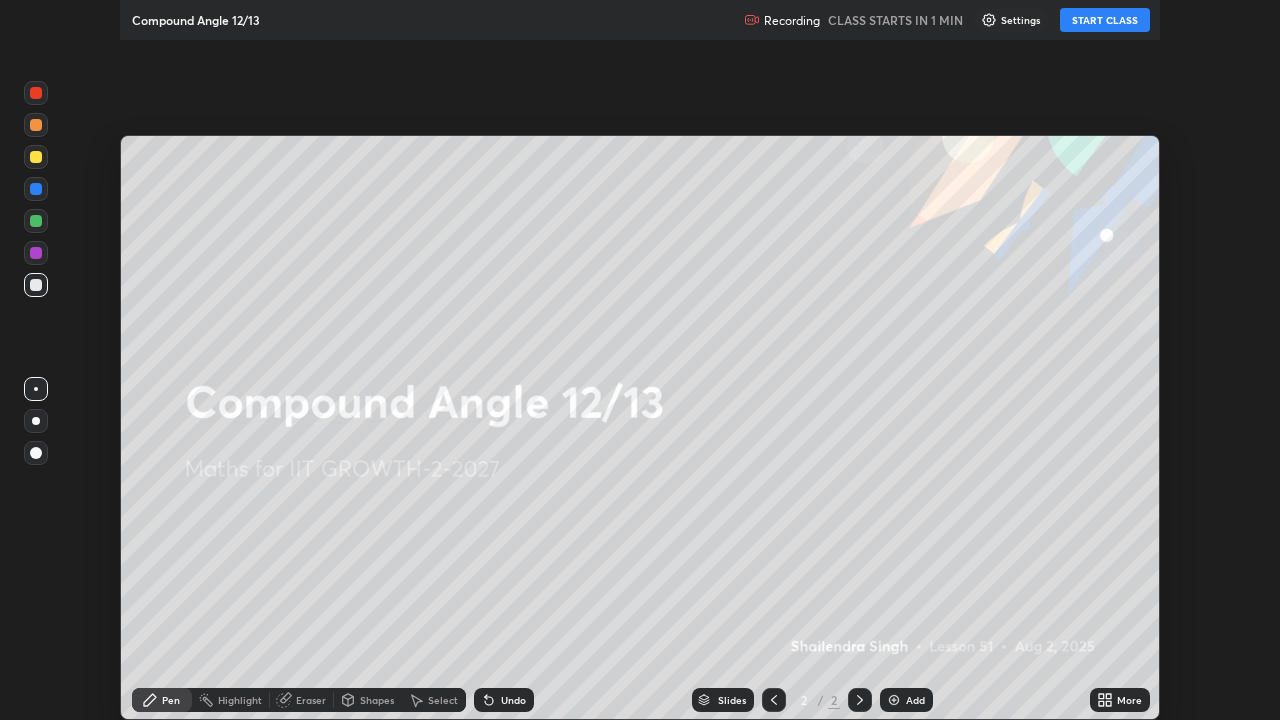 scroll, scrollTop: 99280, scrollLeft: 98720, axis: both 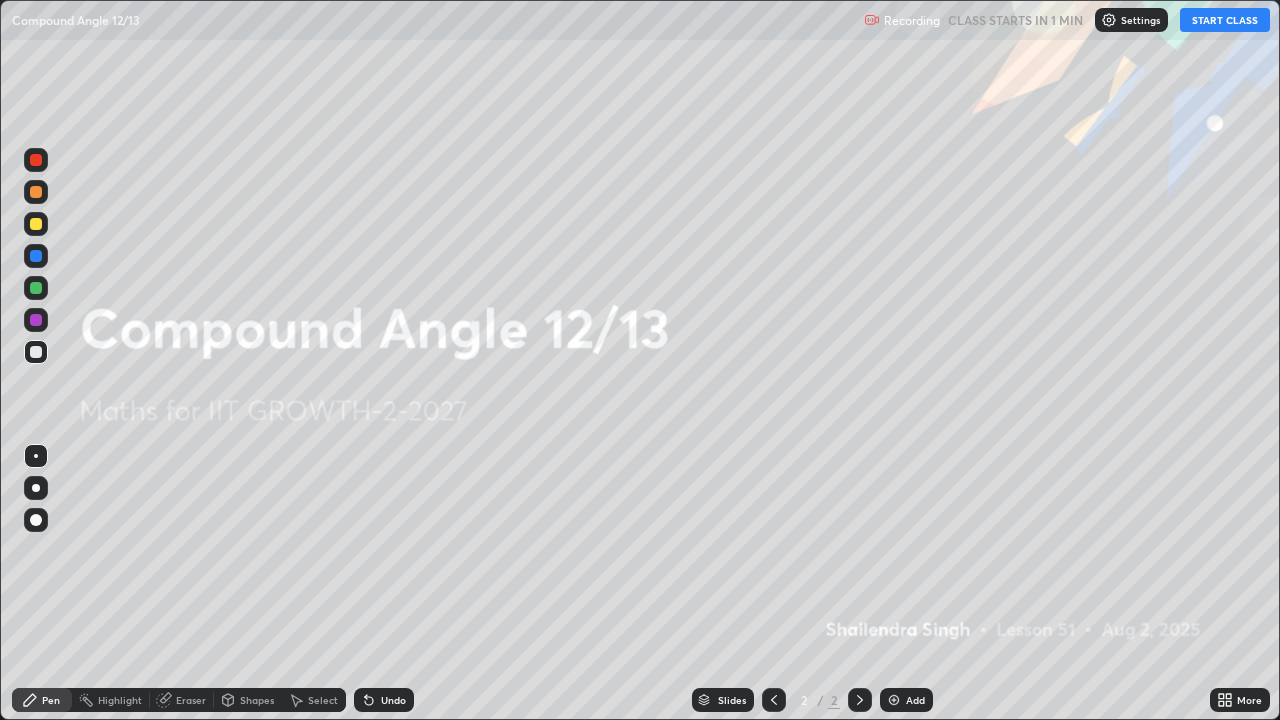 click on "Settings" at bounding box center (1131, 20) 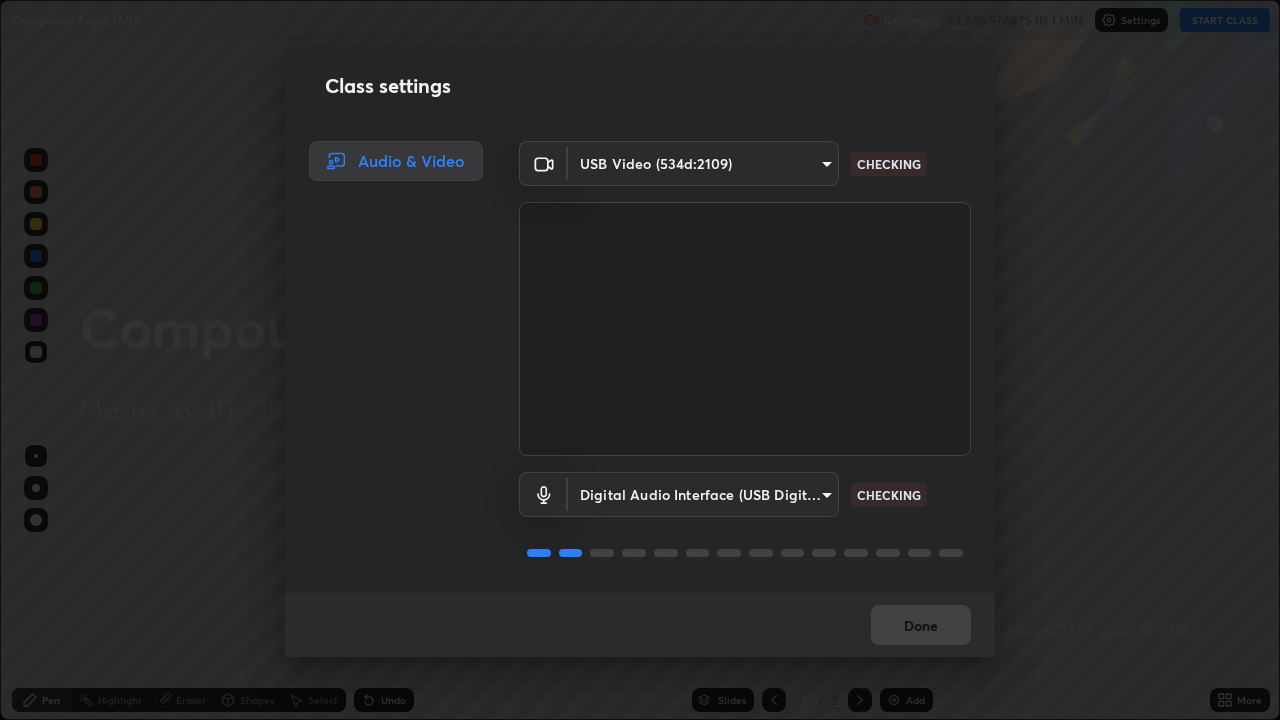 scroll, scrollTop: 2, scrollLeft: 0, axis: vertical 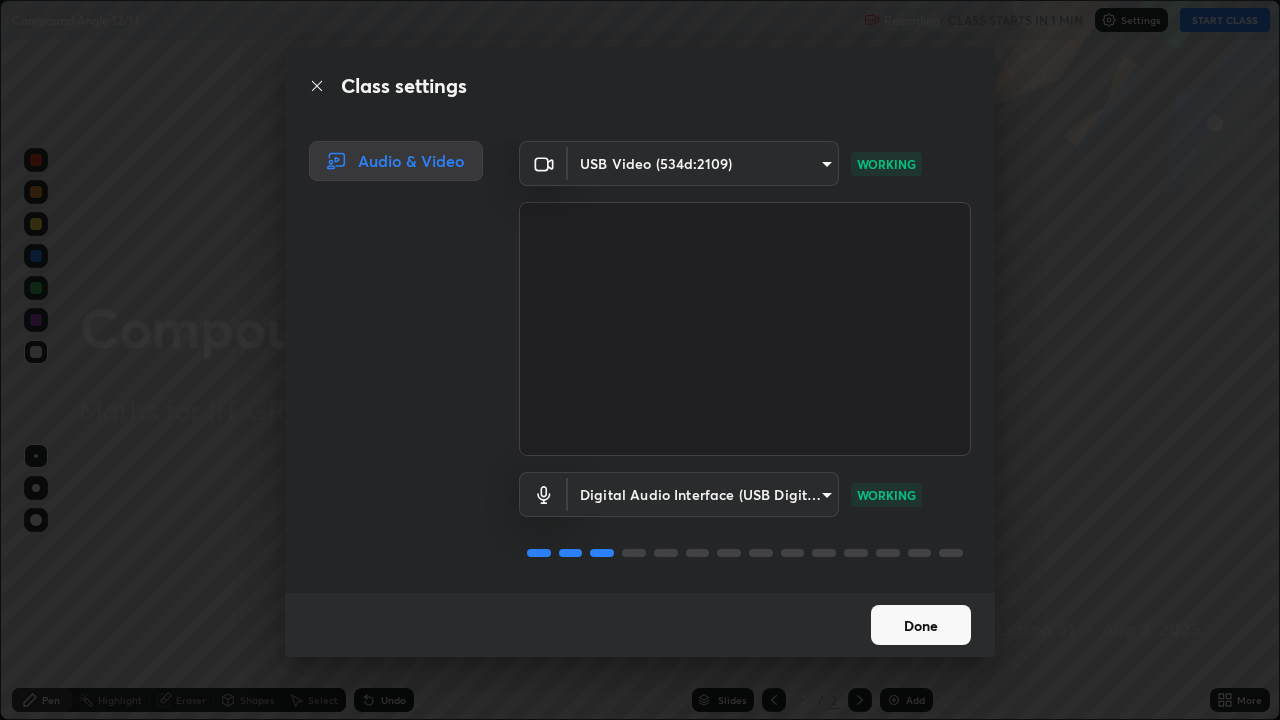 click on "Done" at bounding box center [921, 625] 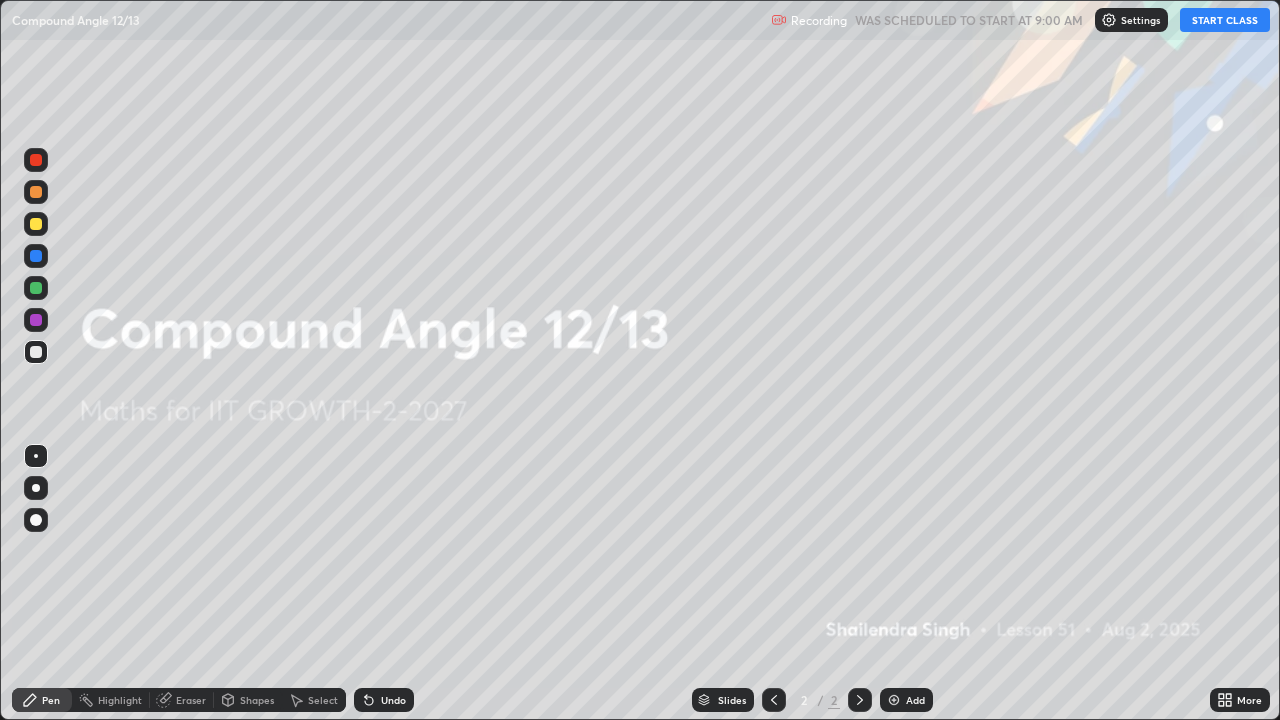 click on "START CLASS" at bounding box center [1225, 20] 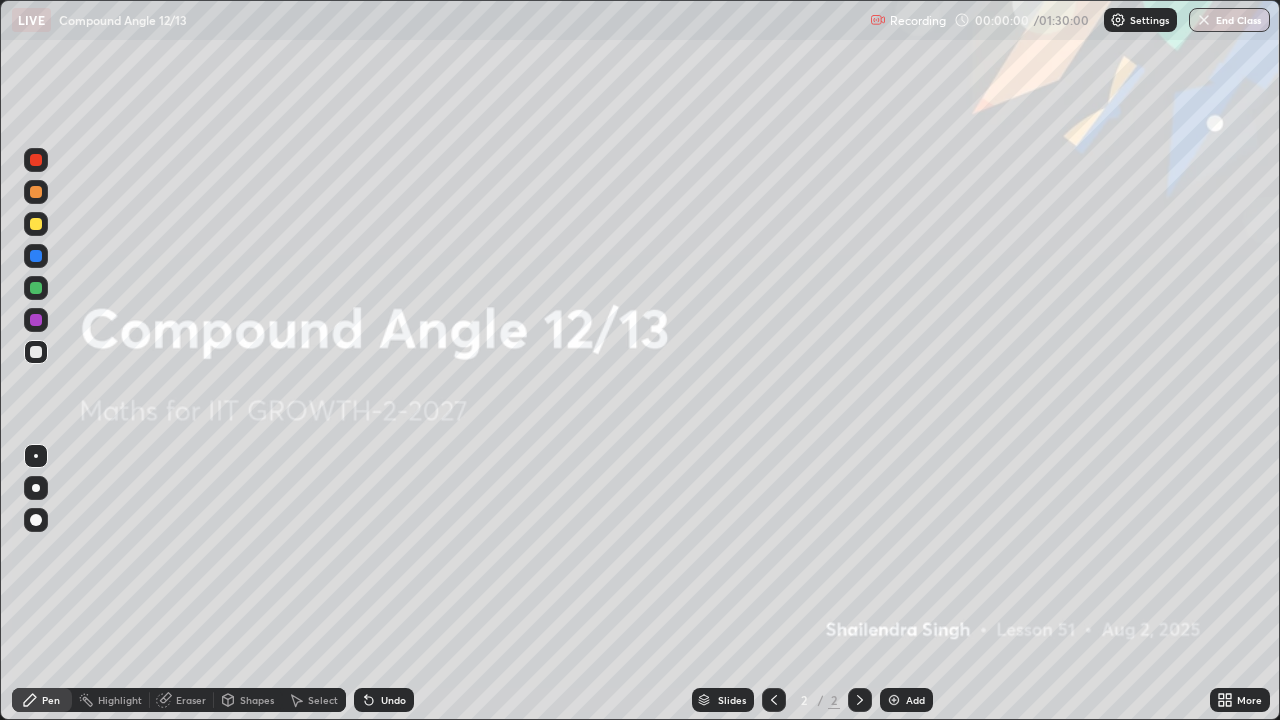 click at bounding box center [1118, 20] 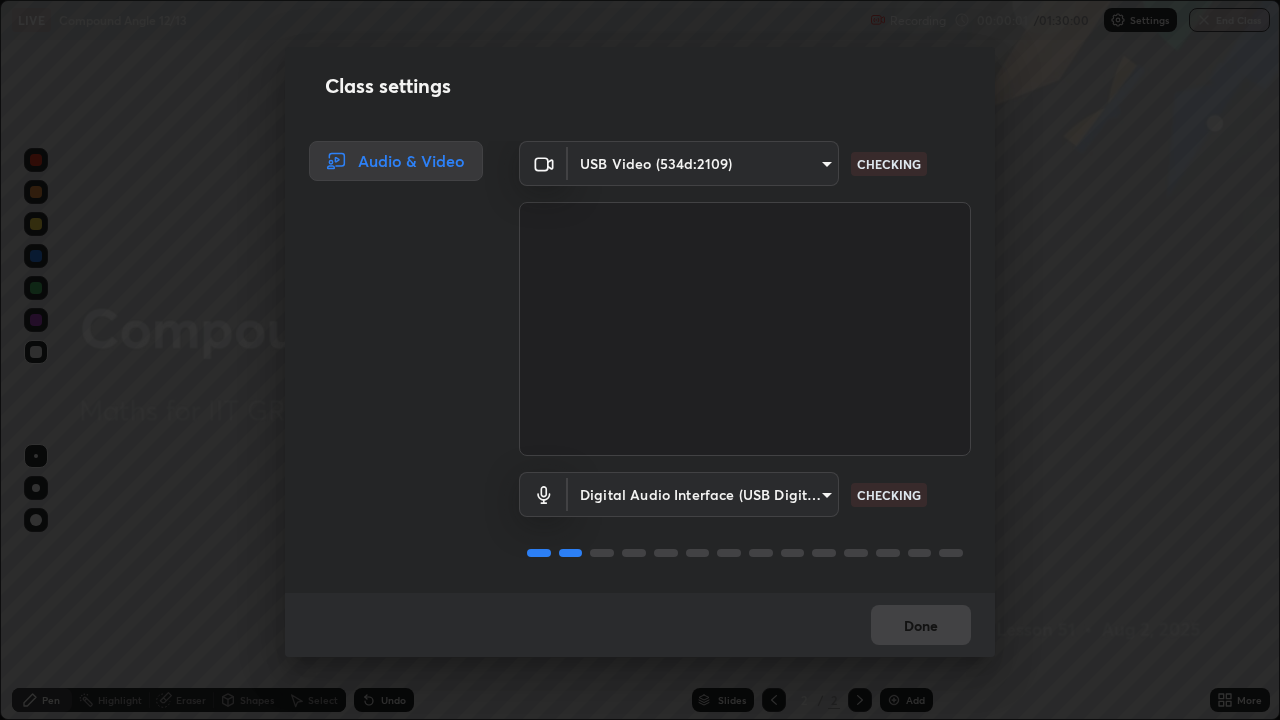 scroll, scrollTop: 2, scrollLeft: 0, axis: vertical 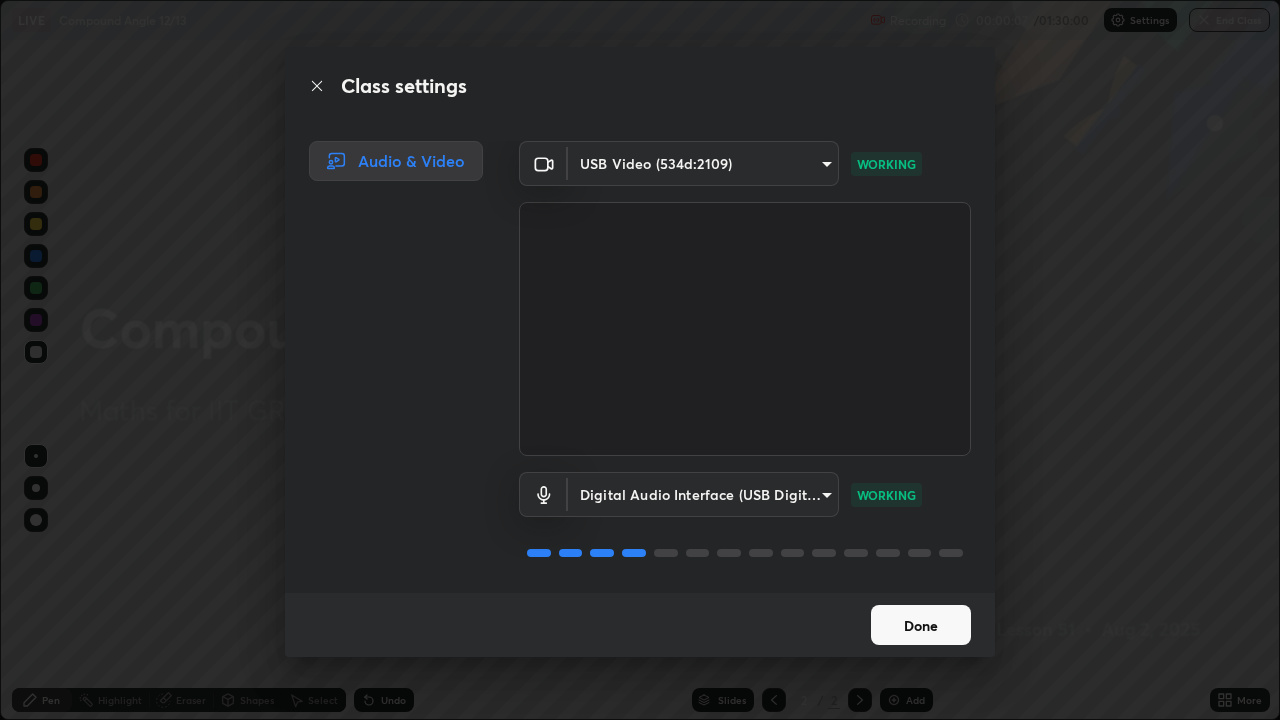 click on "Done" at bounding box center (921, 625) 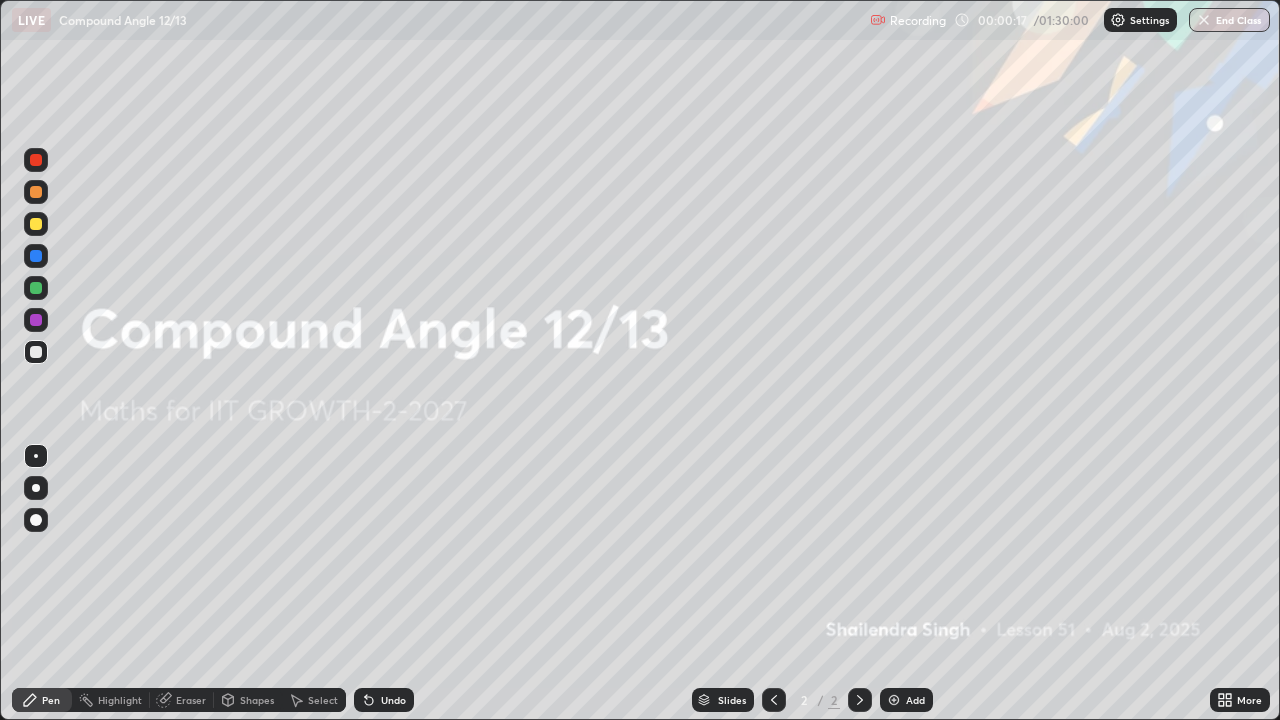 click 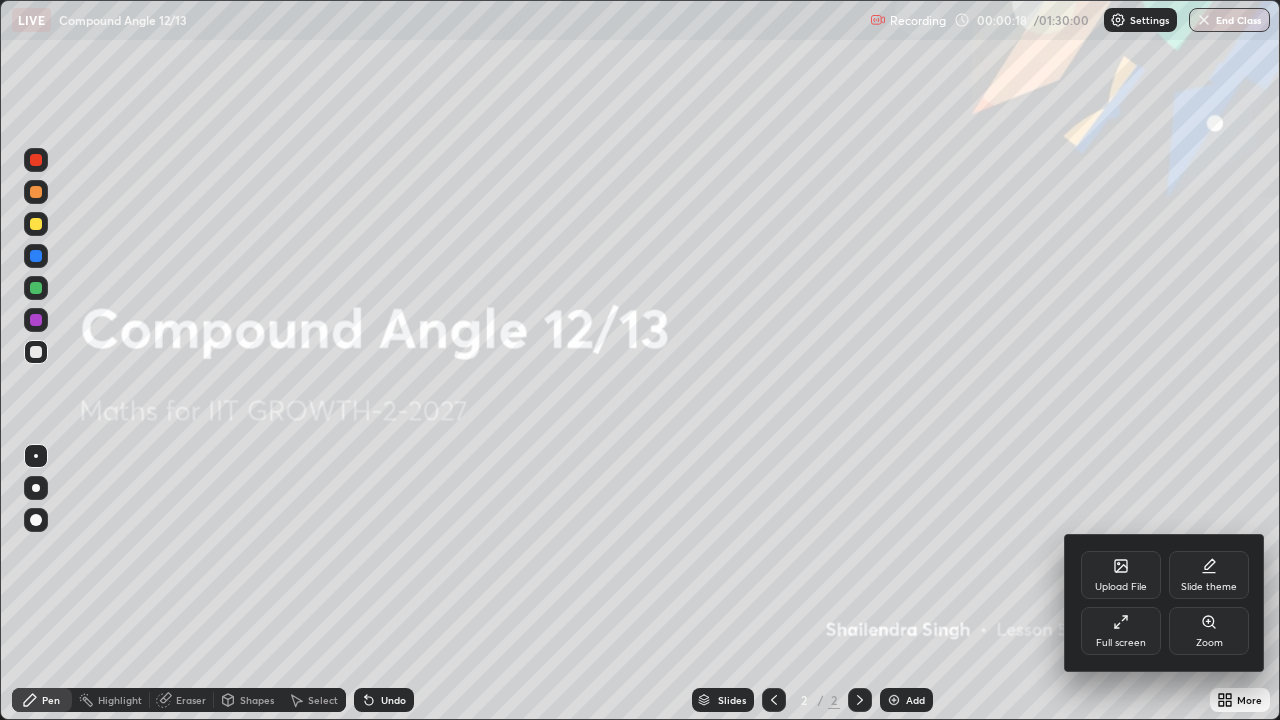 click on "Upload File" at bounding box center [1121, 575] 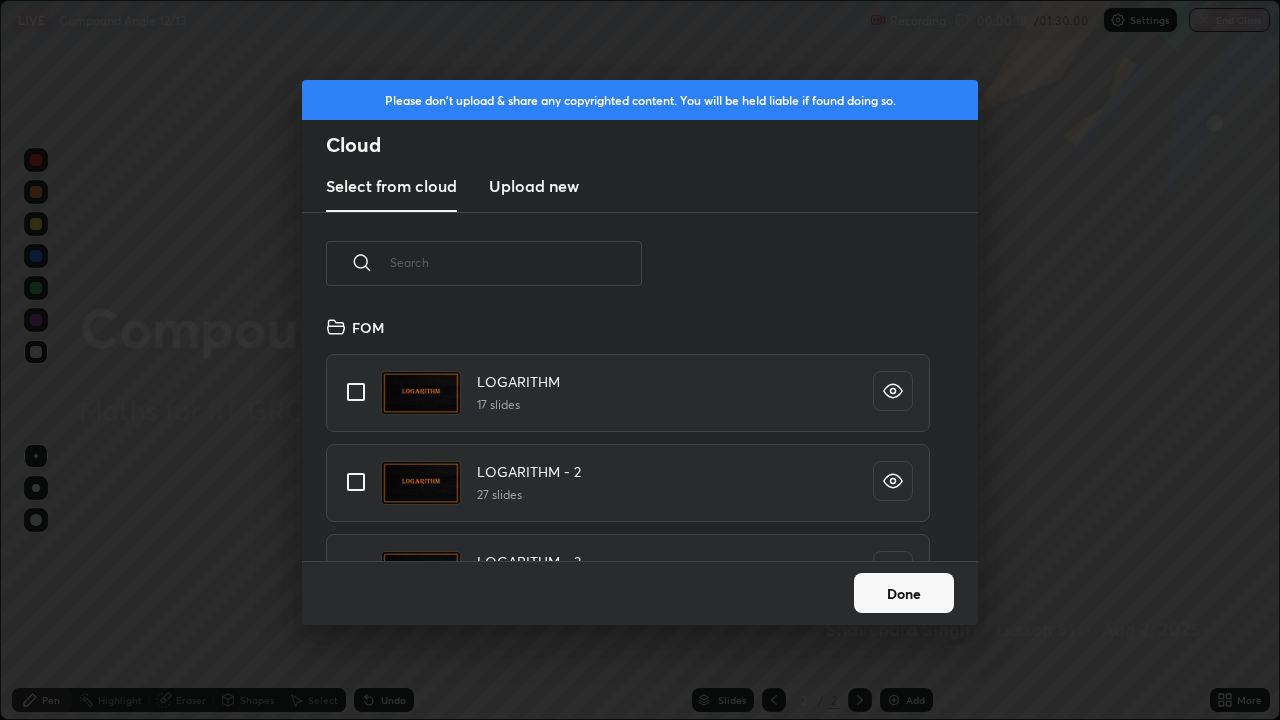 scroll, scrollTop: 7, scrollLeft: 11, axis: both 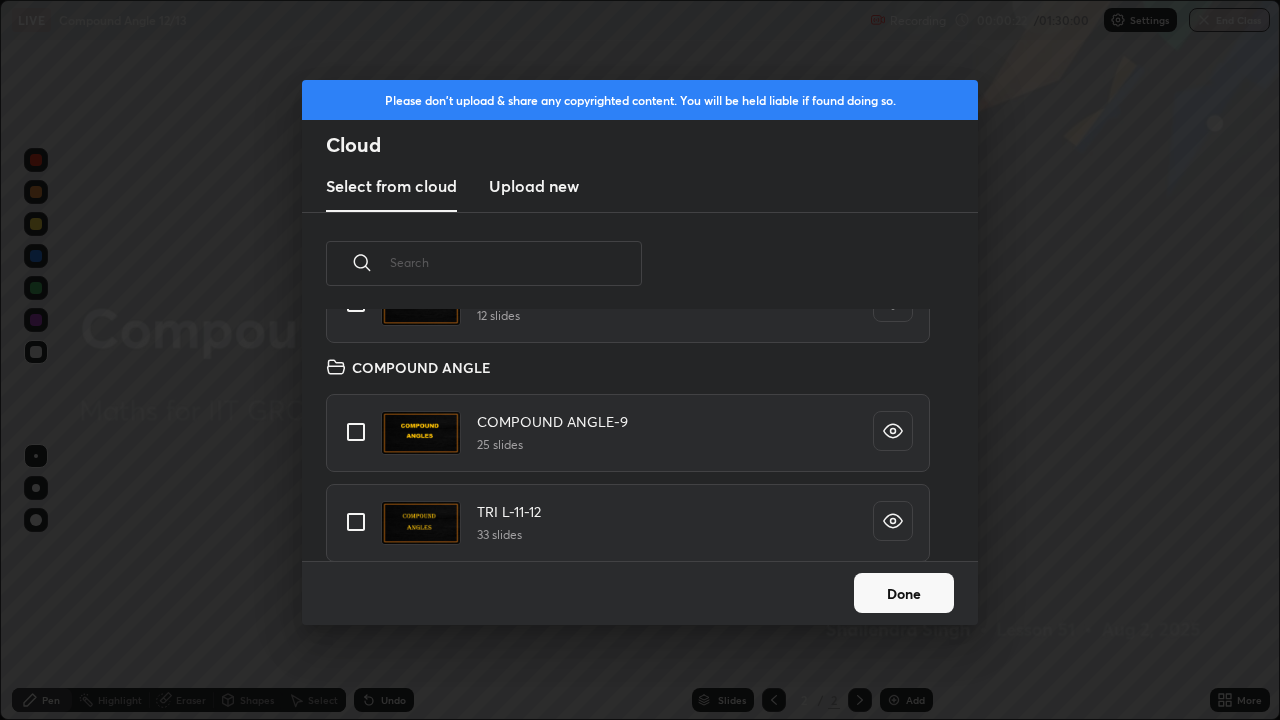 click at bounding box center (356, 432) 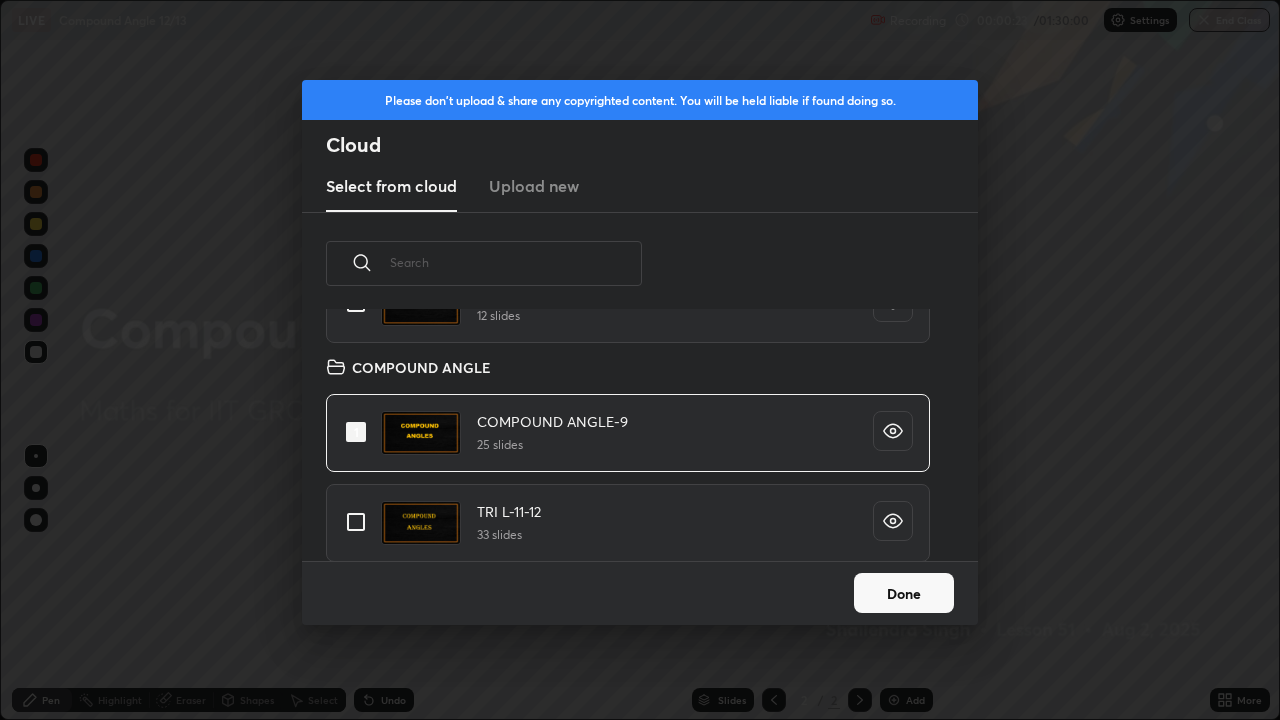 click on "Done" at bounding box center [904, 593] 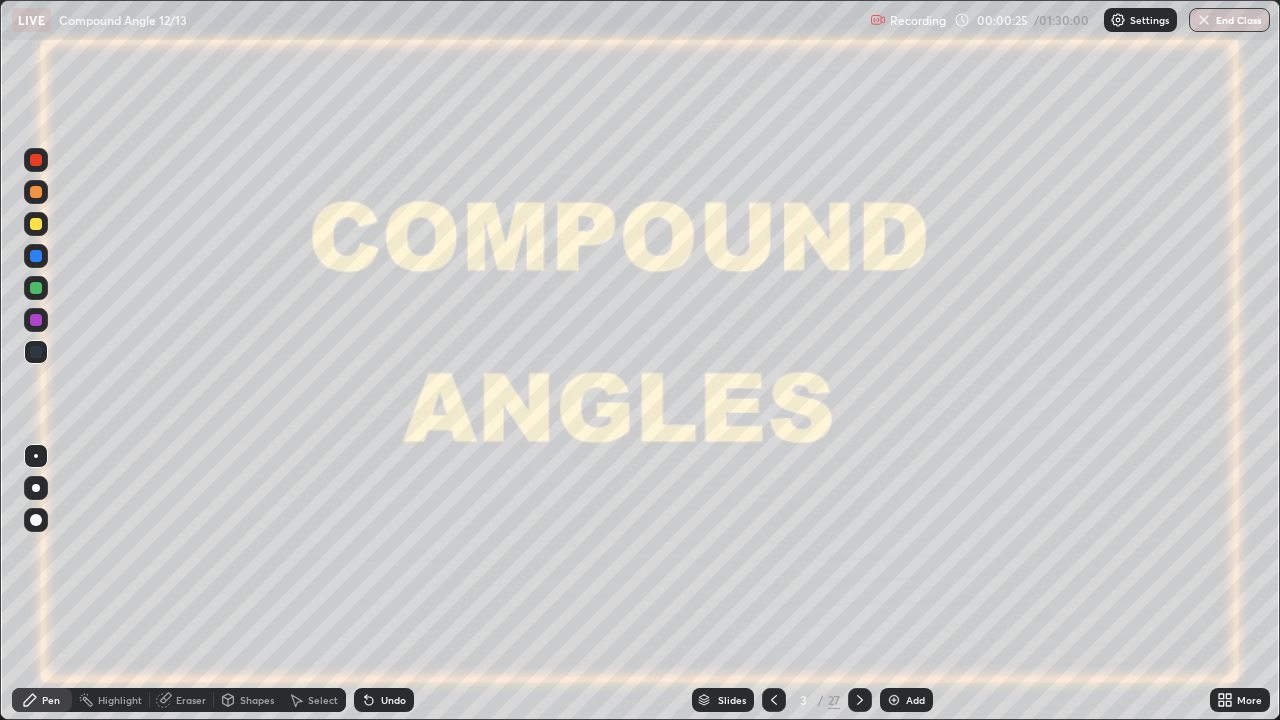 click 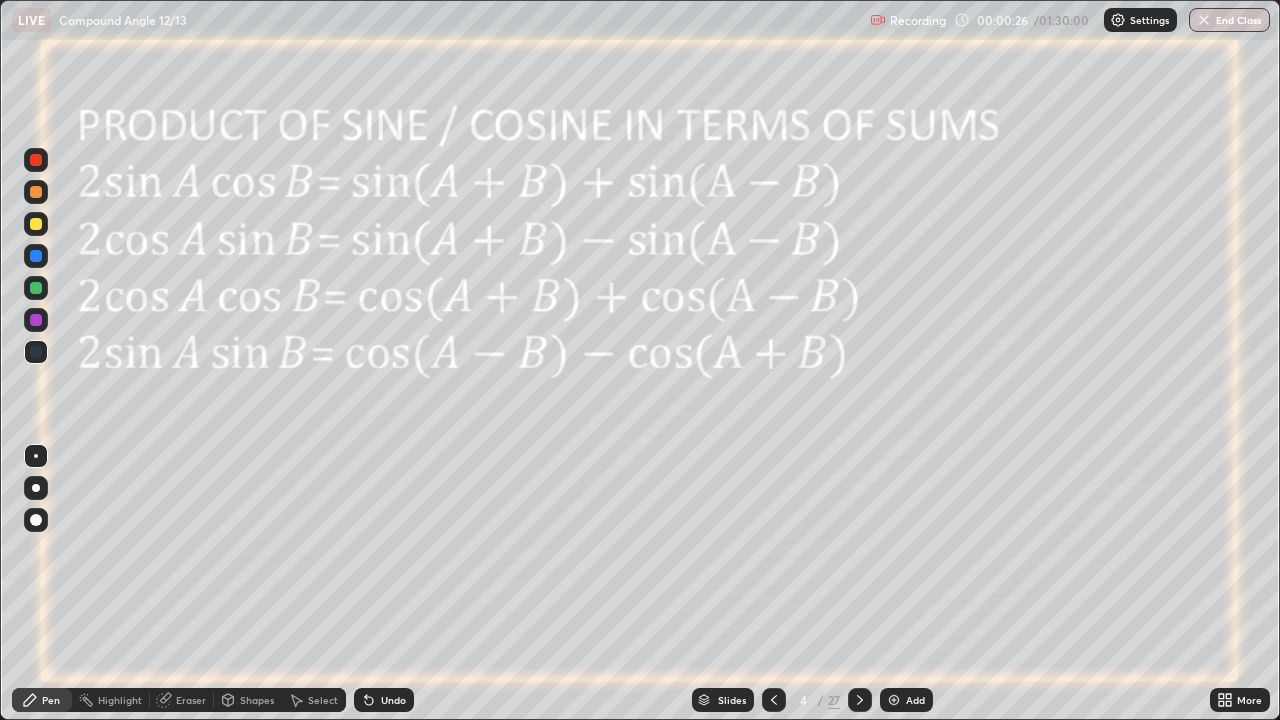 click on "Slides" at bounding box center [723, 700] 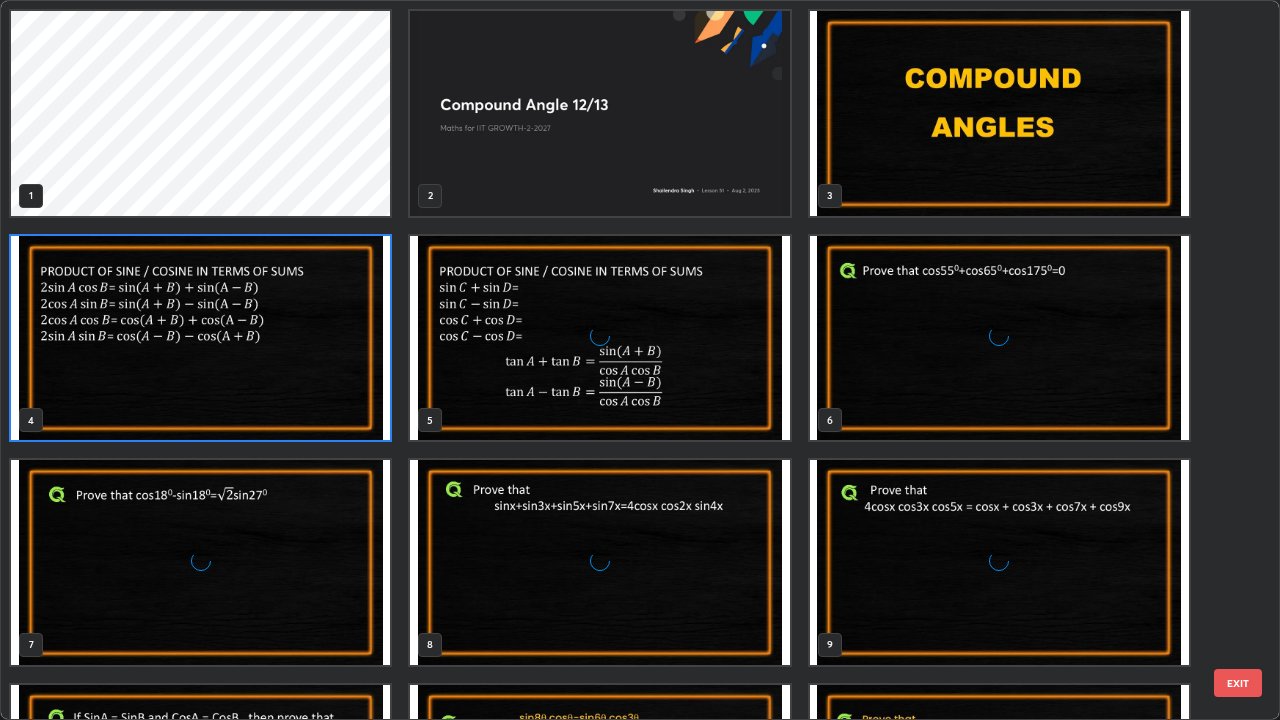 scroll, scrollTop: 7, scrollLeft: 11, axis: both 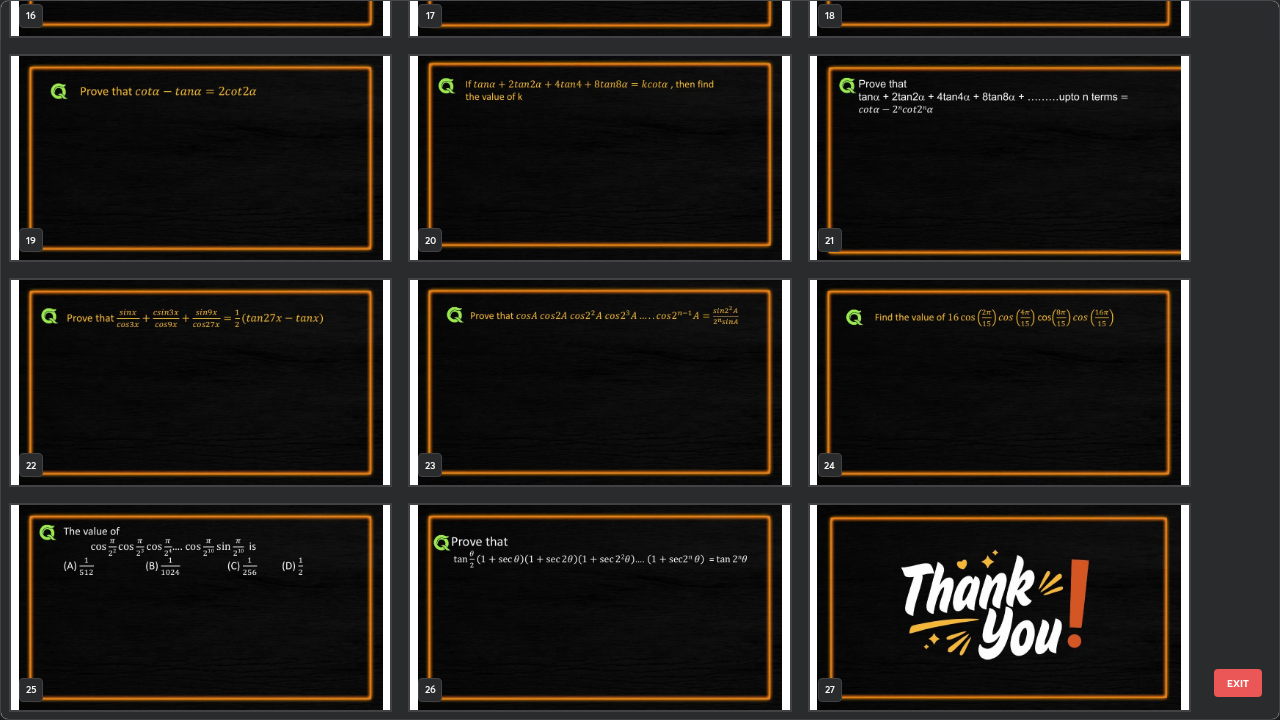 click at bounding box center [200, 382] 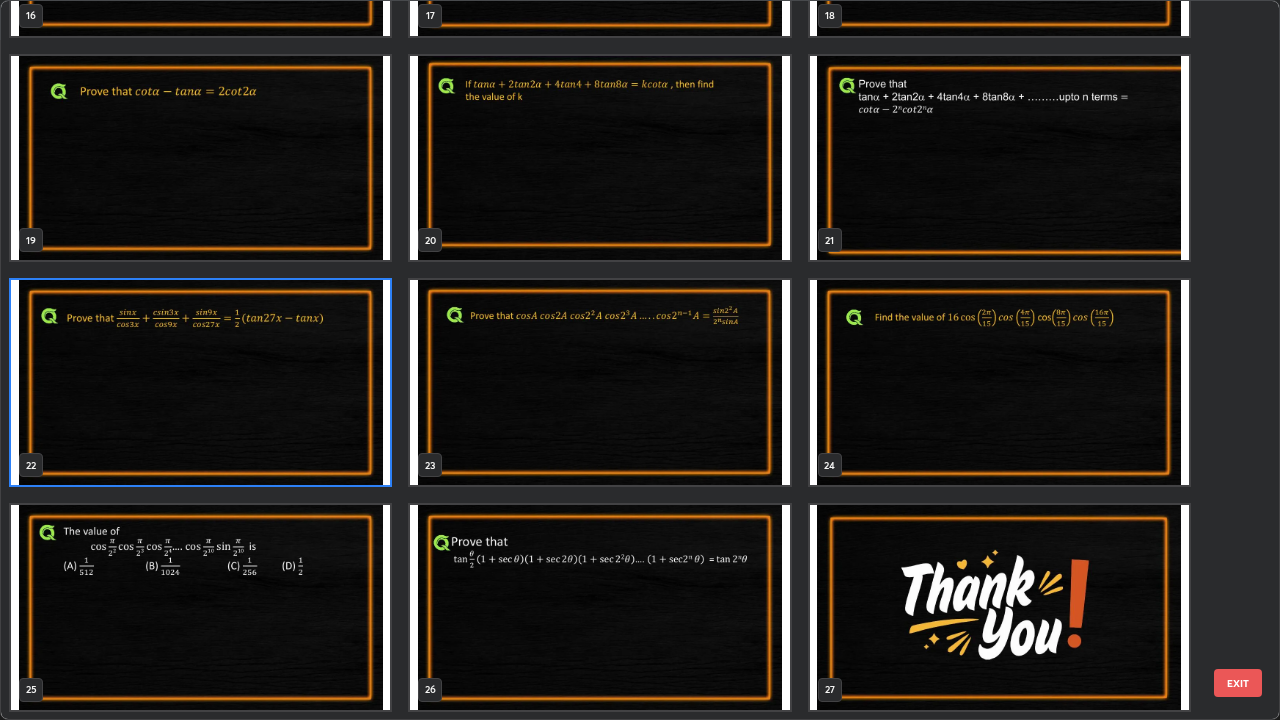 click at bounding box center [200, 382] 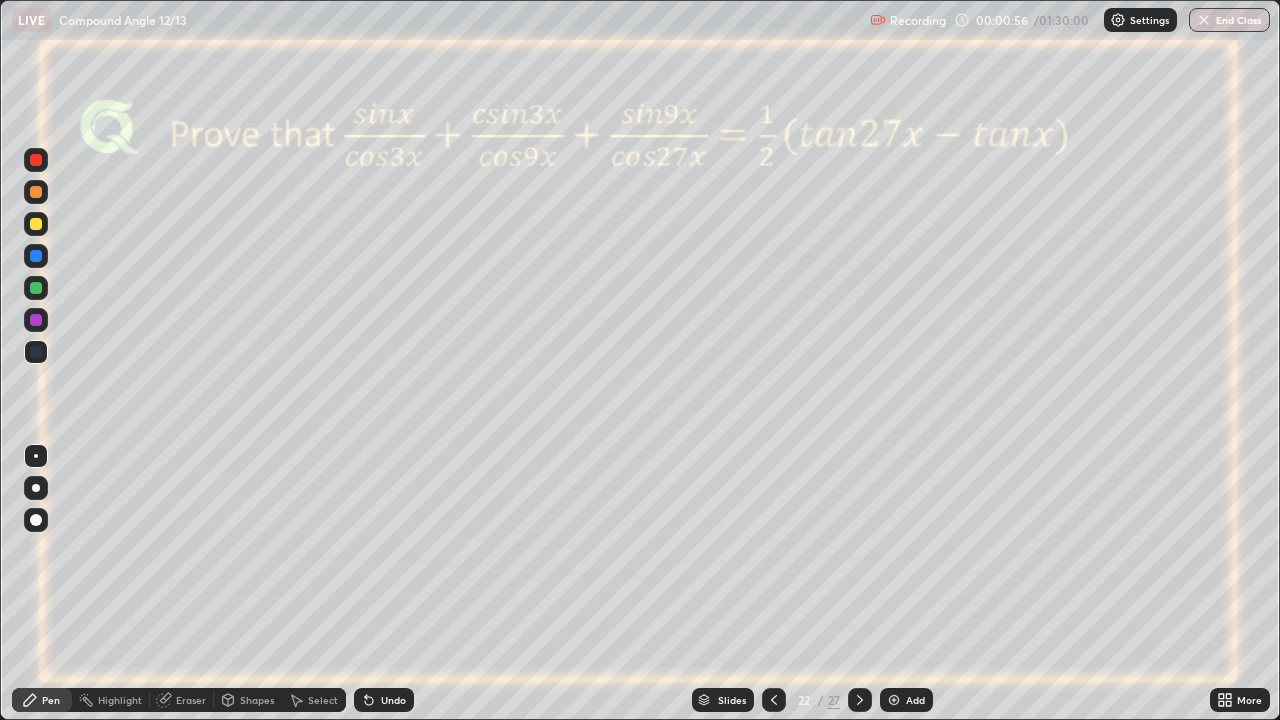 click at bounding box center [36, 224] 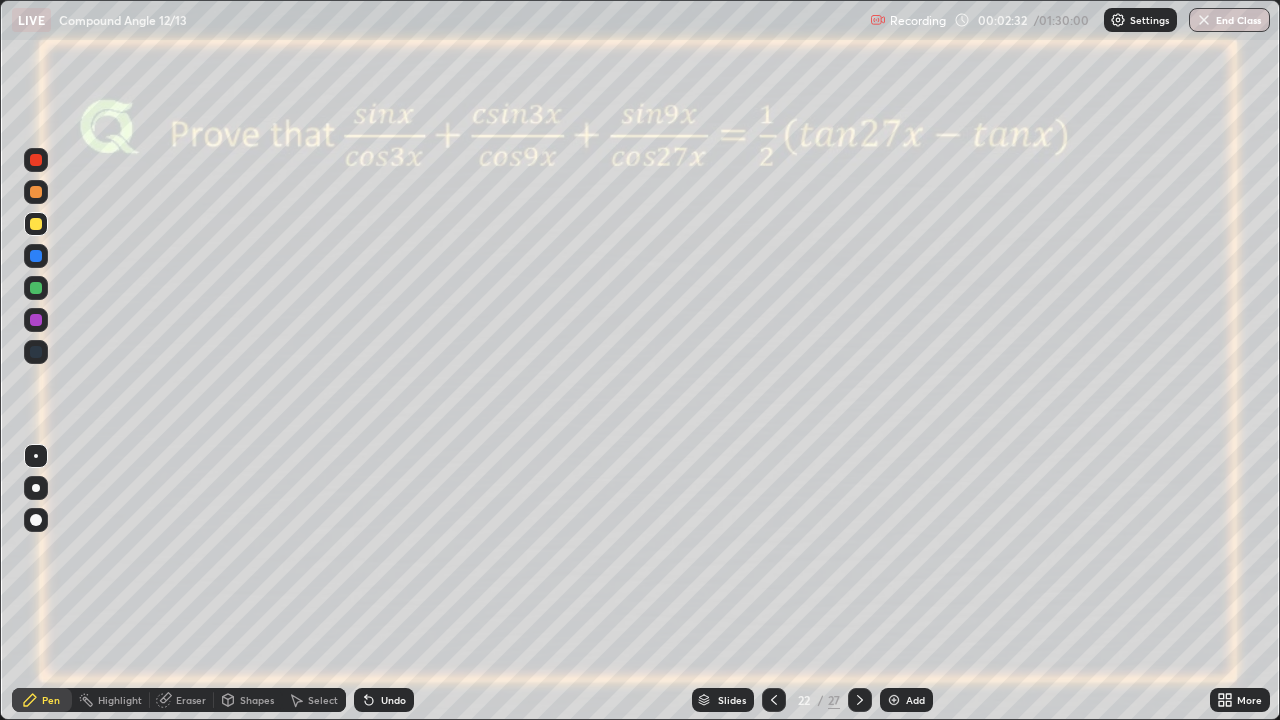 click at bounding box center [36, 320] 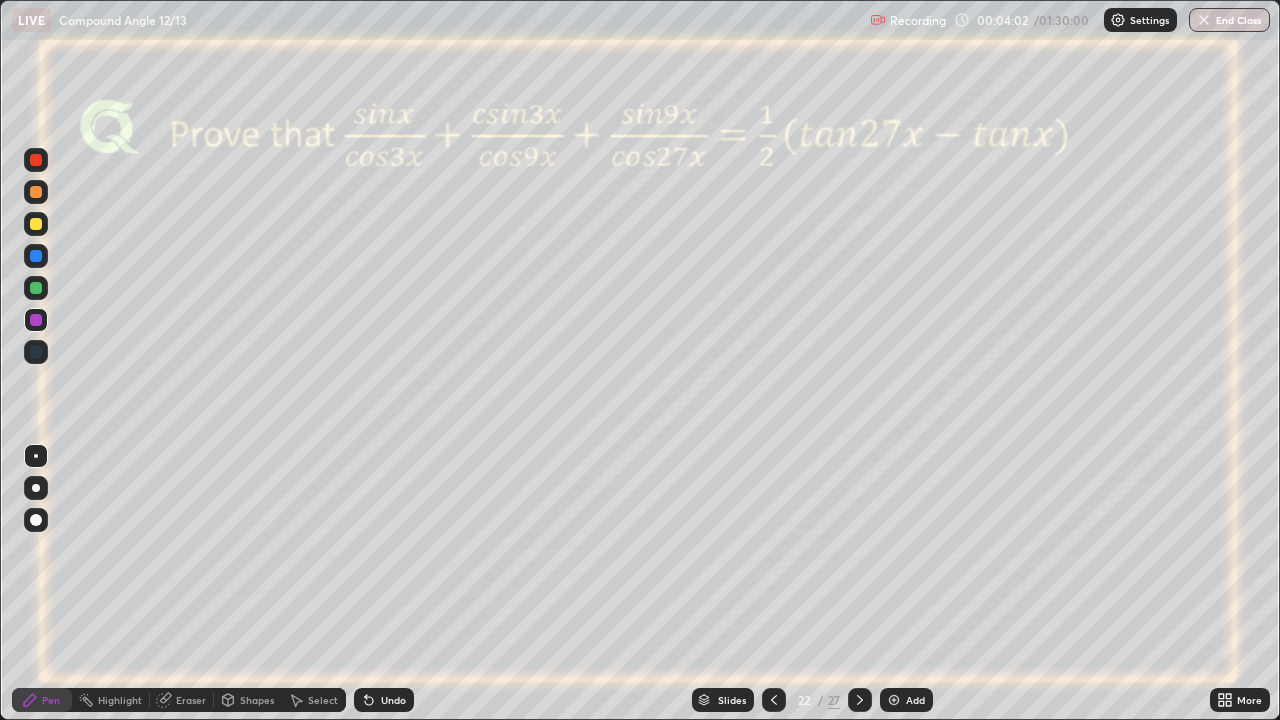 click on "Eraser" at bounding box center [191, 700] 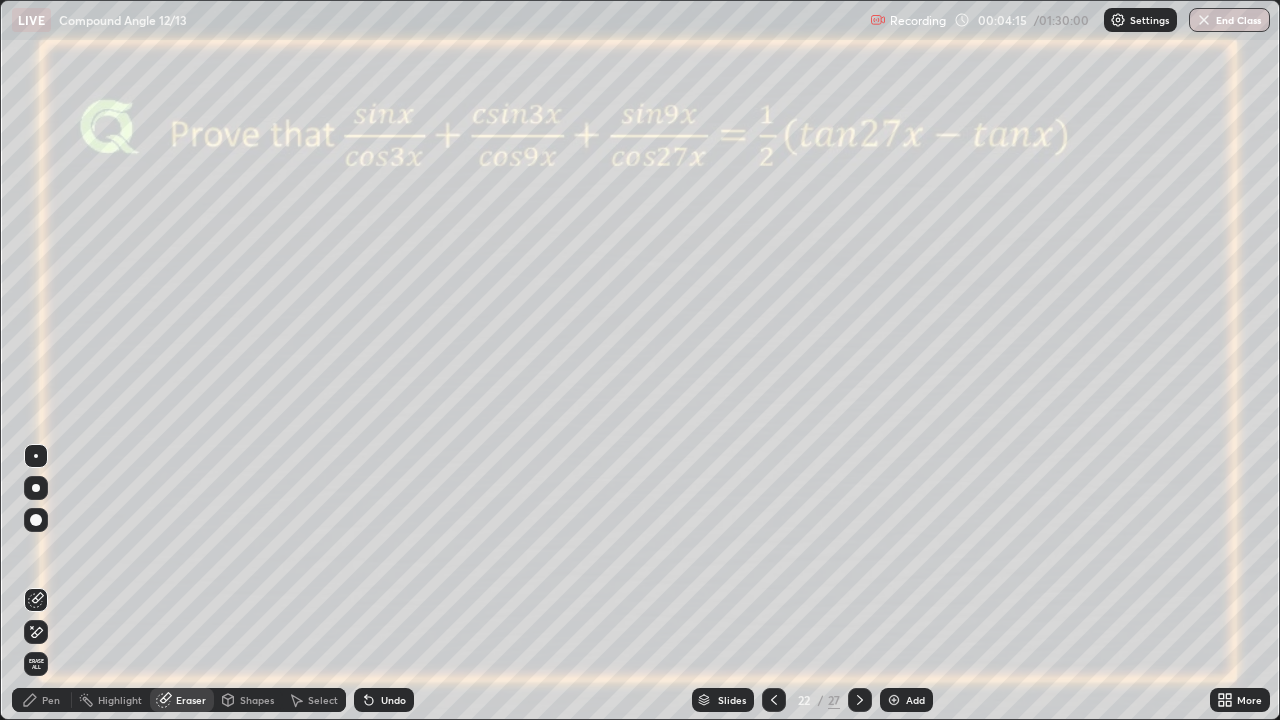 click on "Pen" at bounding box center [51, 700] 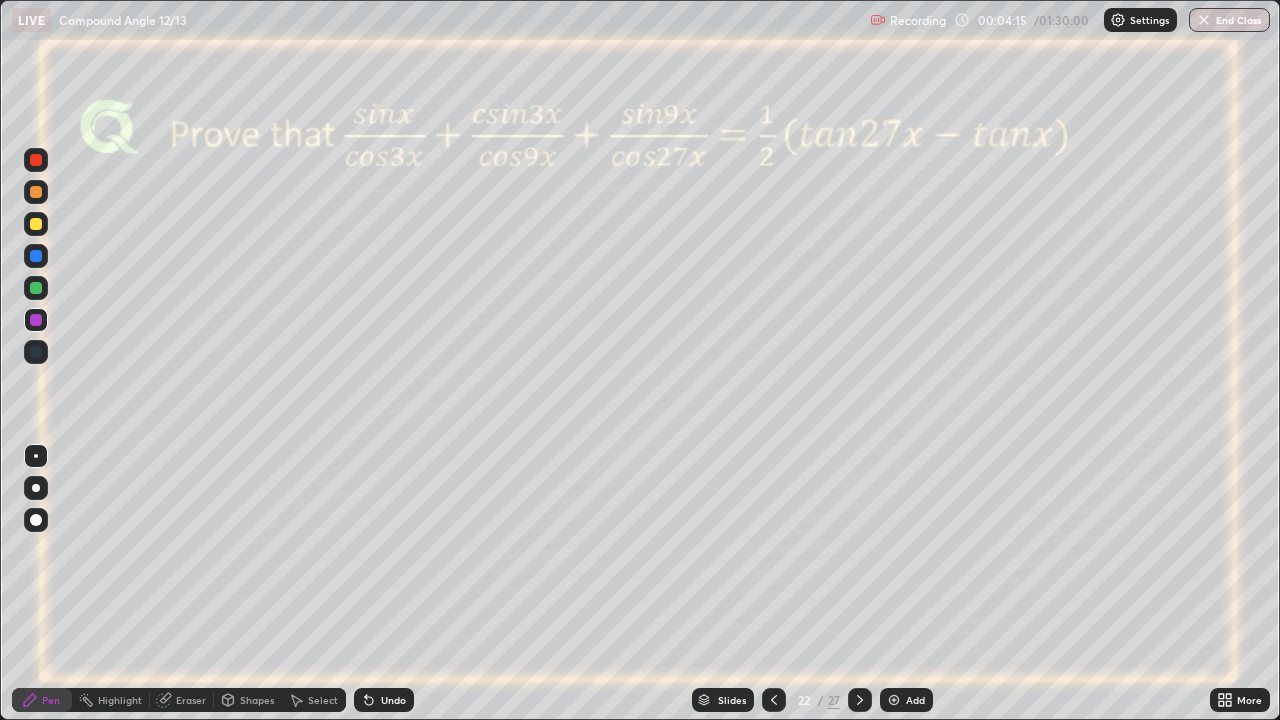 click at bounding box center (36, 288) 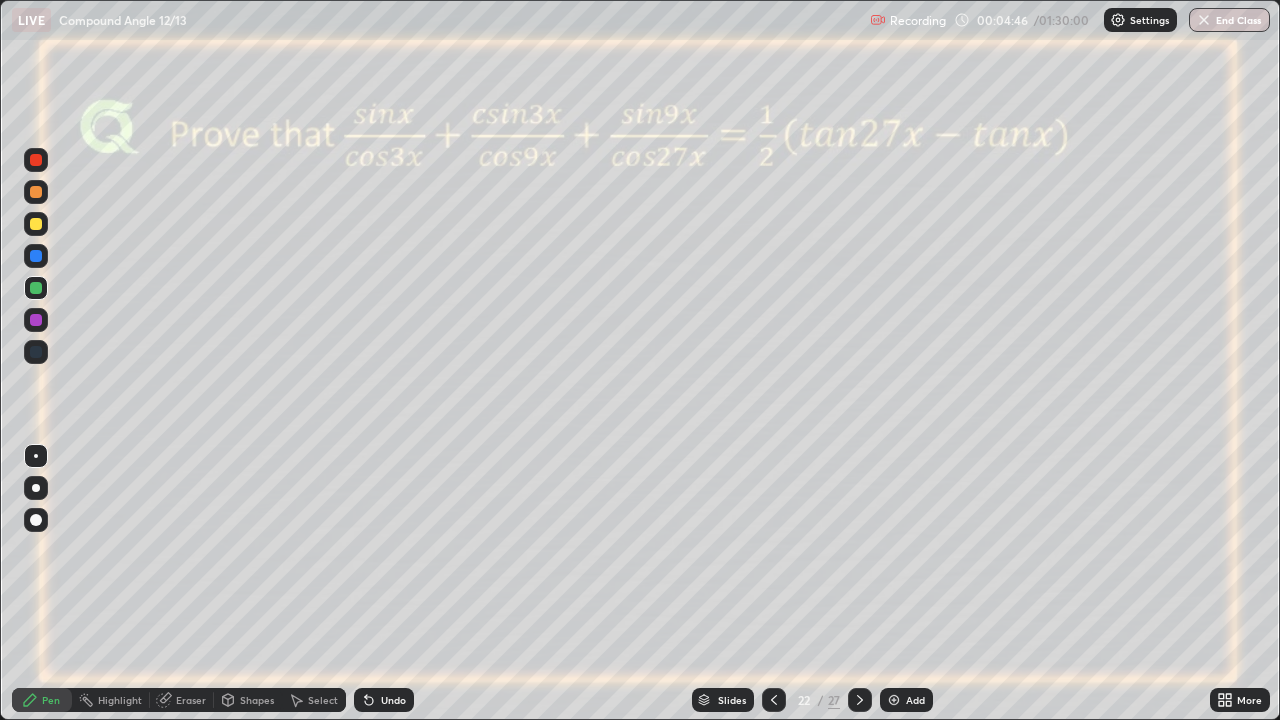 click on "Undo" at bounding box center [393, 700] 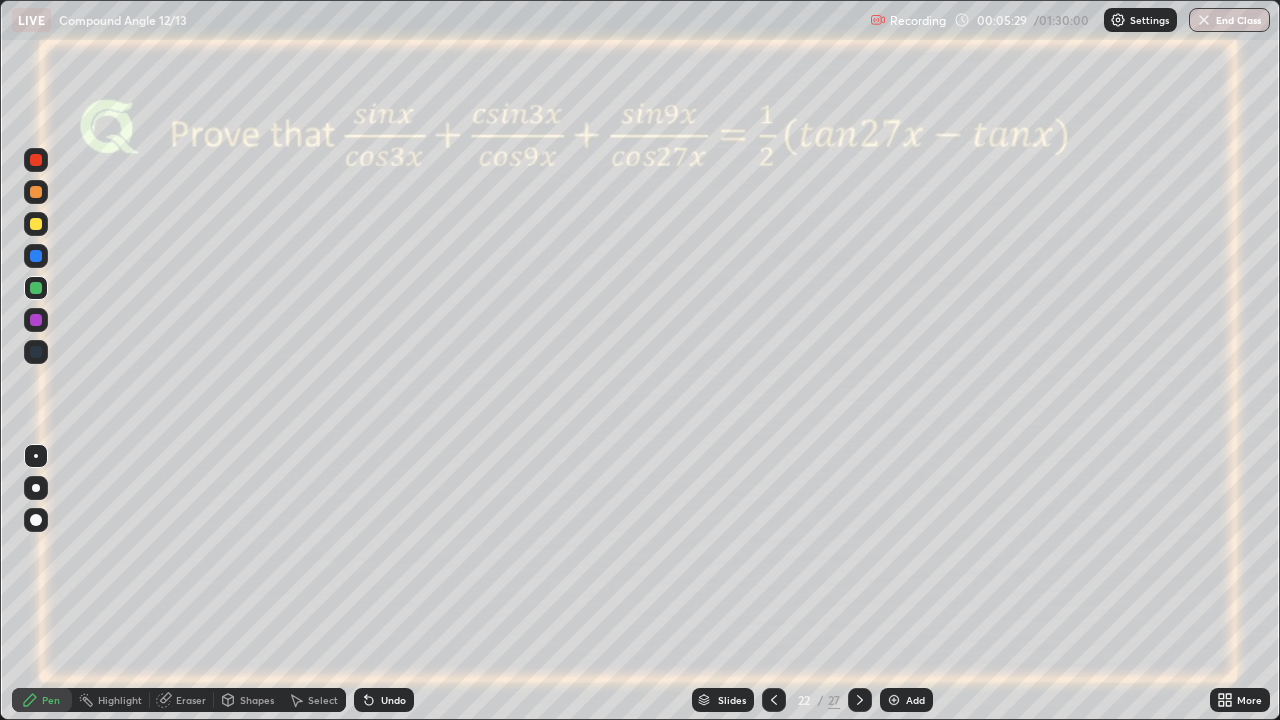 click 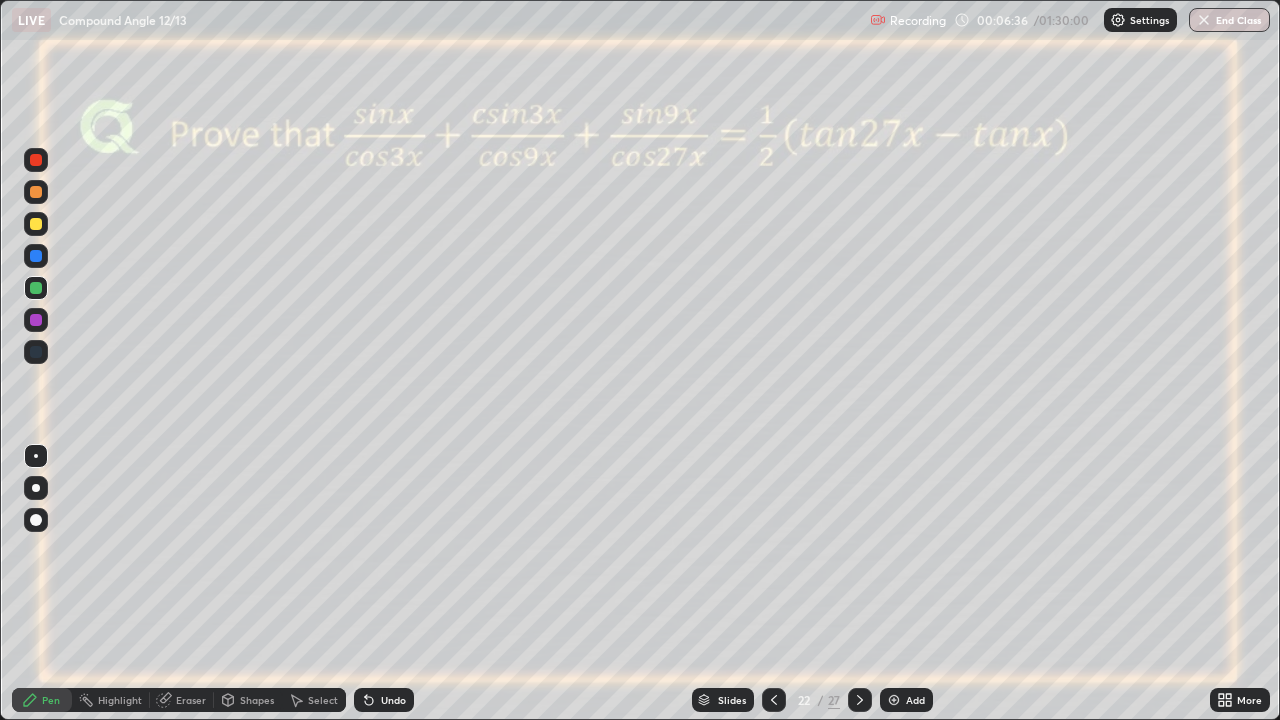 click at bounding box center [36, 320] 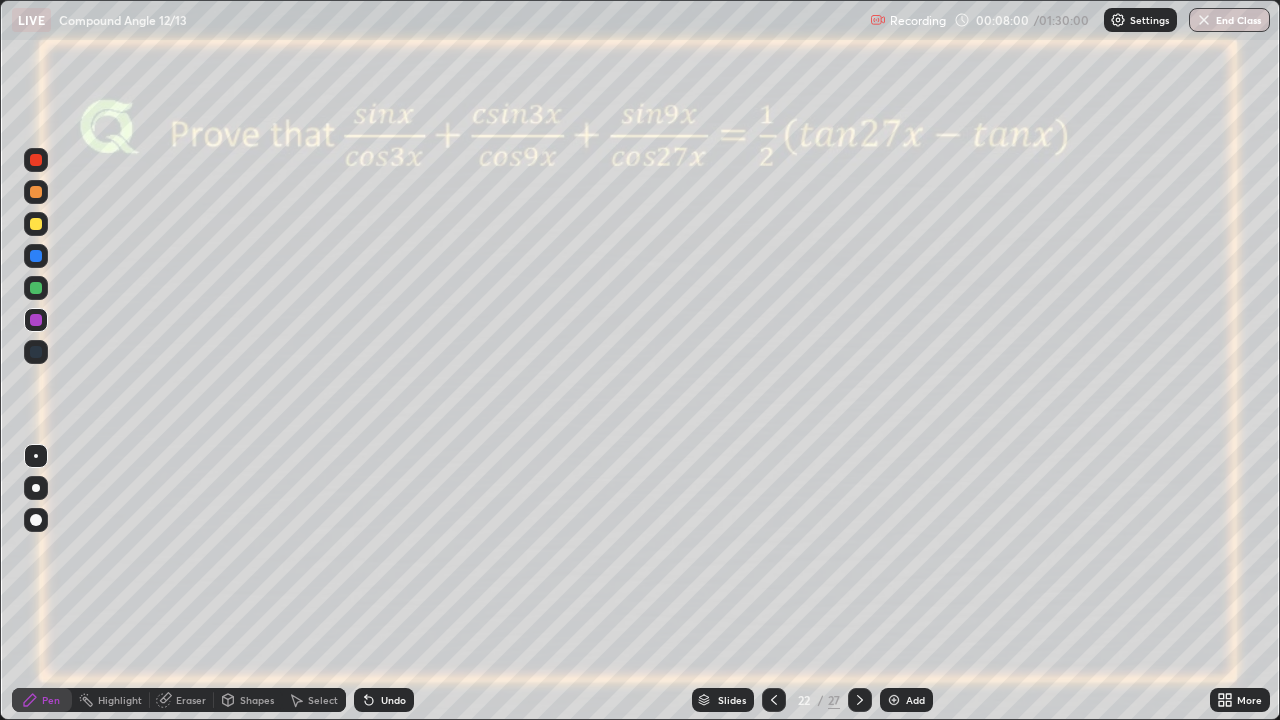 click on "Undo" at bounding box center [393, 700] 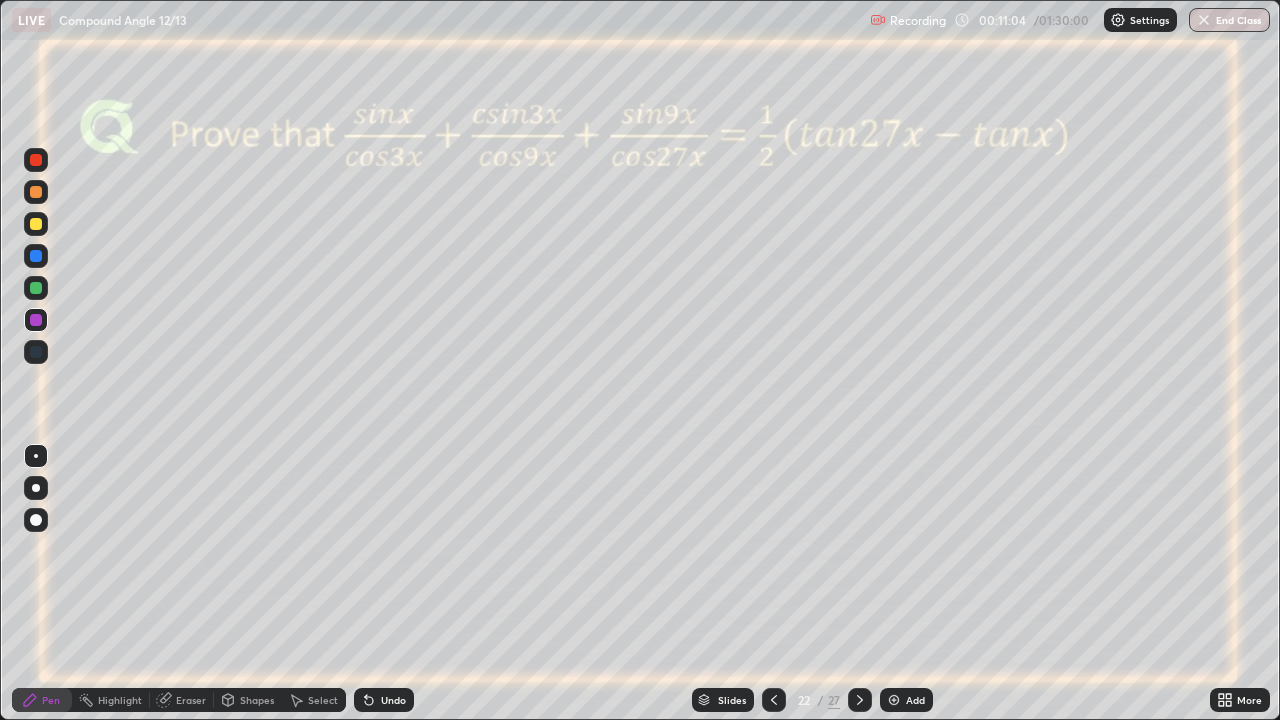 click 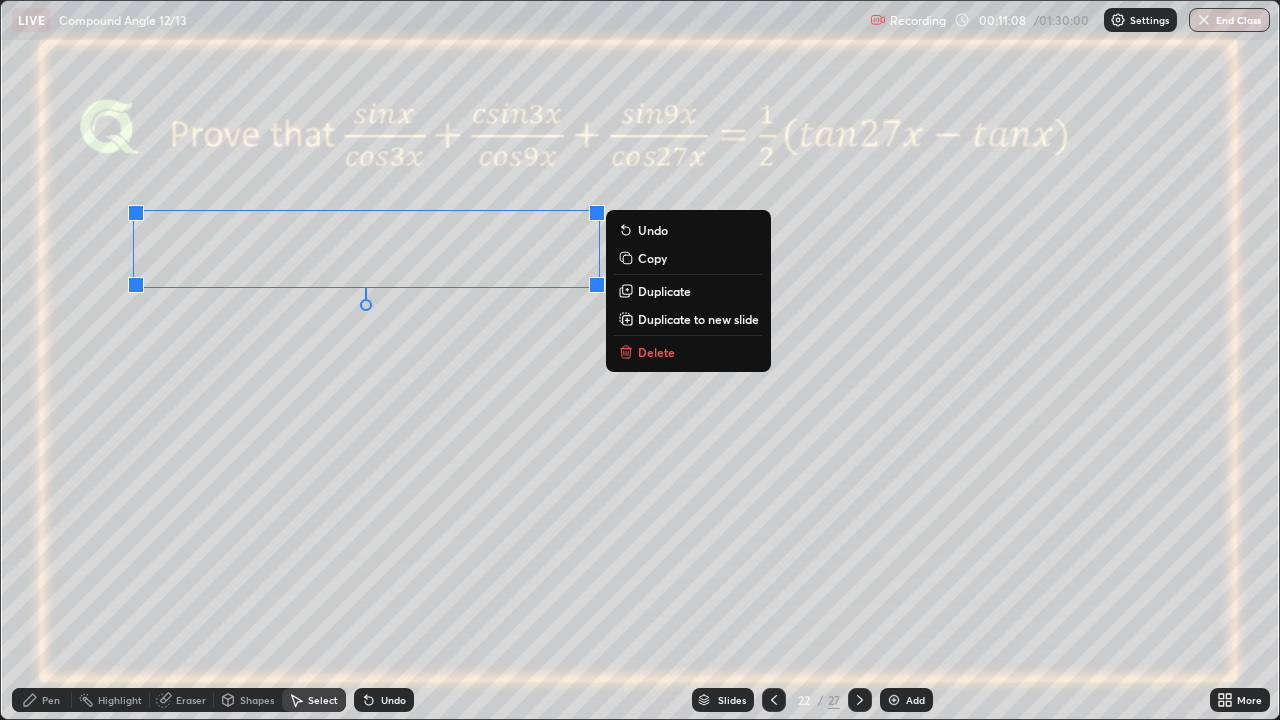 click 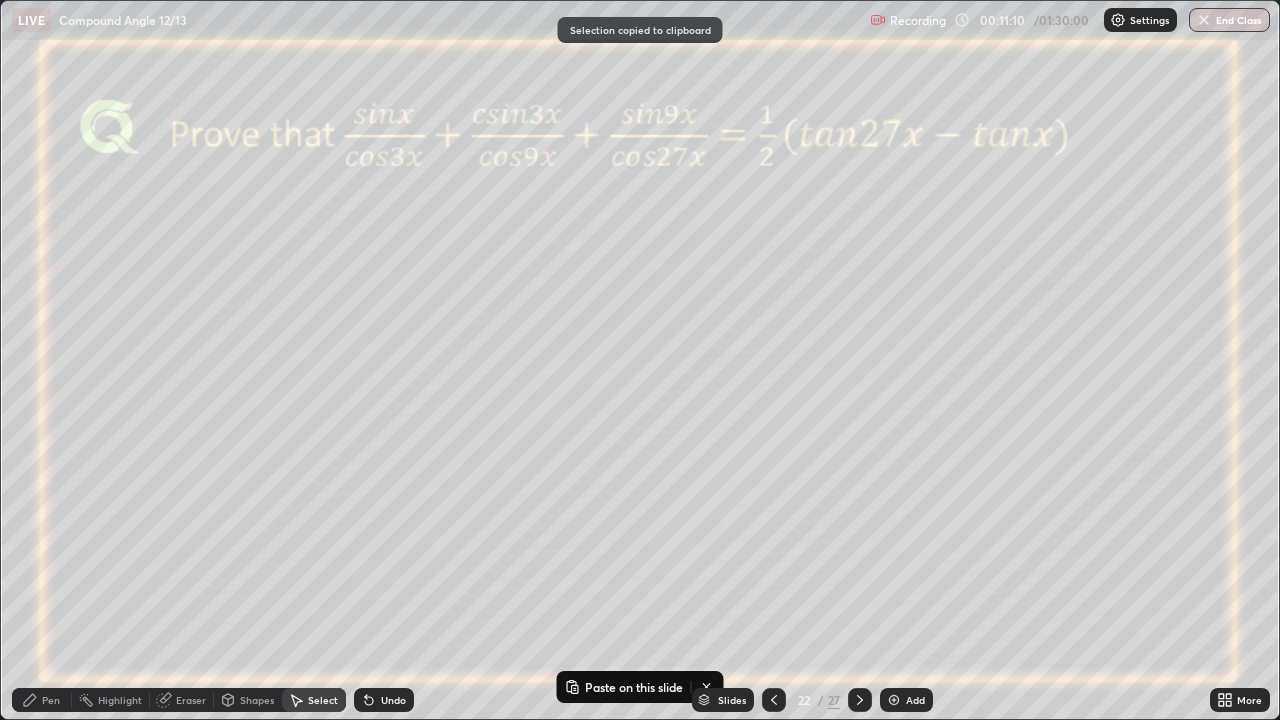 click at bounding box center (894, 700) 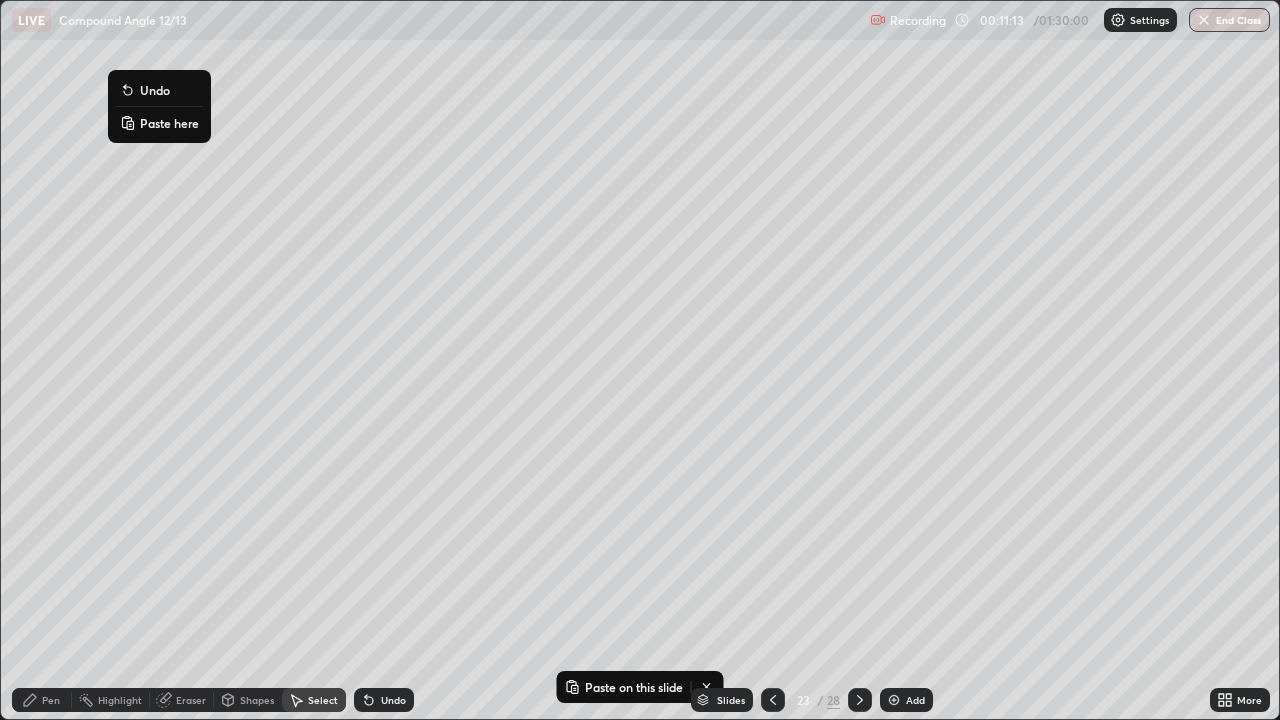 click on "Paste here" at bounding box center (169, 123) 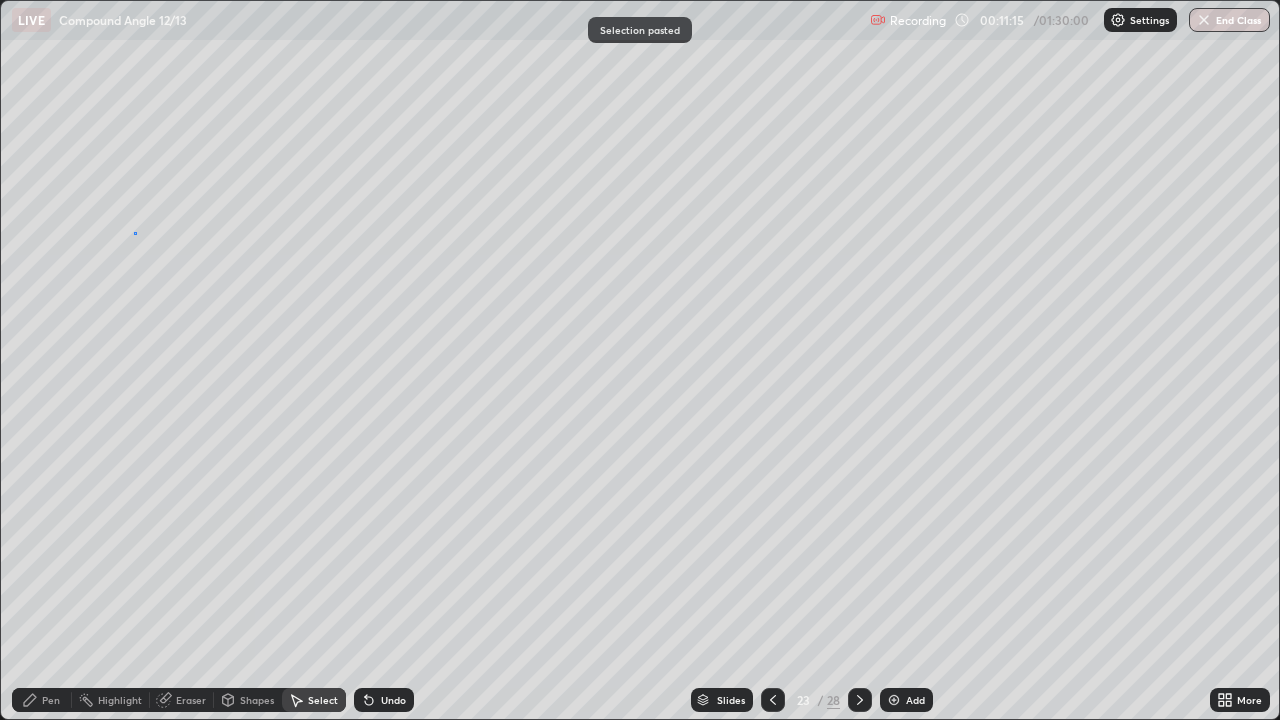 click on "0 ° Undo Copy Paste here Duplicate Duplicate to new slide Delete" at bounding box center [640, 360] 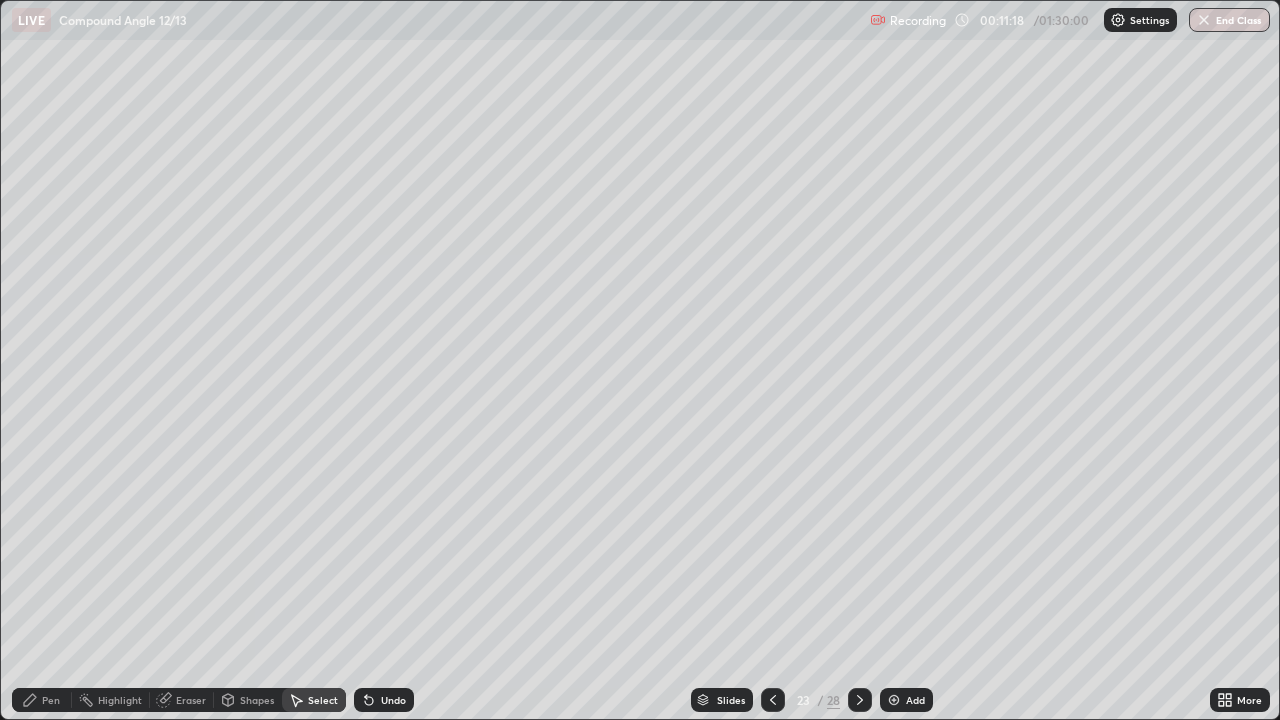 click 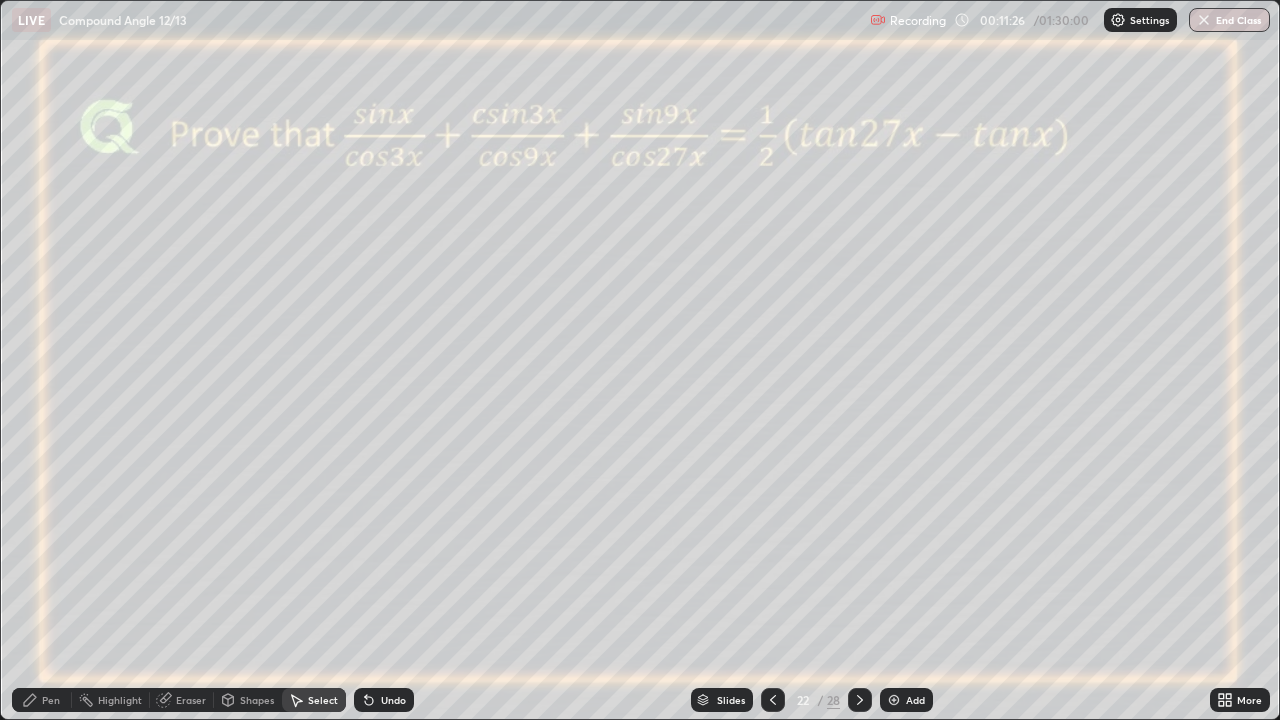 click 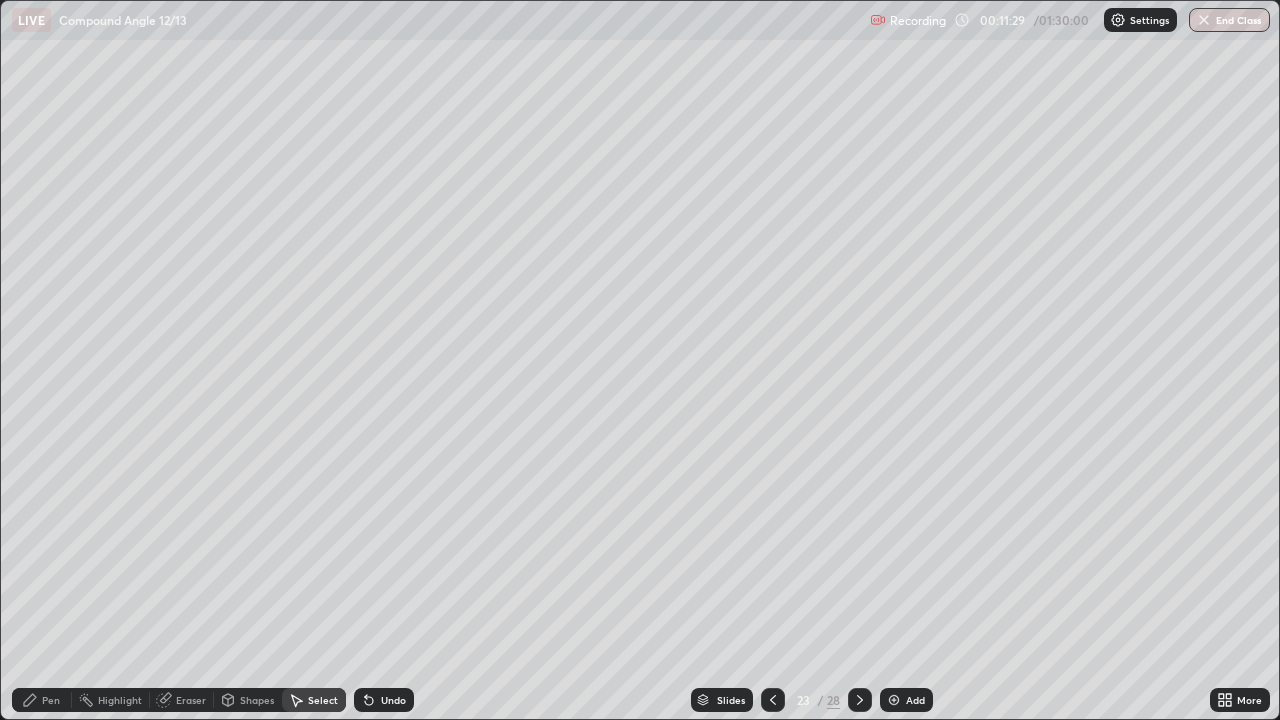 click on "Pen" at bounding box center [51, 700] 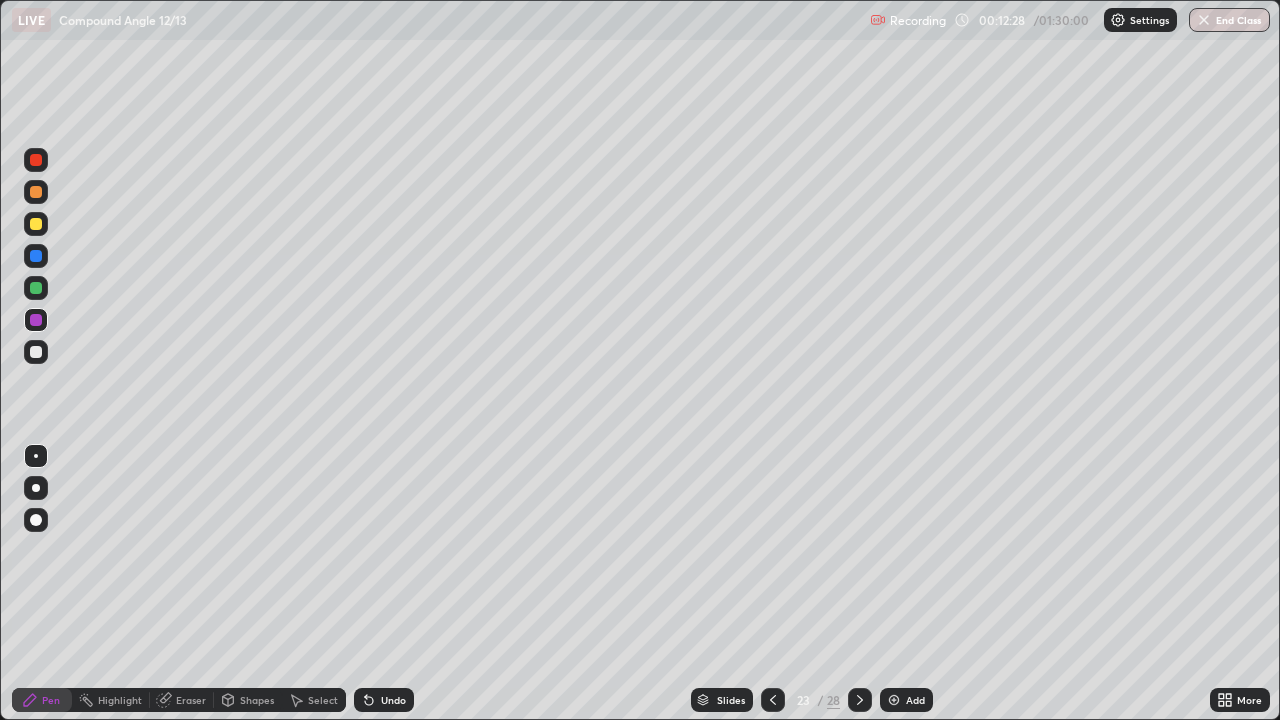 click 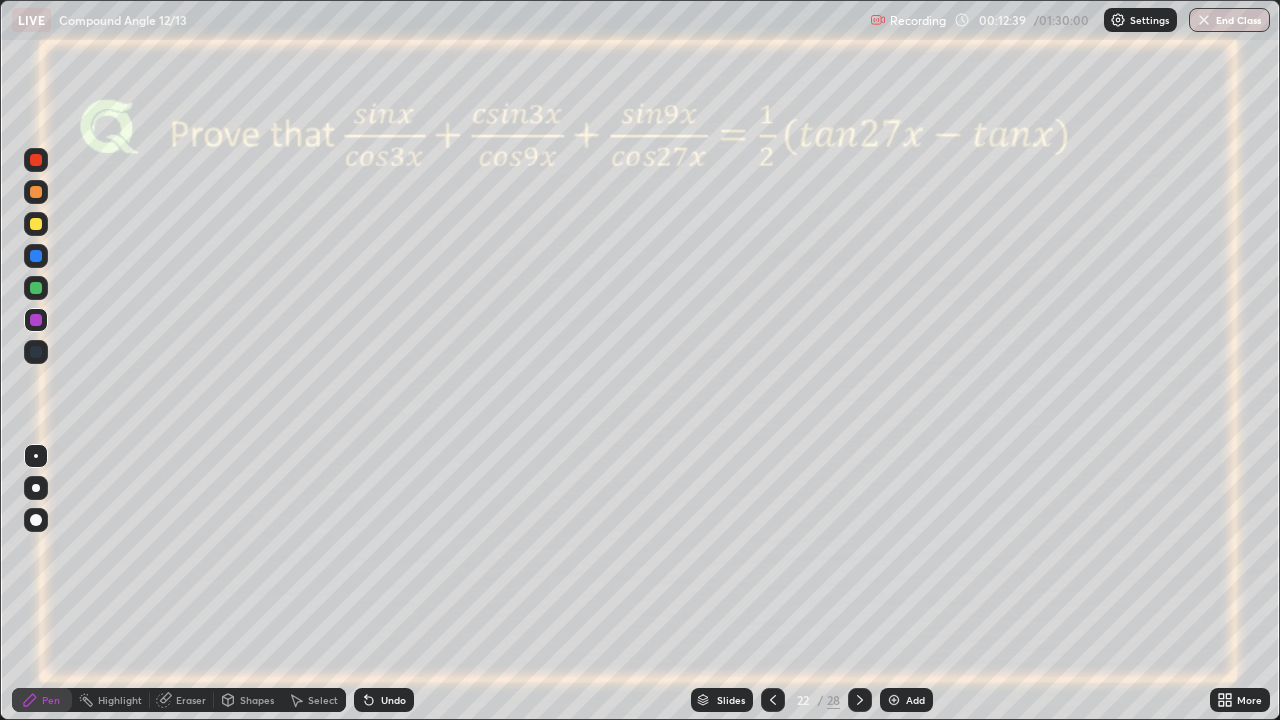 click 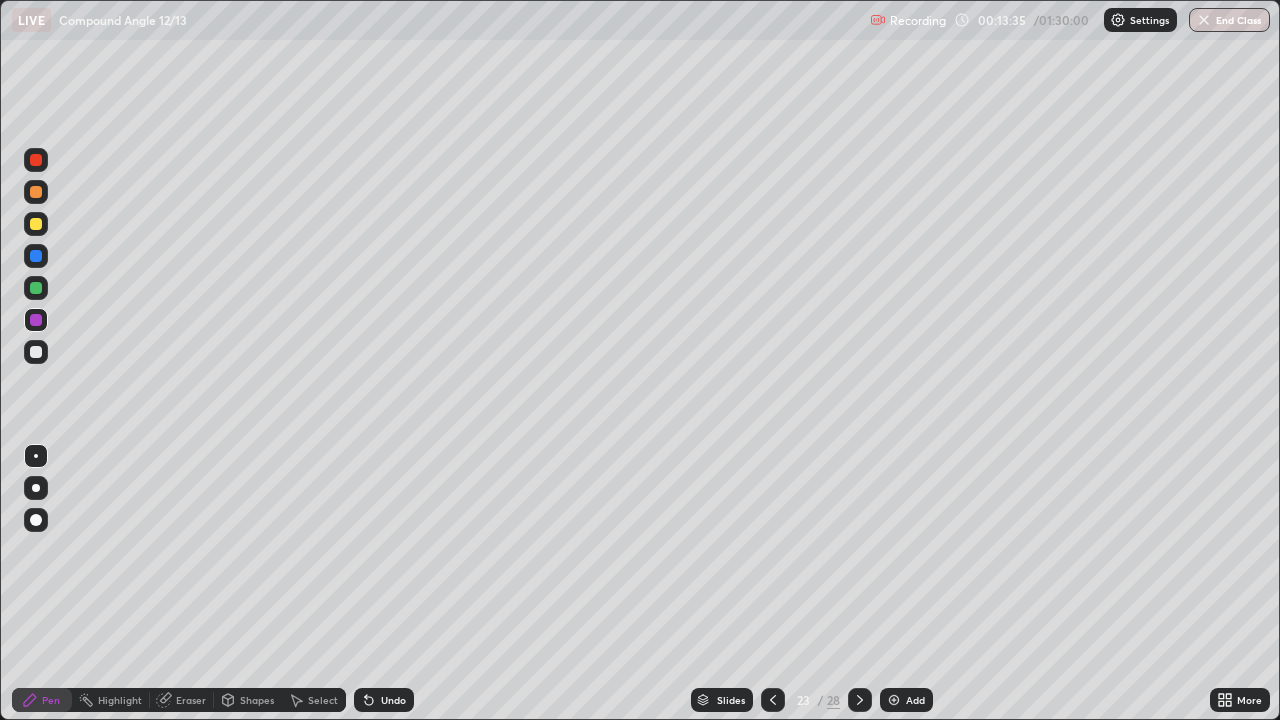 click at bounding box center (36, 288) 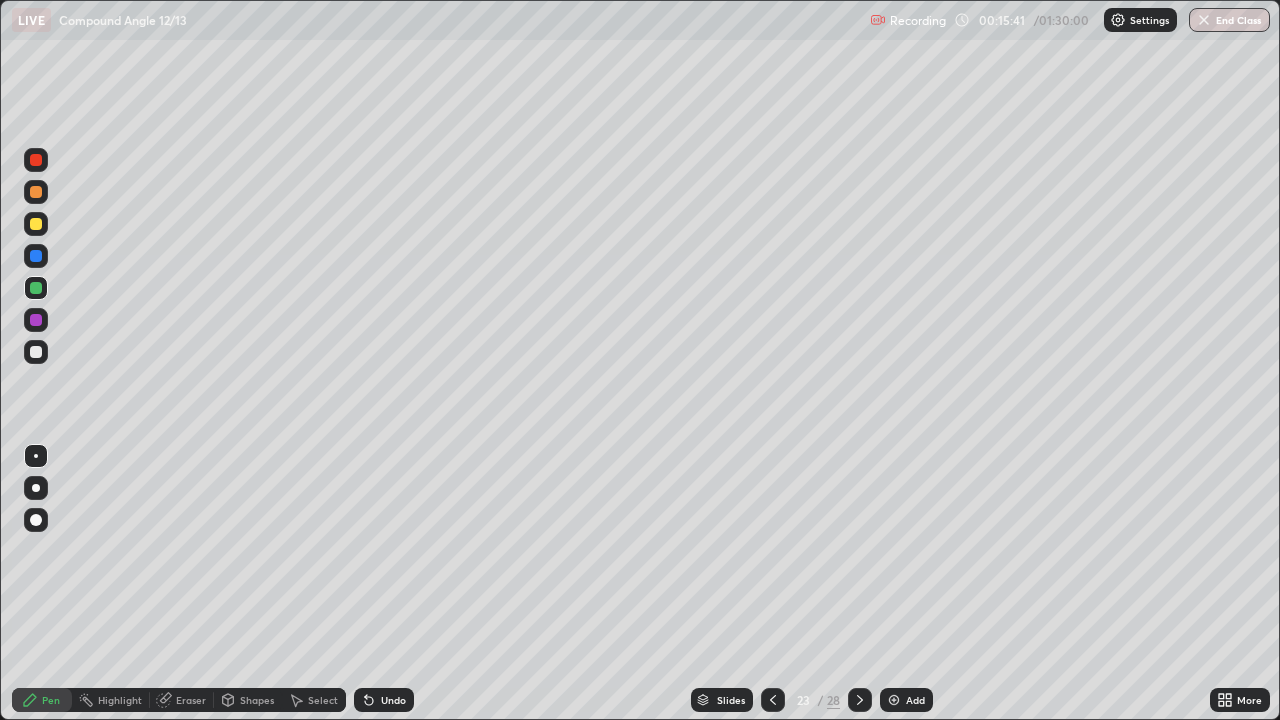 click 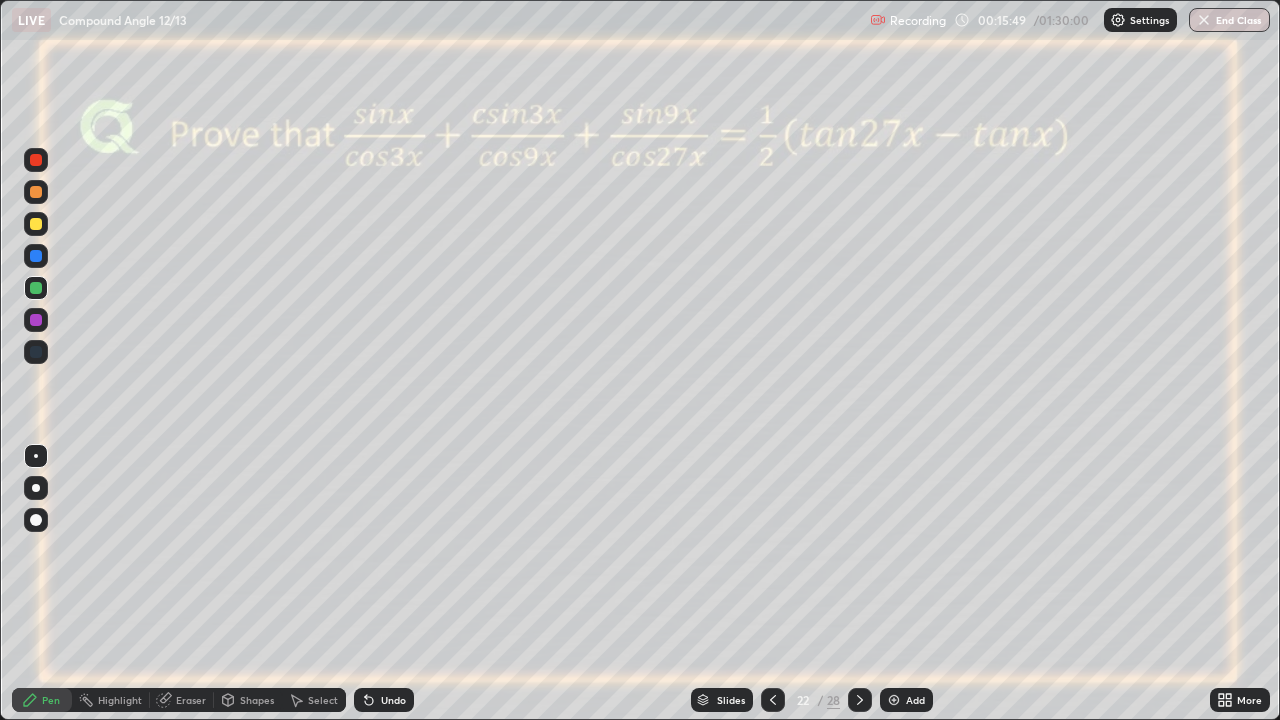 click 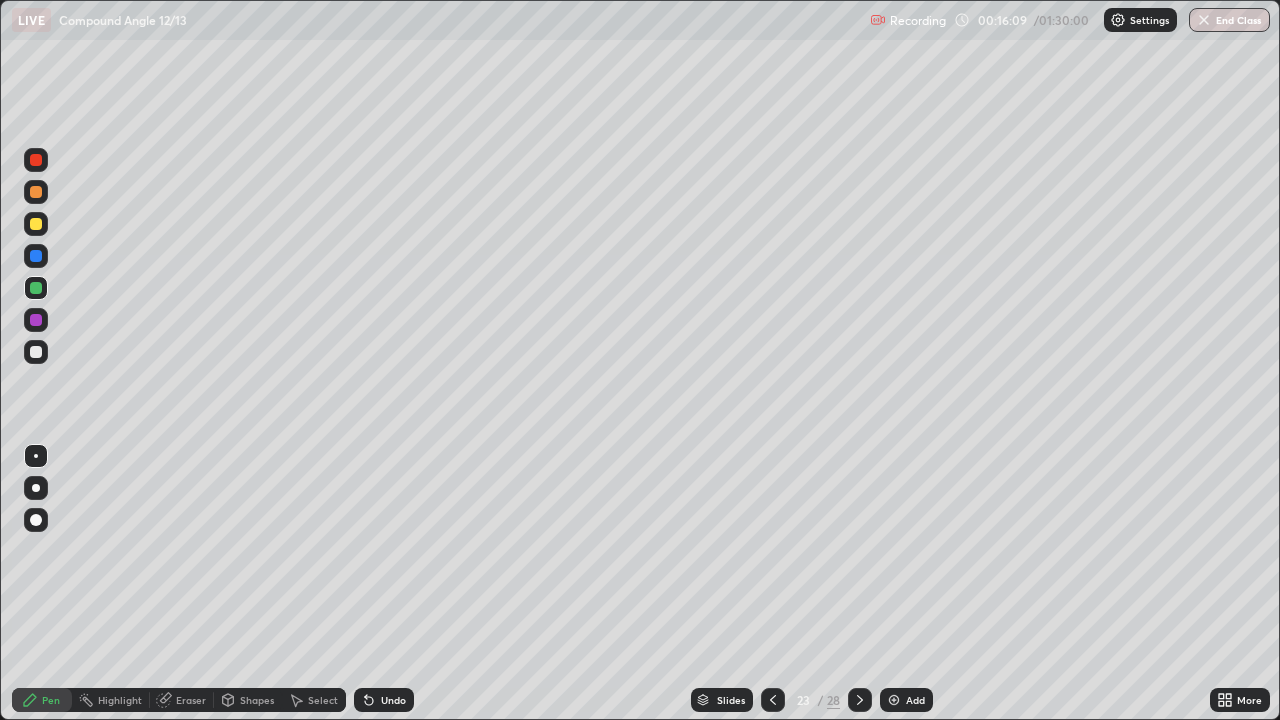 click 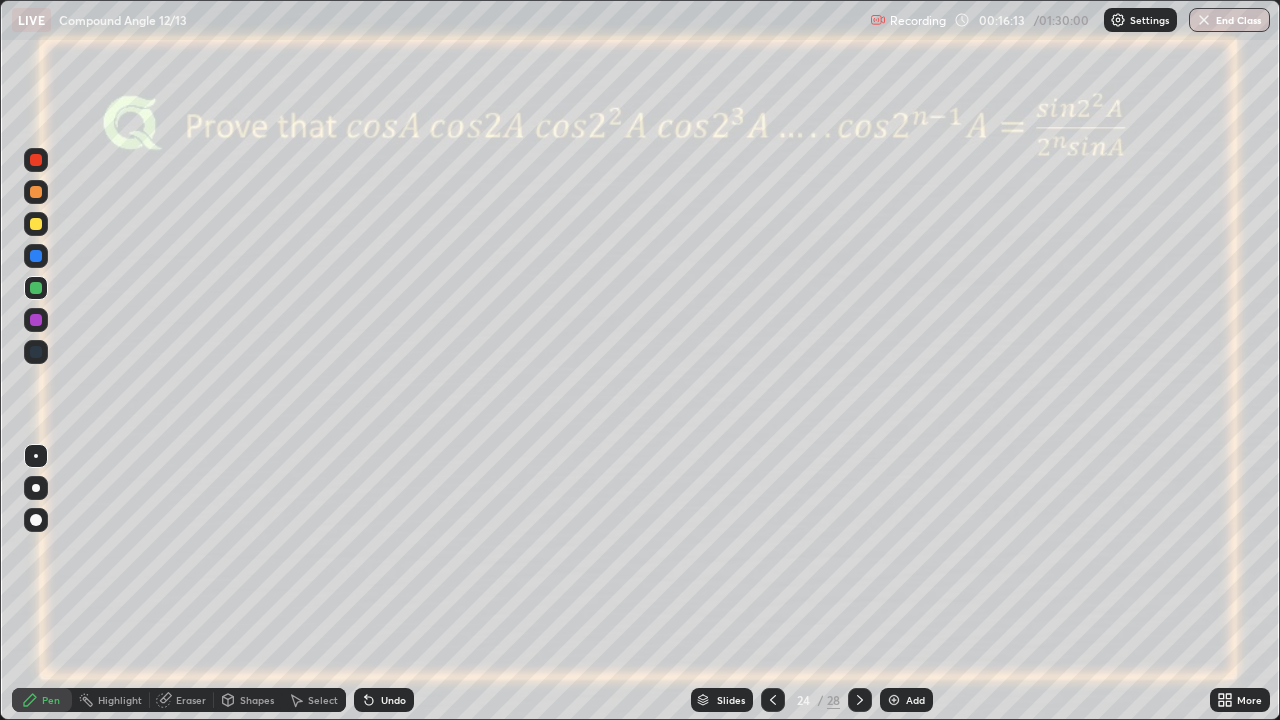 click at bounding box center (36, 256) 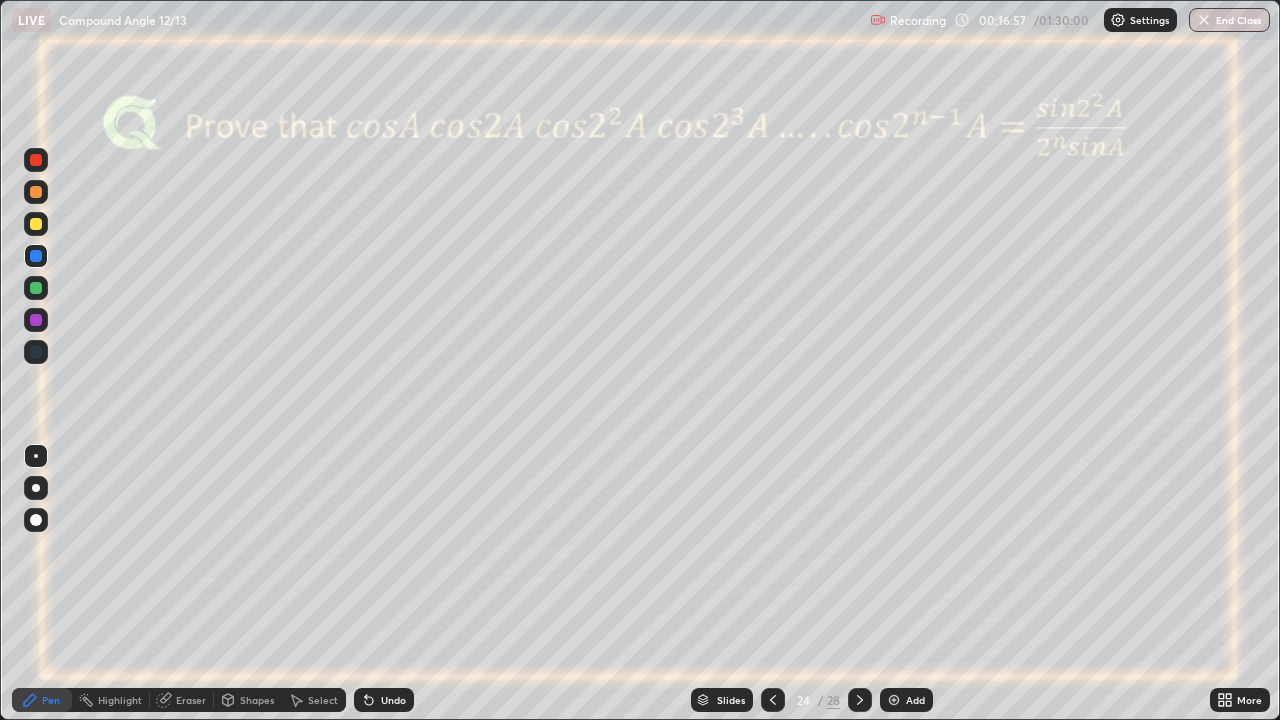 click at bounding box center (36, 224) 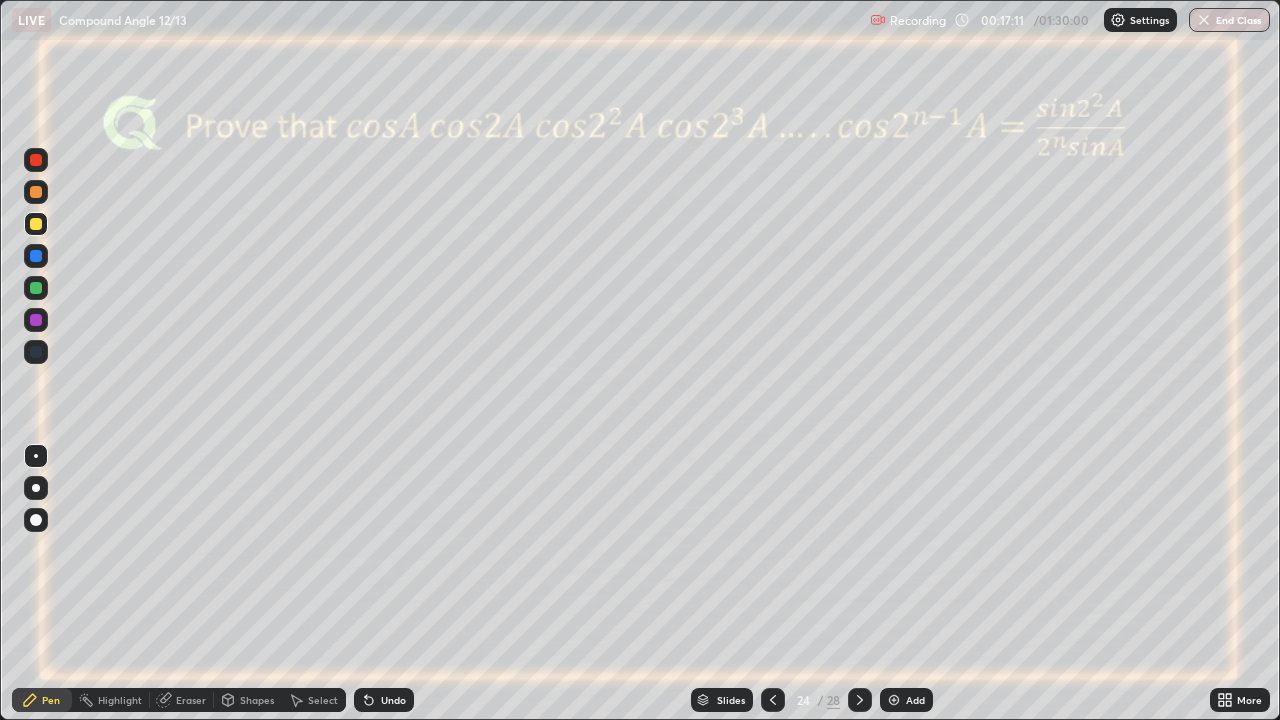 click 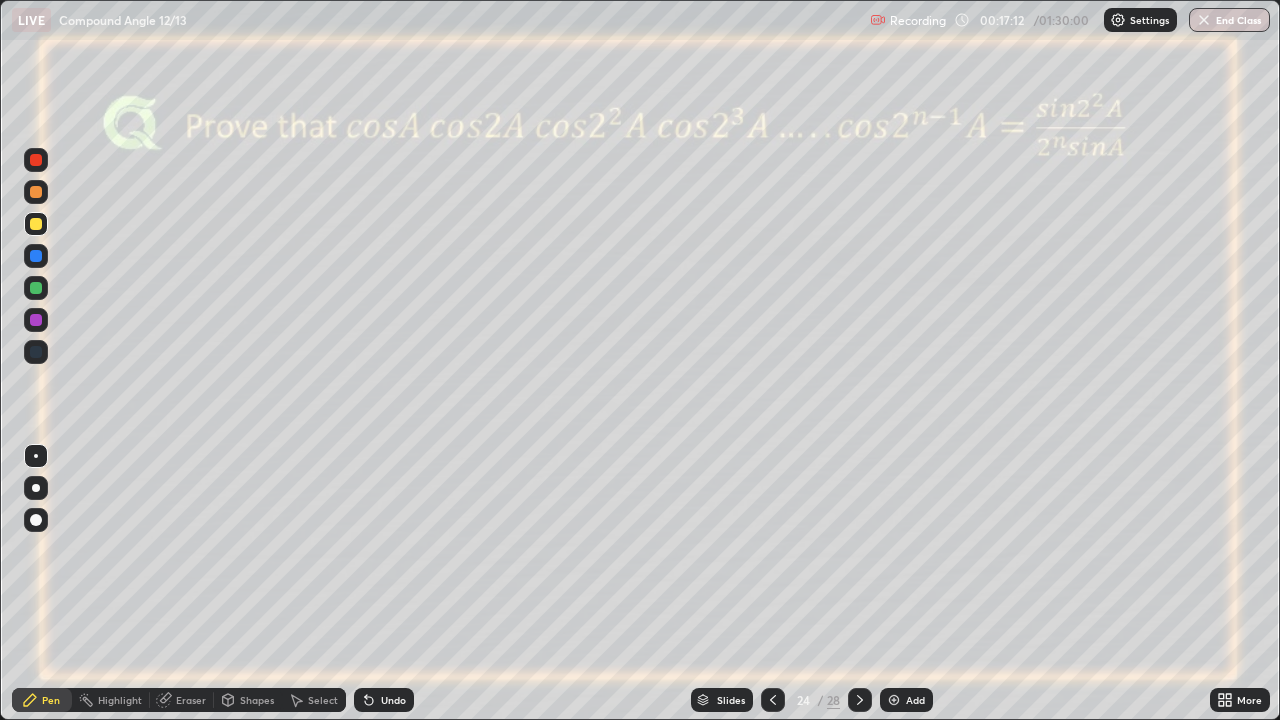 click on "Undo" at bounding box center (384, 700) 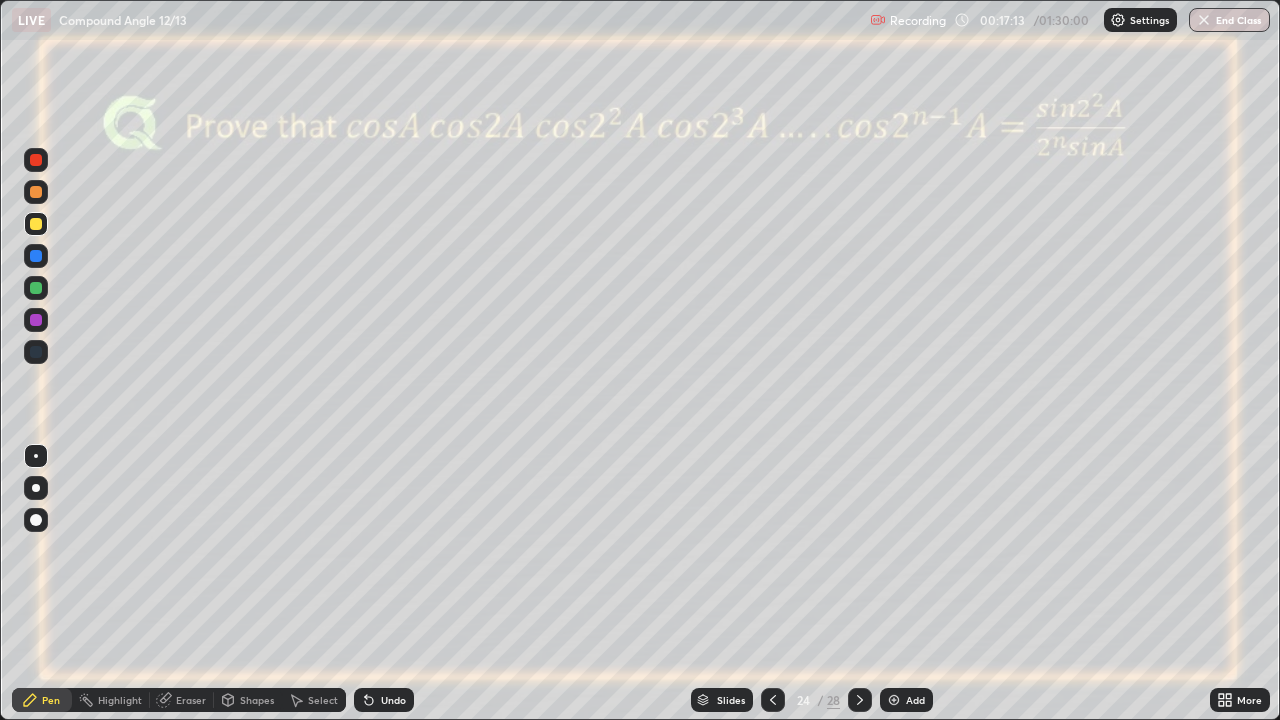 click 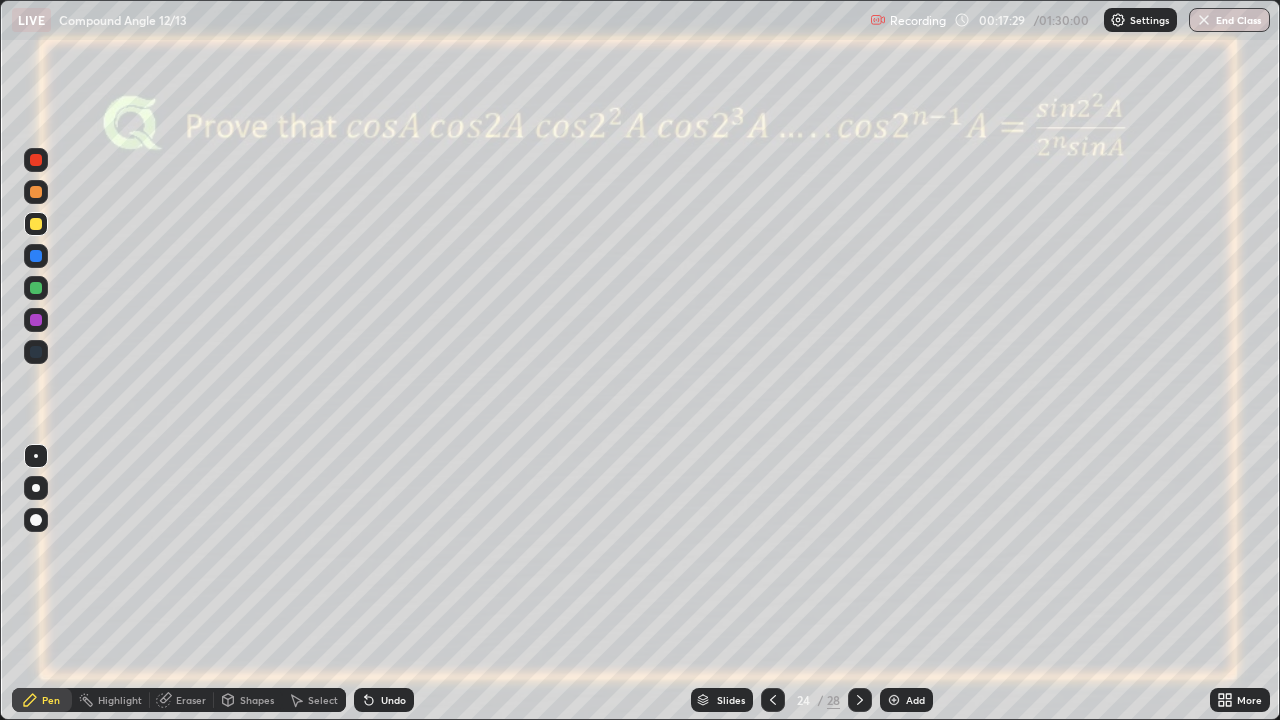 click on "Undo" at bounding box center [384, 700] 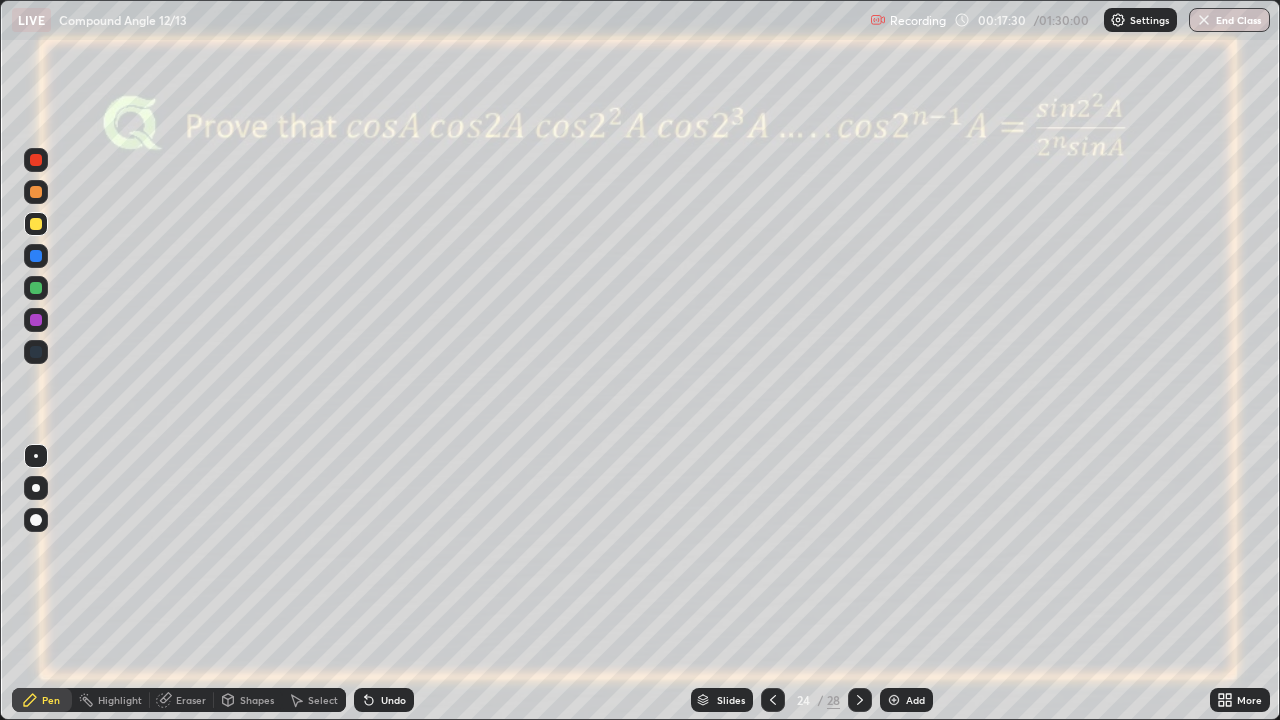 click at bounding box center (36, 256) 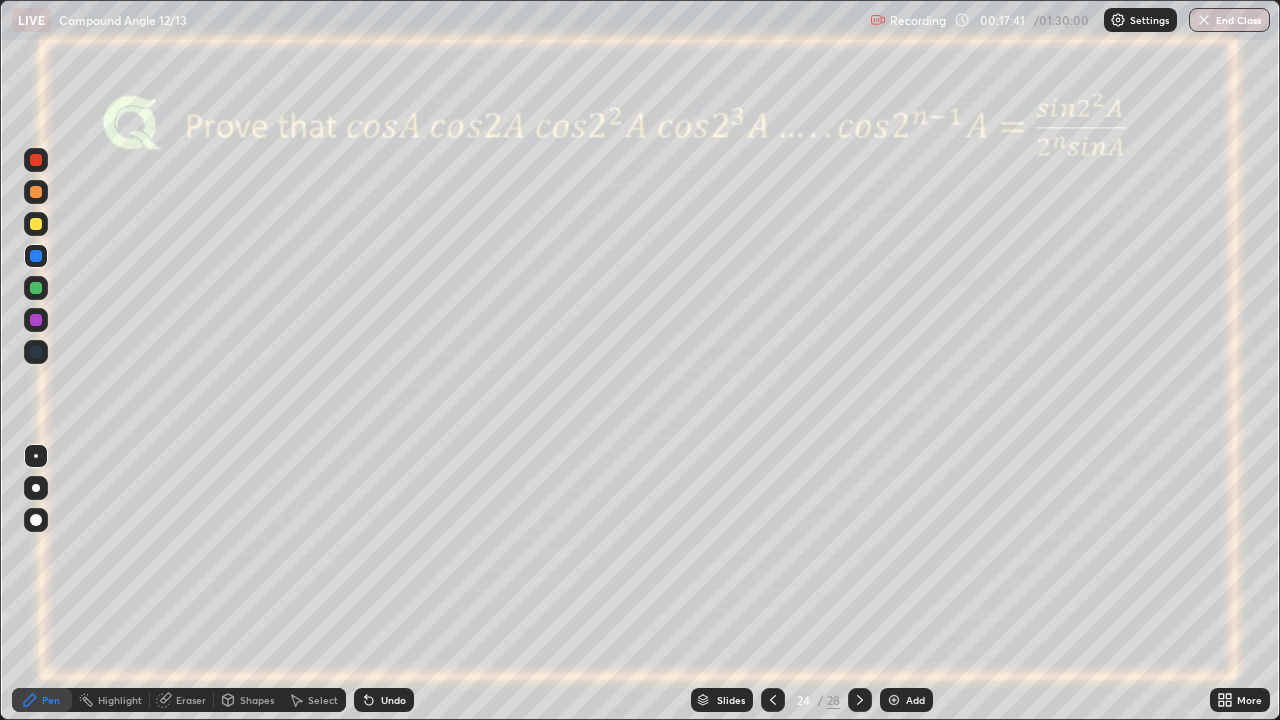 click at bounding box center (36, 320) 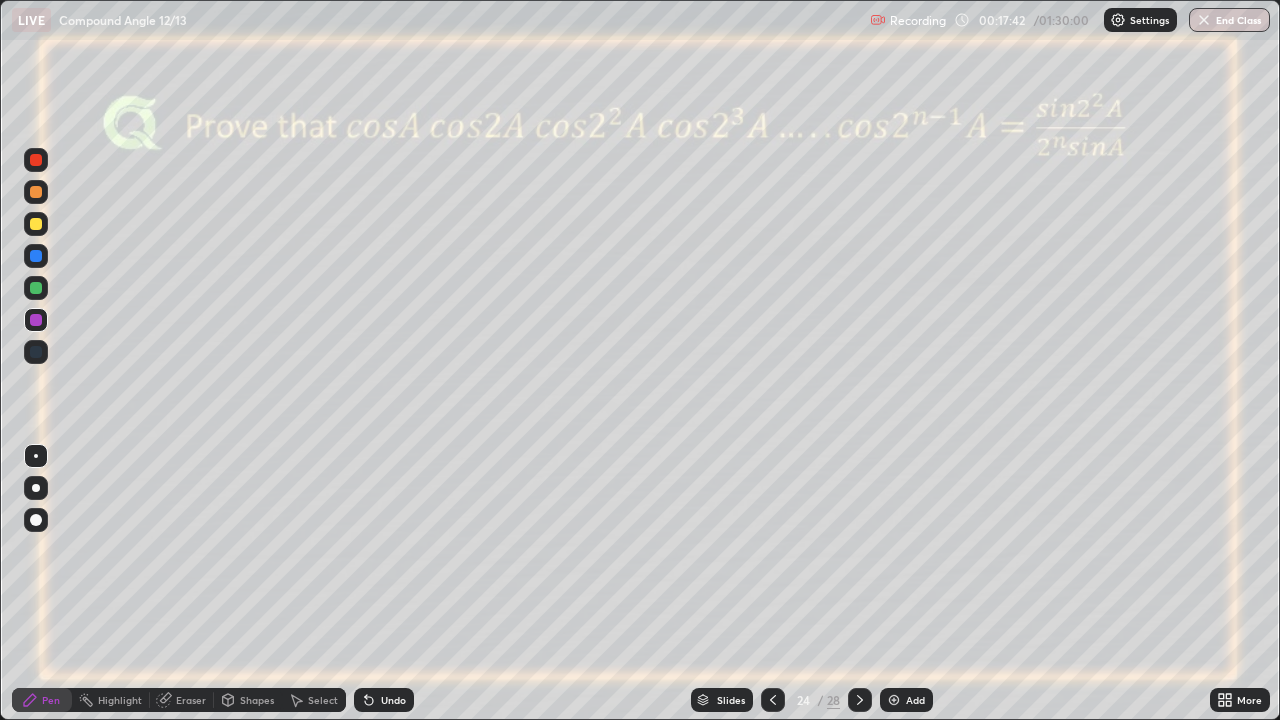 click 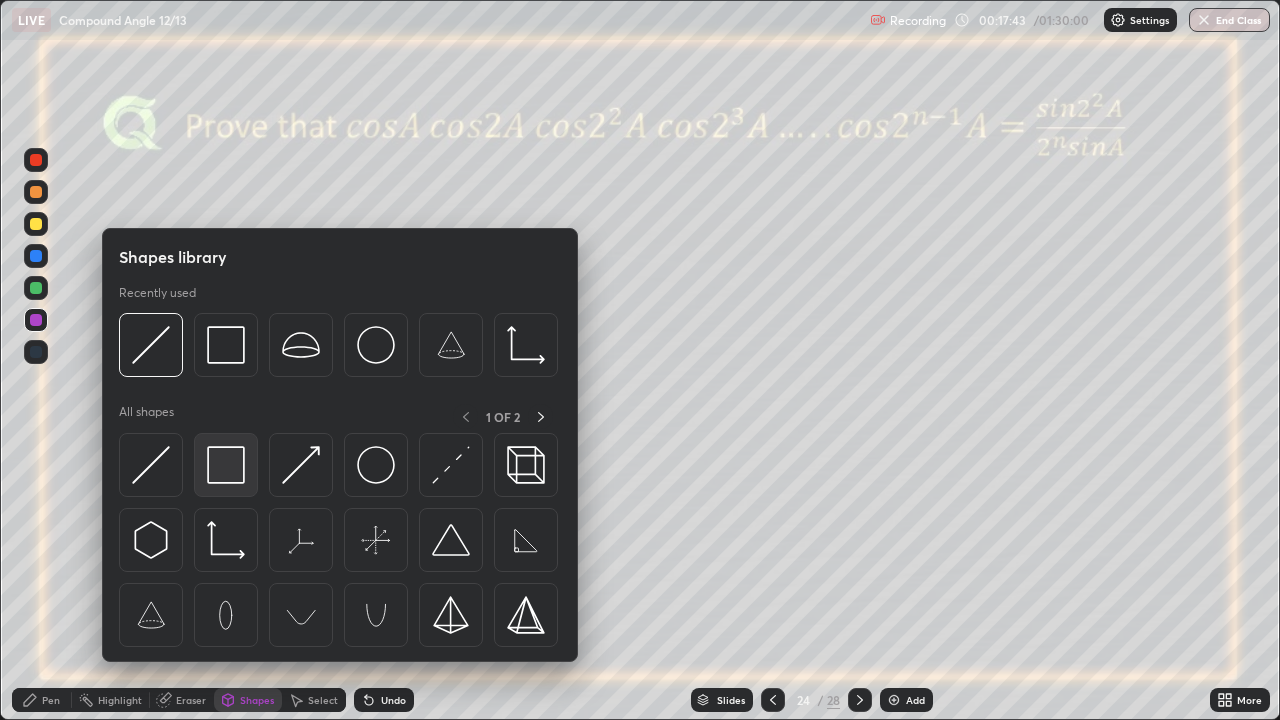 click at bounding box center [226, 465] 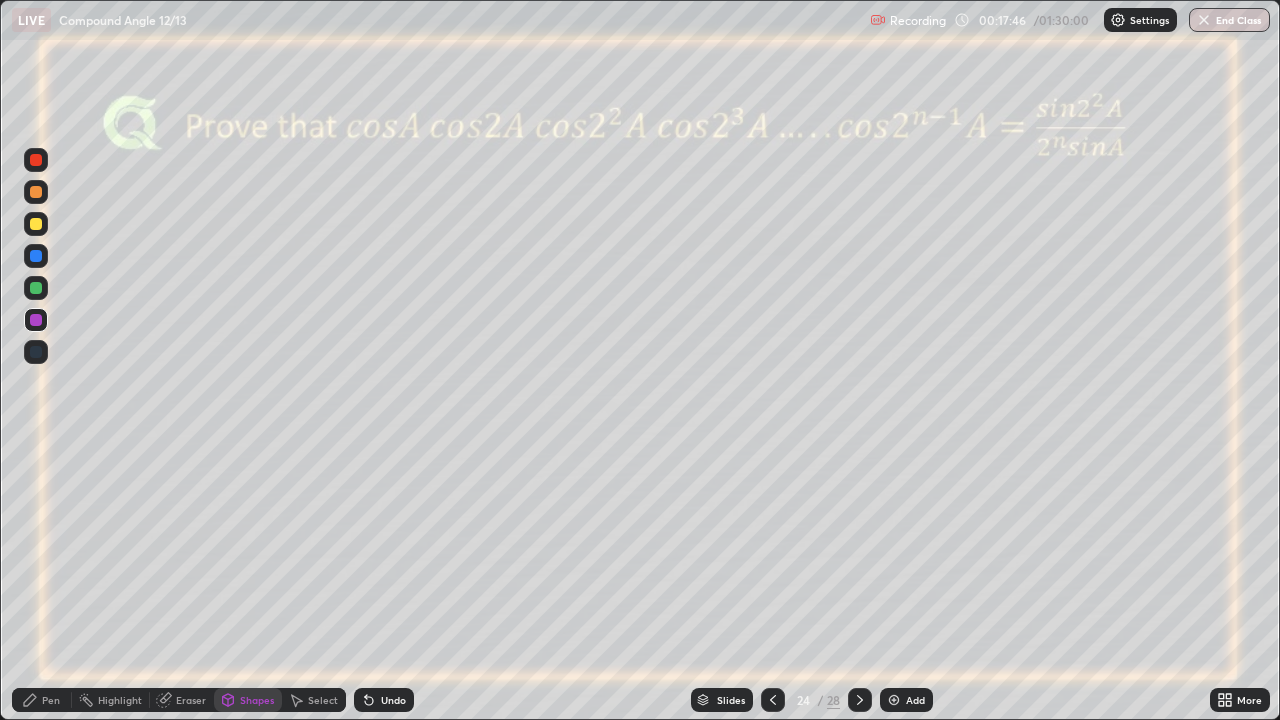 click on "Pen" at bounding box center [51, 700] 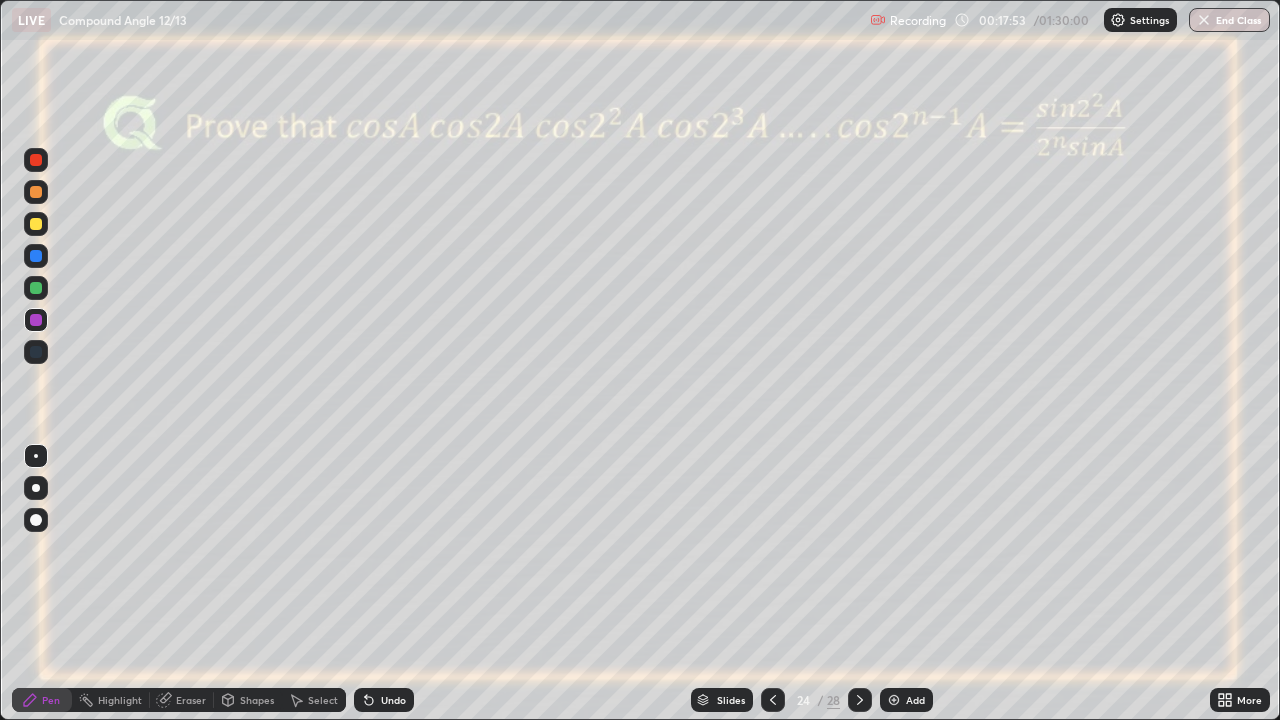 click on "Undo" at bounding box center [384, 700] 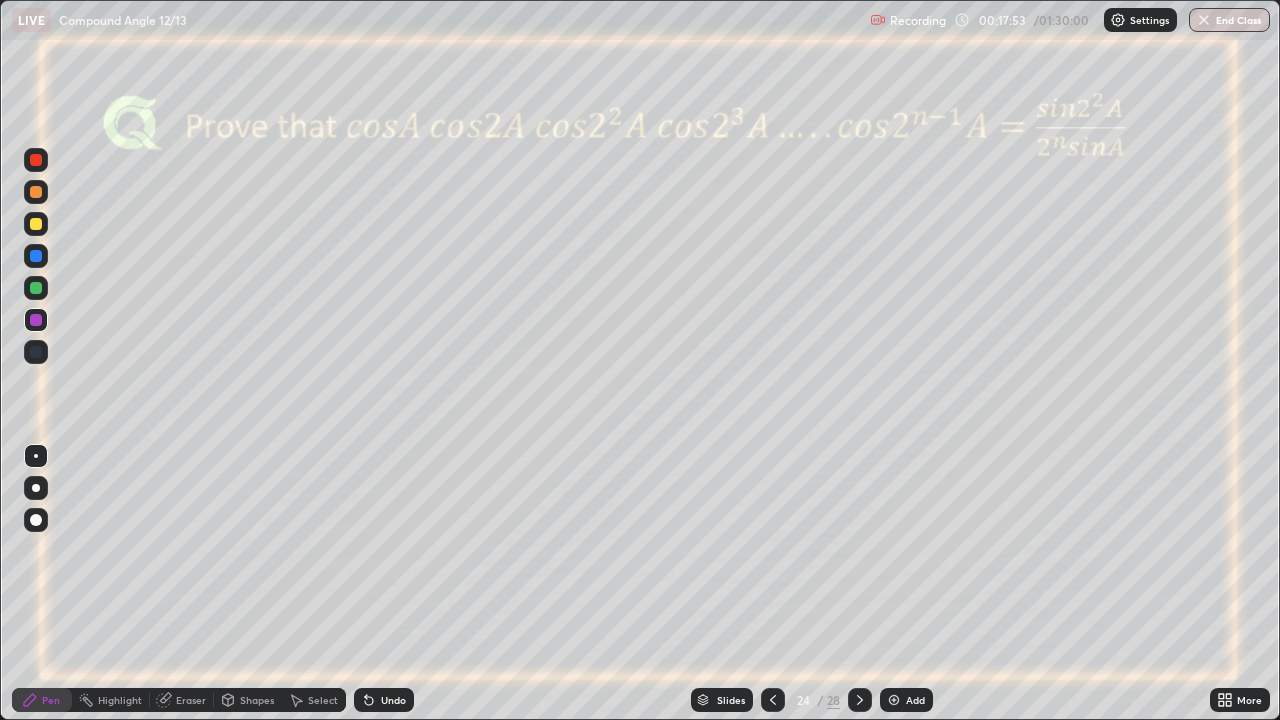 click 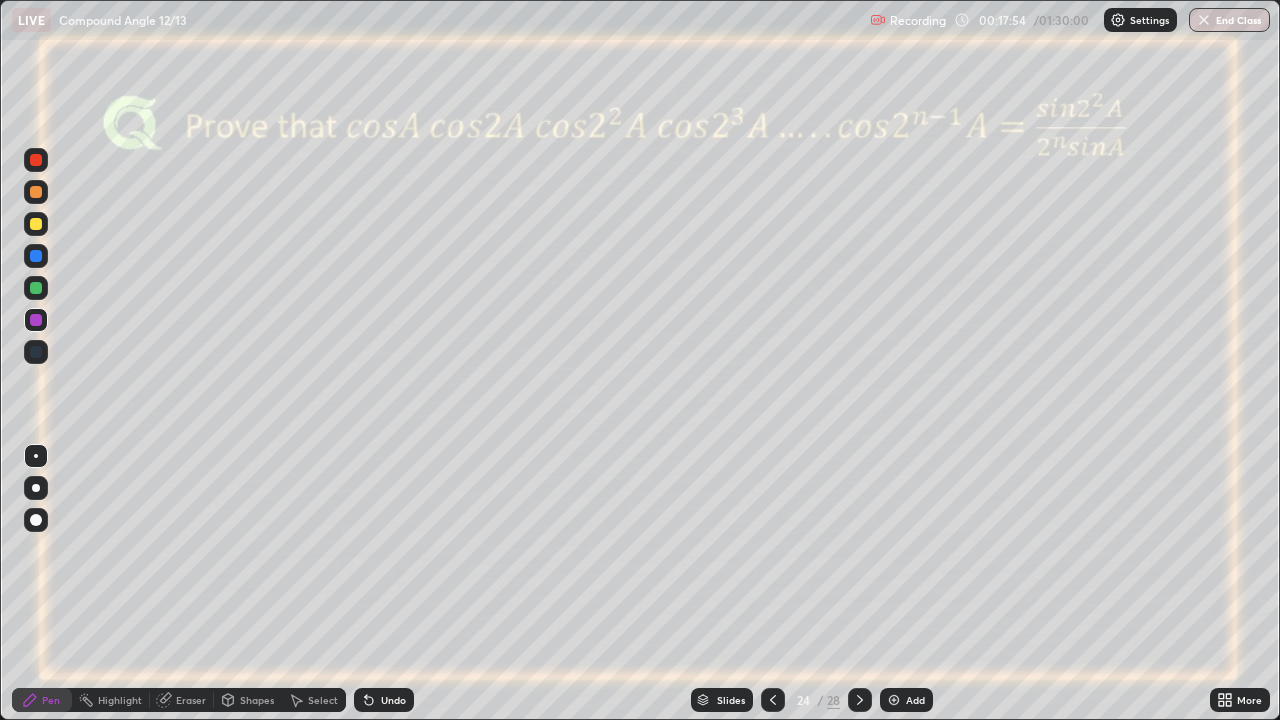 click at bounding box center (36, 256) 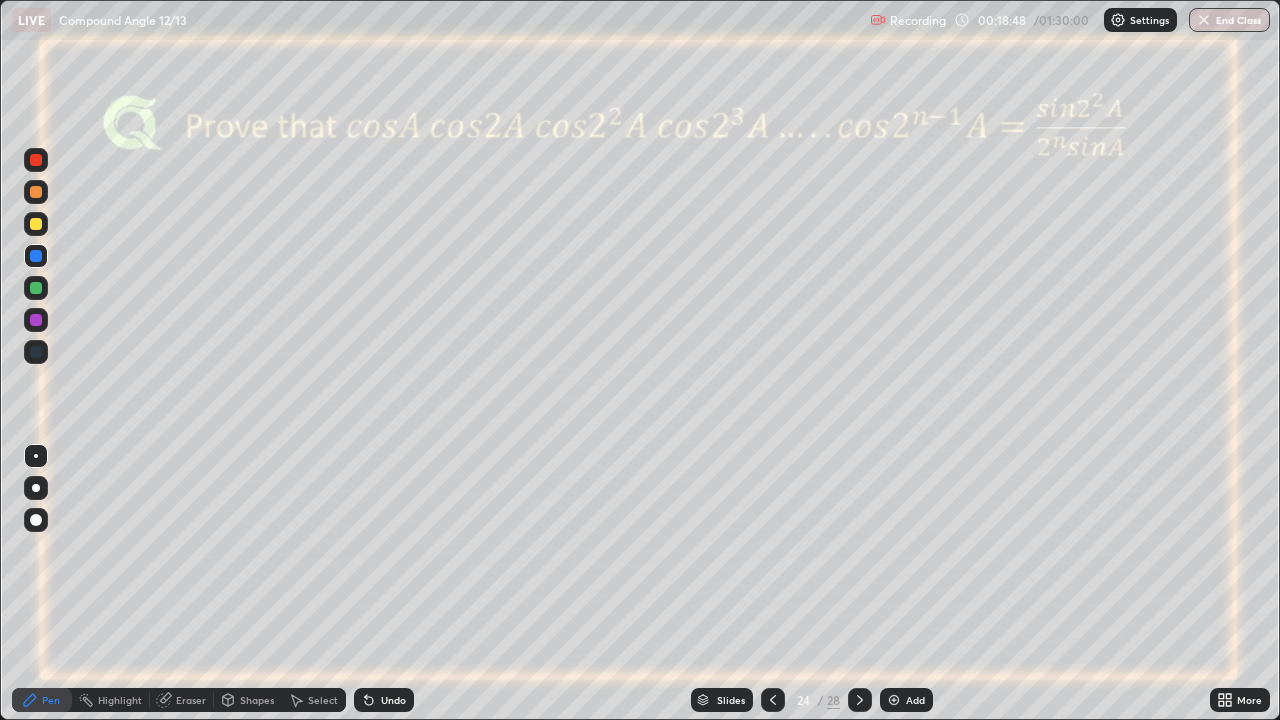 click at bounding box center [36, 320] 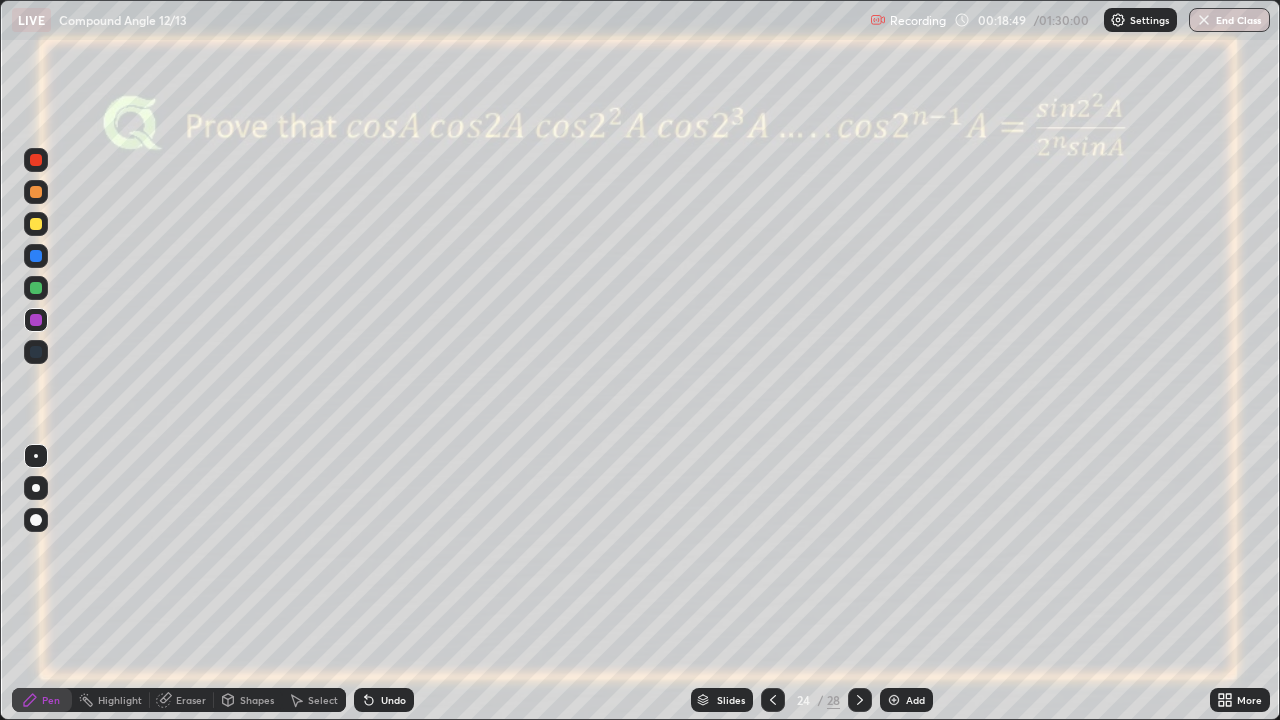 click on "Shapes" at bounding box center [248, 700] 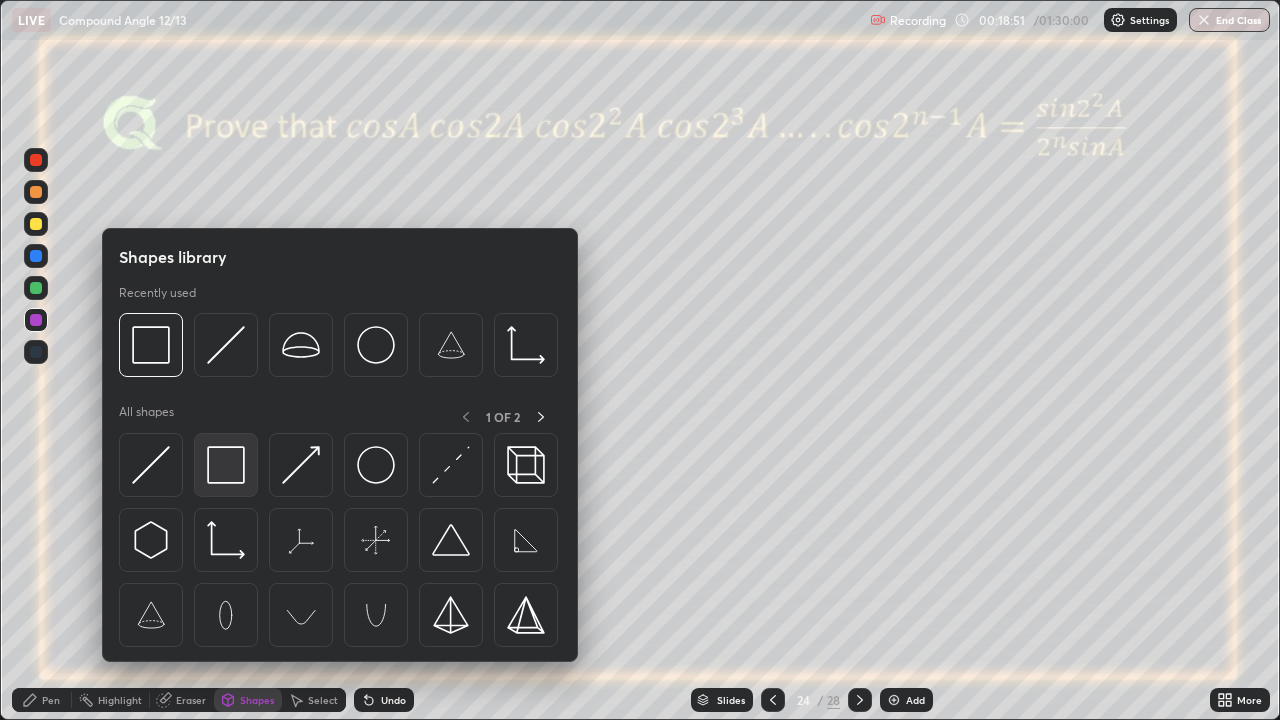 click at bounding box center (226, 465) 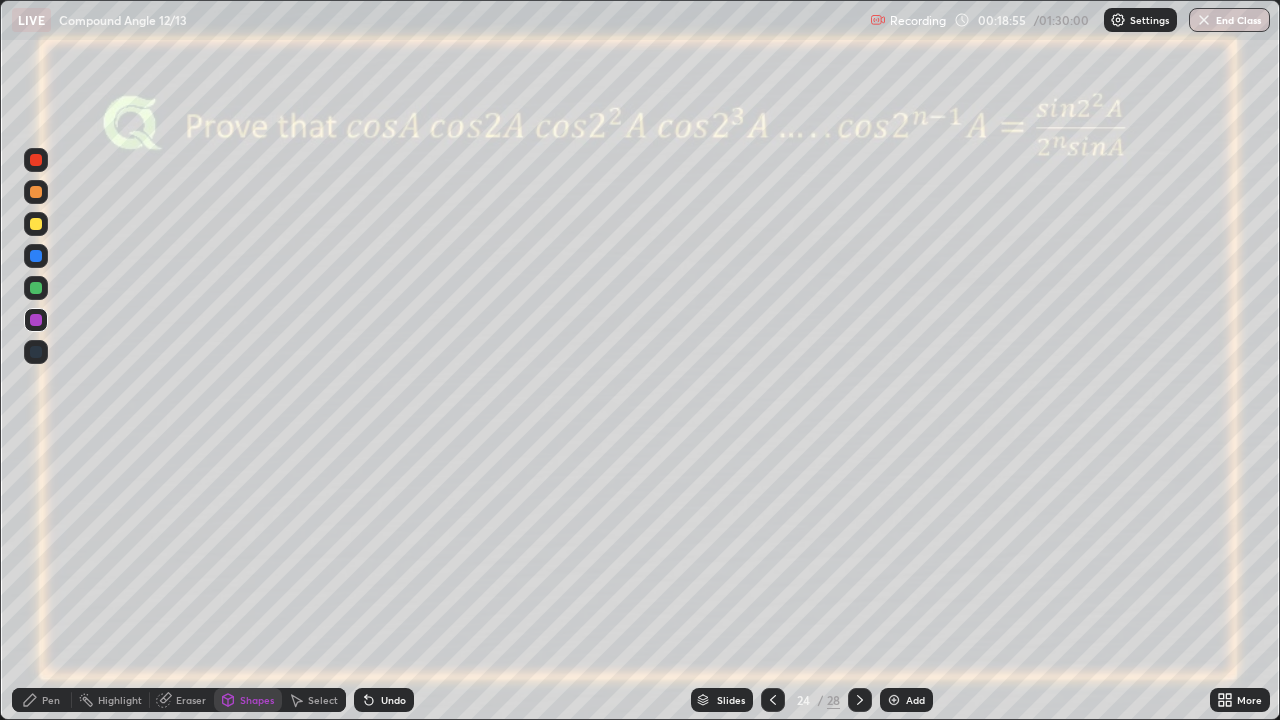 click on "Pen" at bounding box center (51, 700) 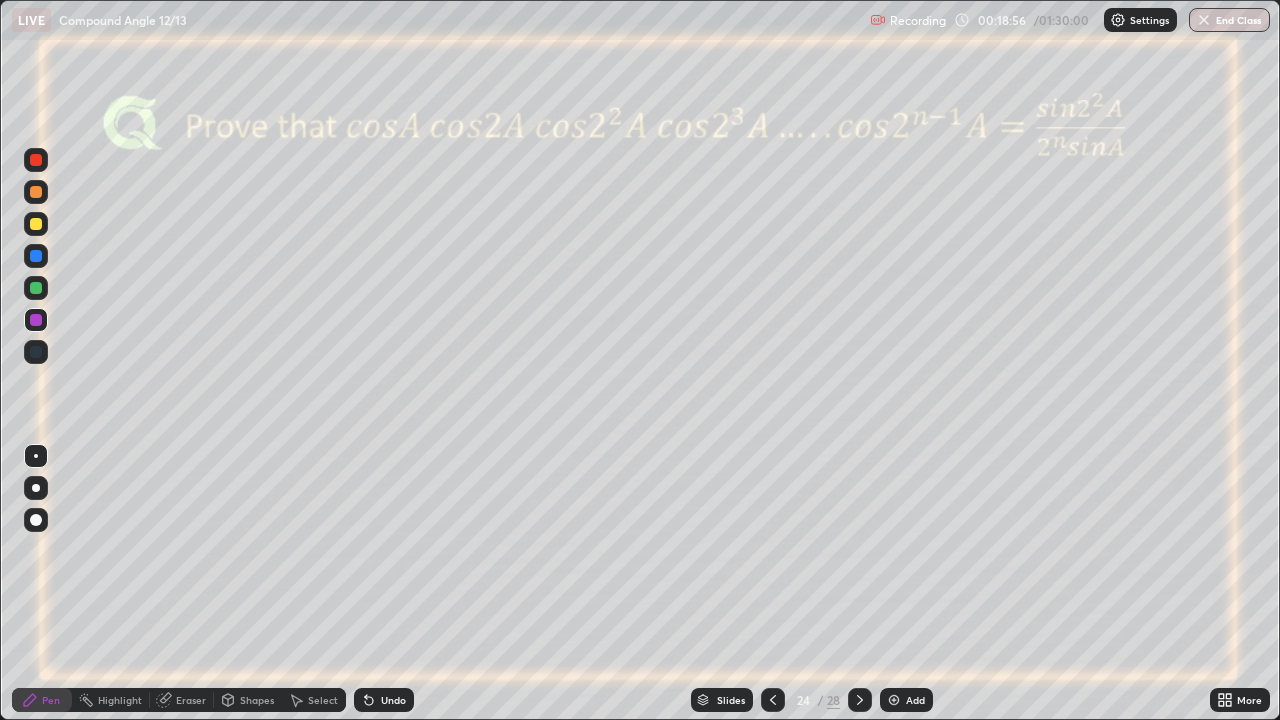 click at bounding box center [36, 256] 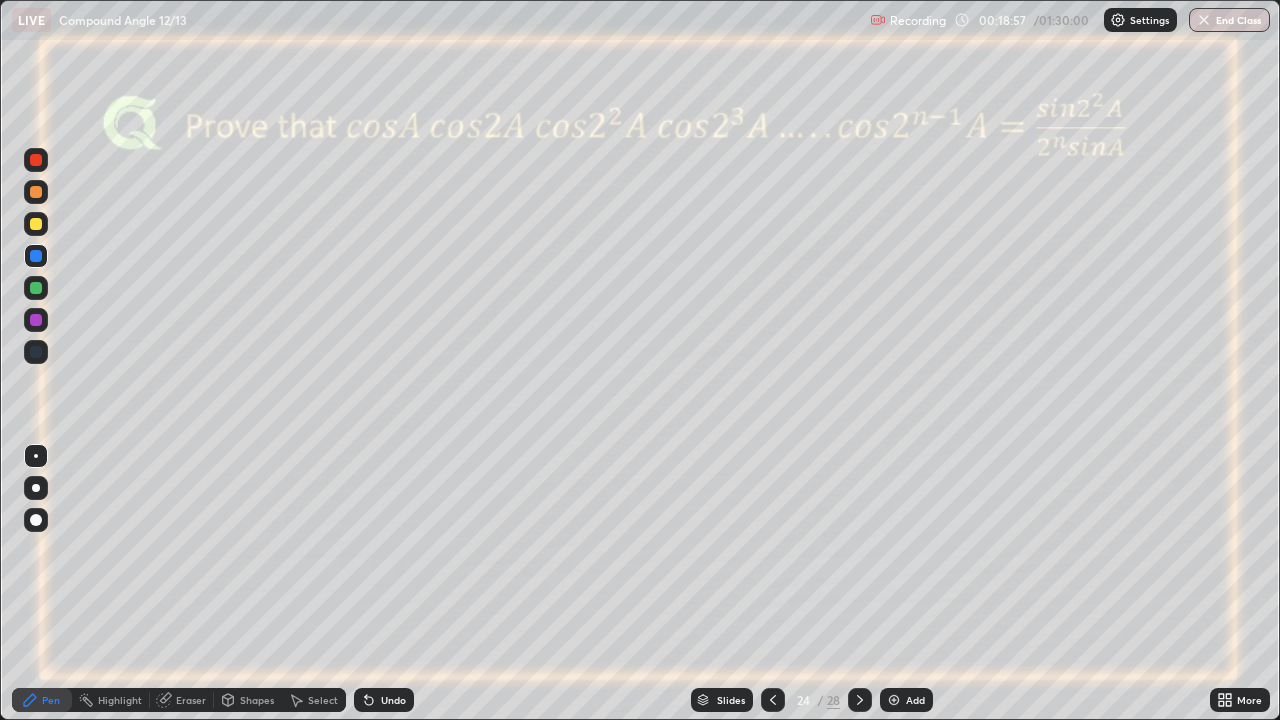 click at bounding box center [36, 224] 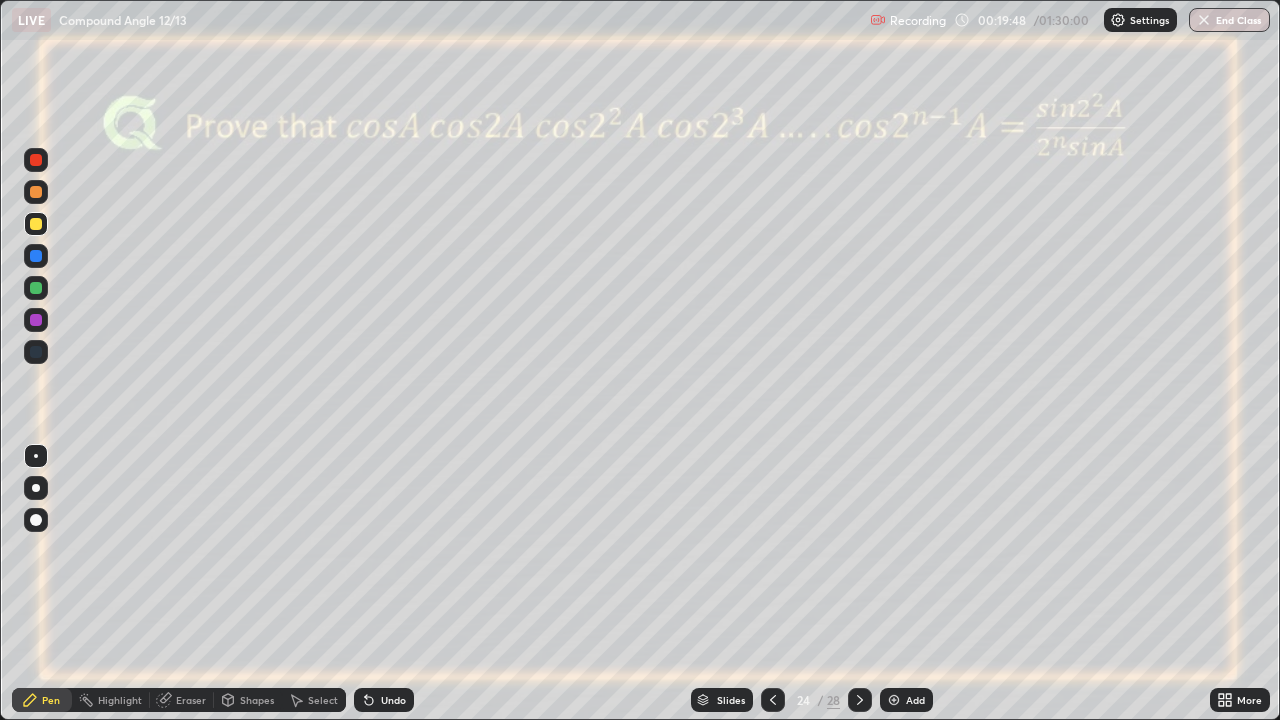 click 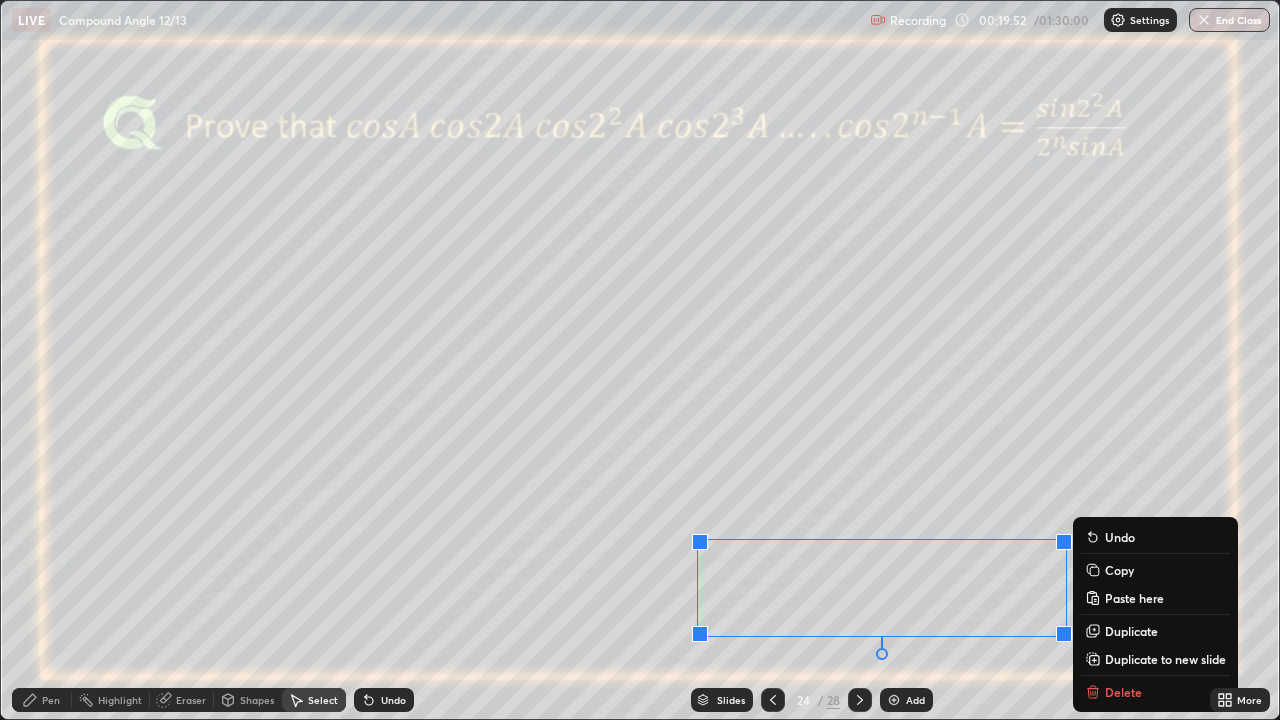 click 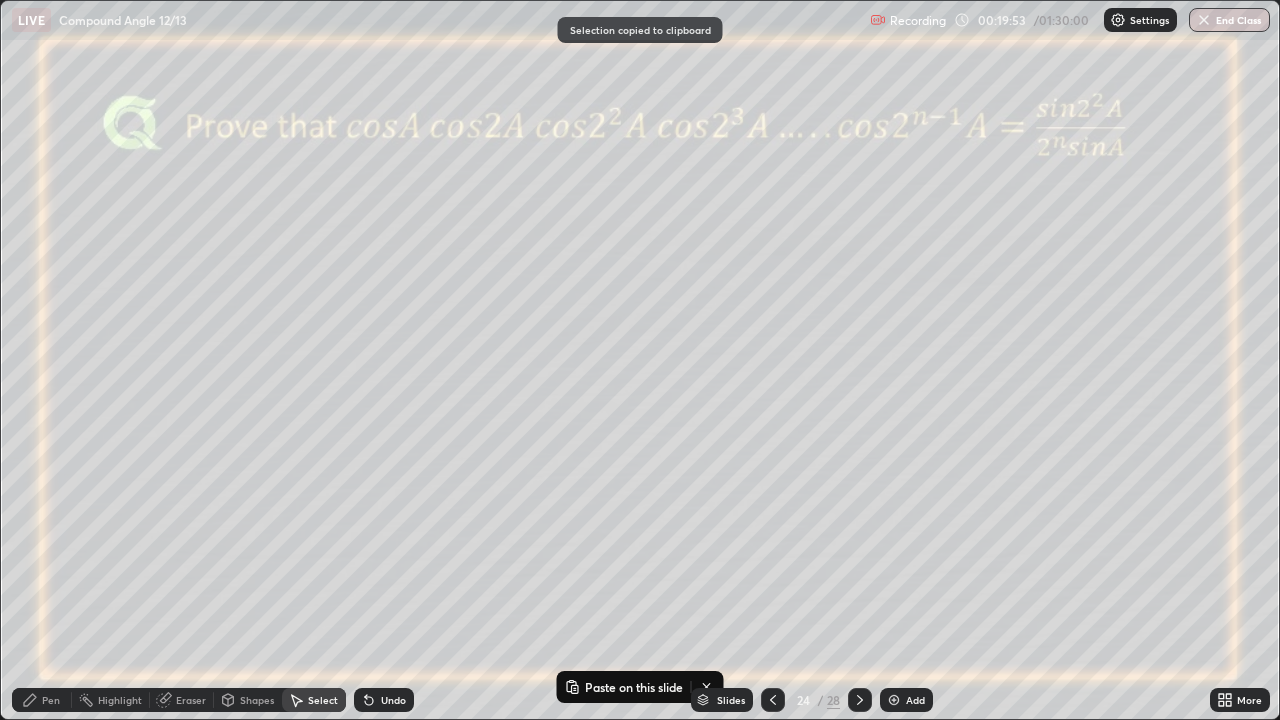 click at bounding box center [894, 700] 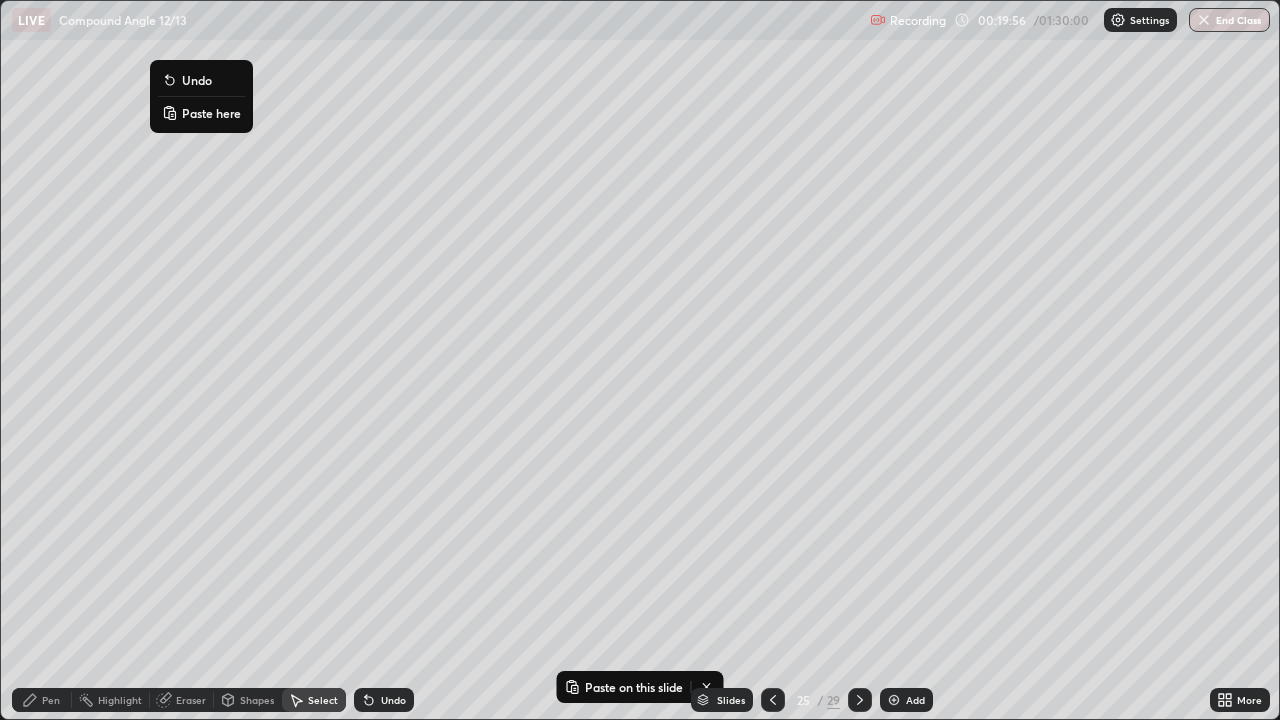 click on "Paste here" at bounding box center [211, 113] 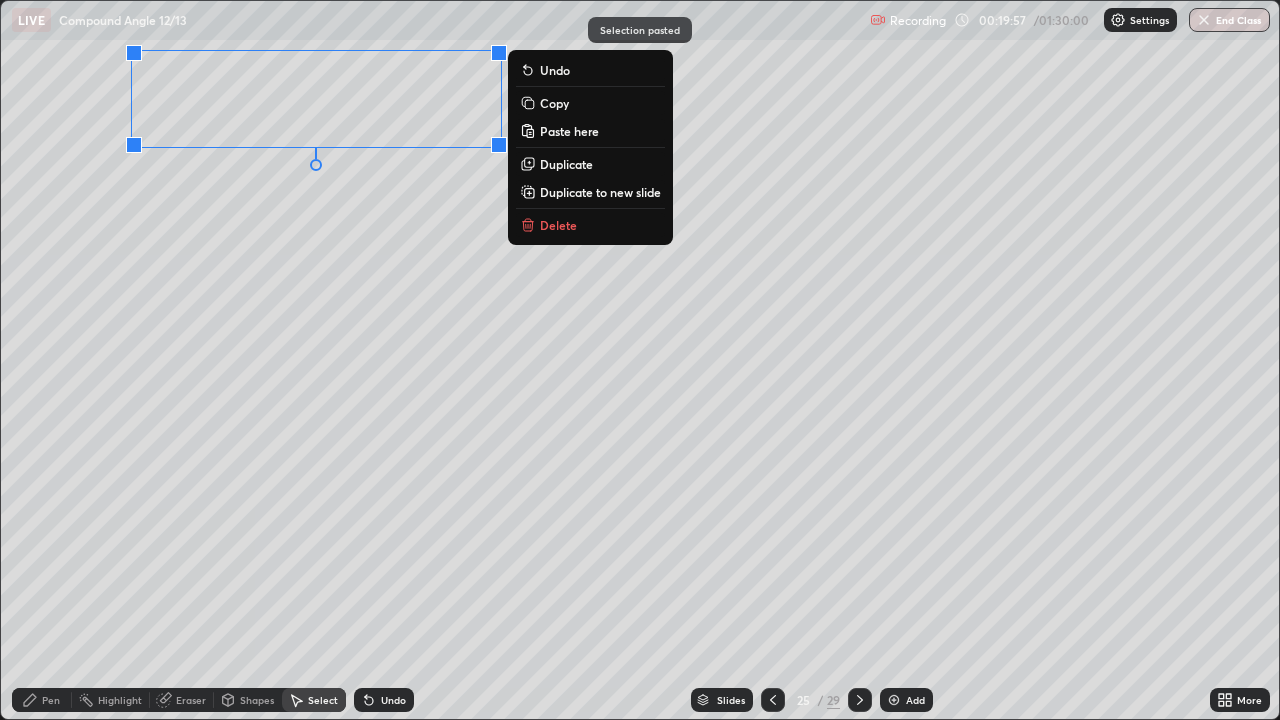click on "0 ° Undo Copy Paste here Duplicate Duplicate to new slide Delete" at bounding box center [640, 360] 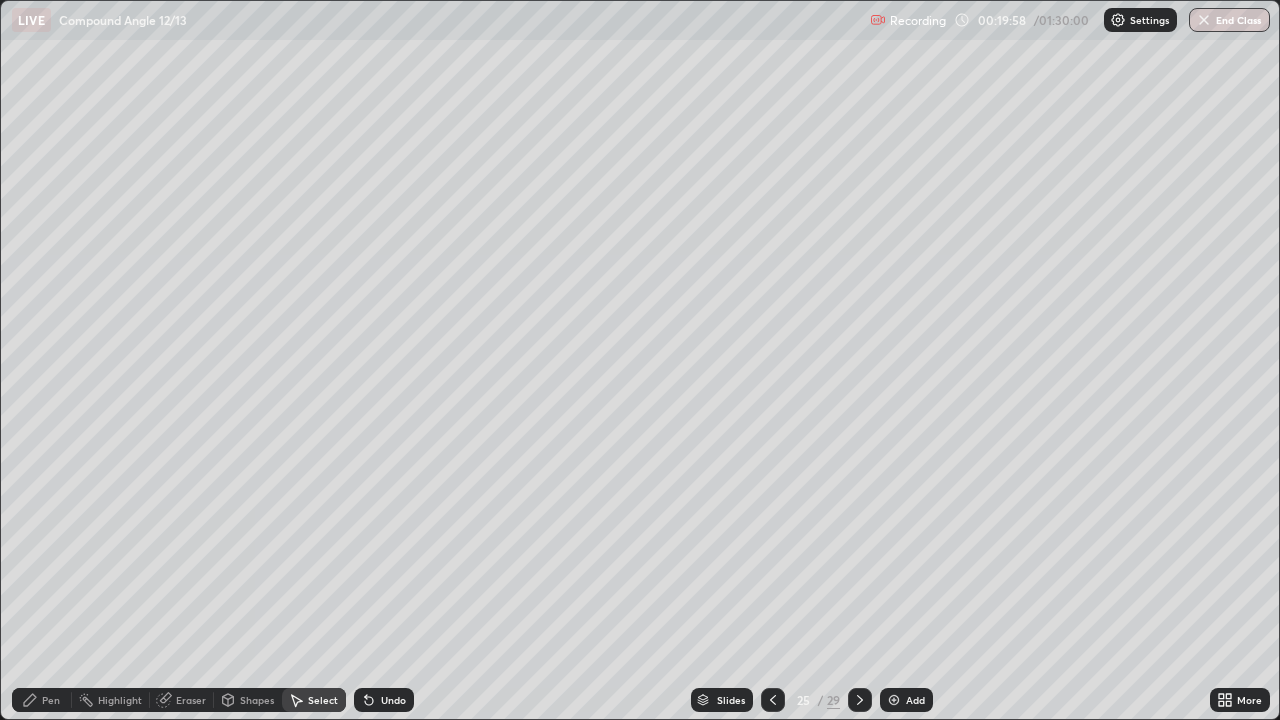 click on "Pen" at bounding box center [42, 700] 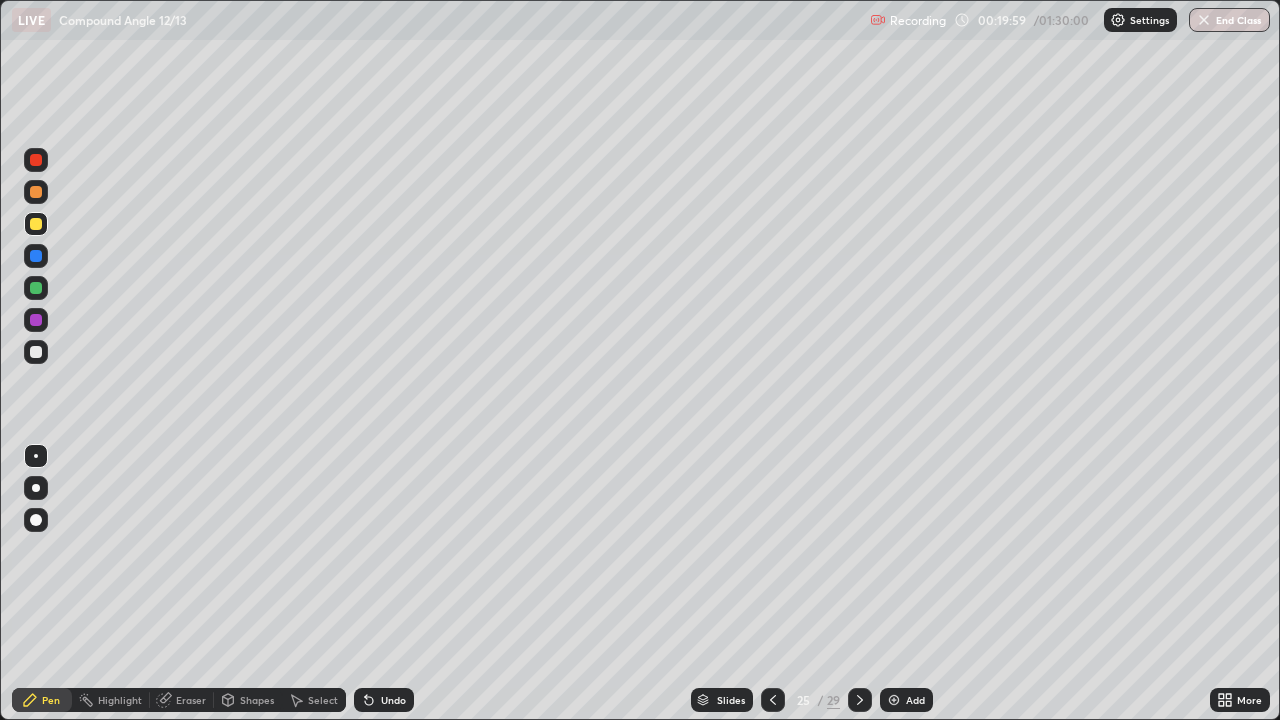 click at bounding box center (36, 288) 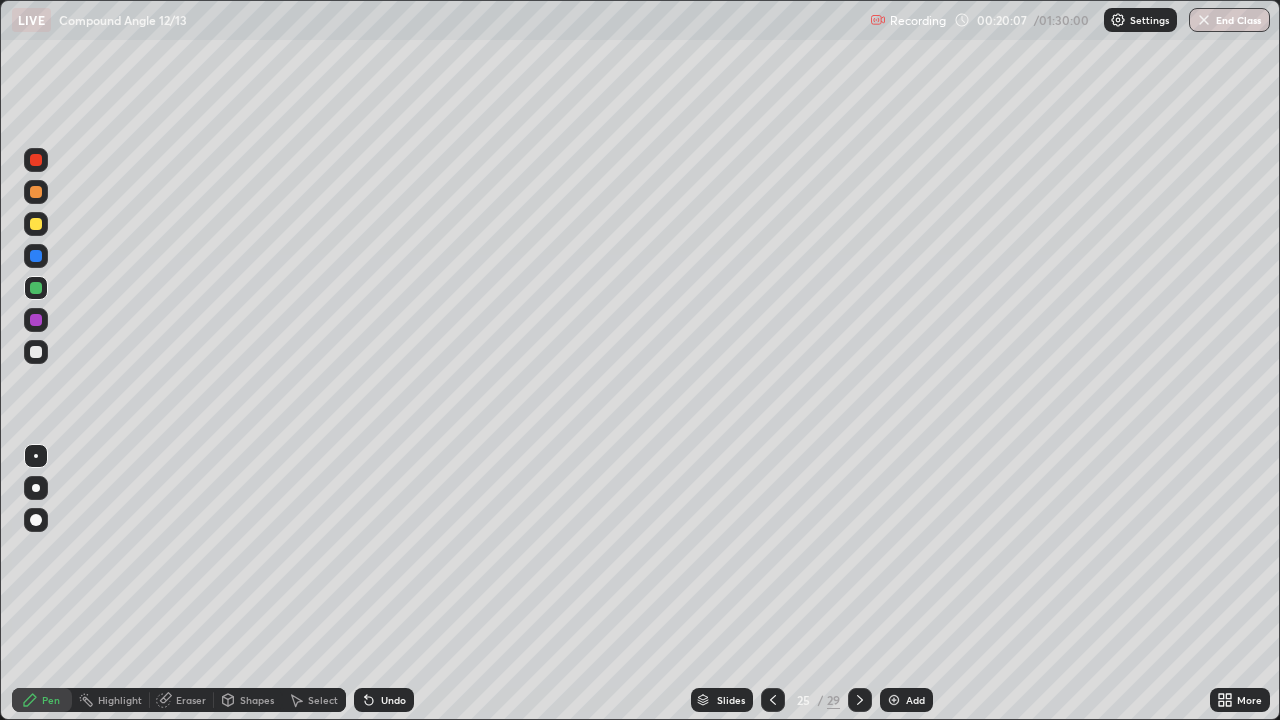 click at bounding box center [36, 224] 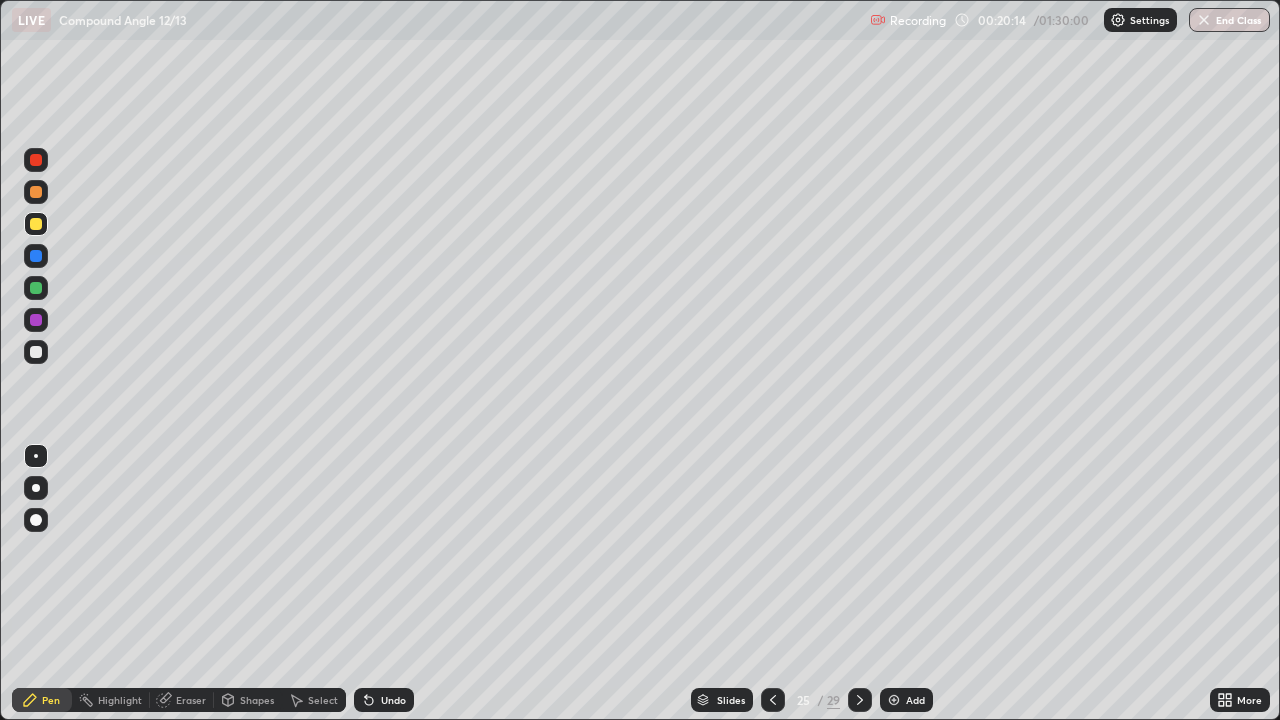 click at bounding box center [36, 256] 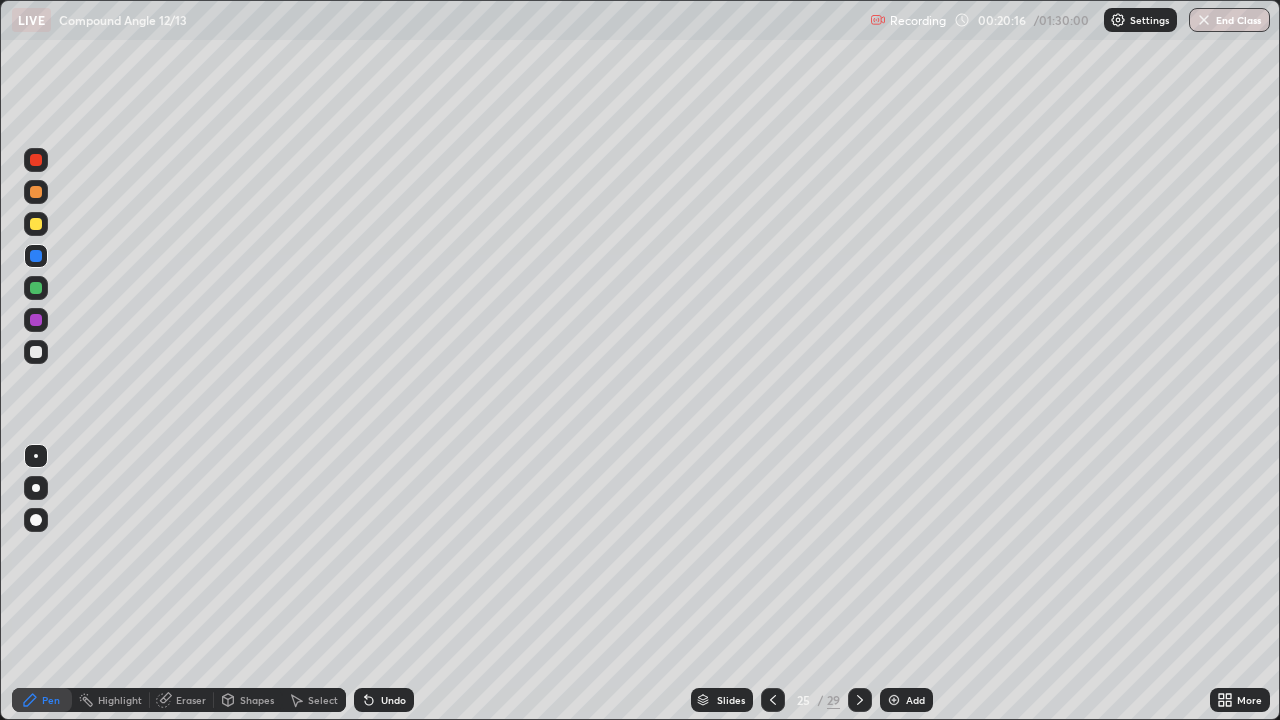 click on "Shapes" at bounding box center (257, 700) 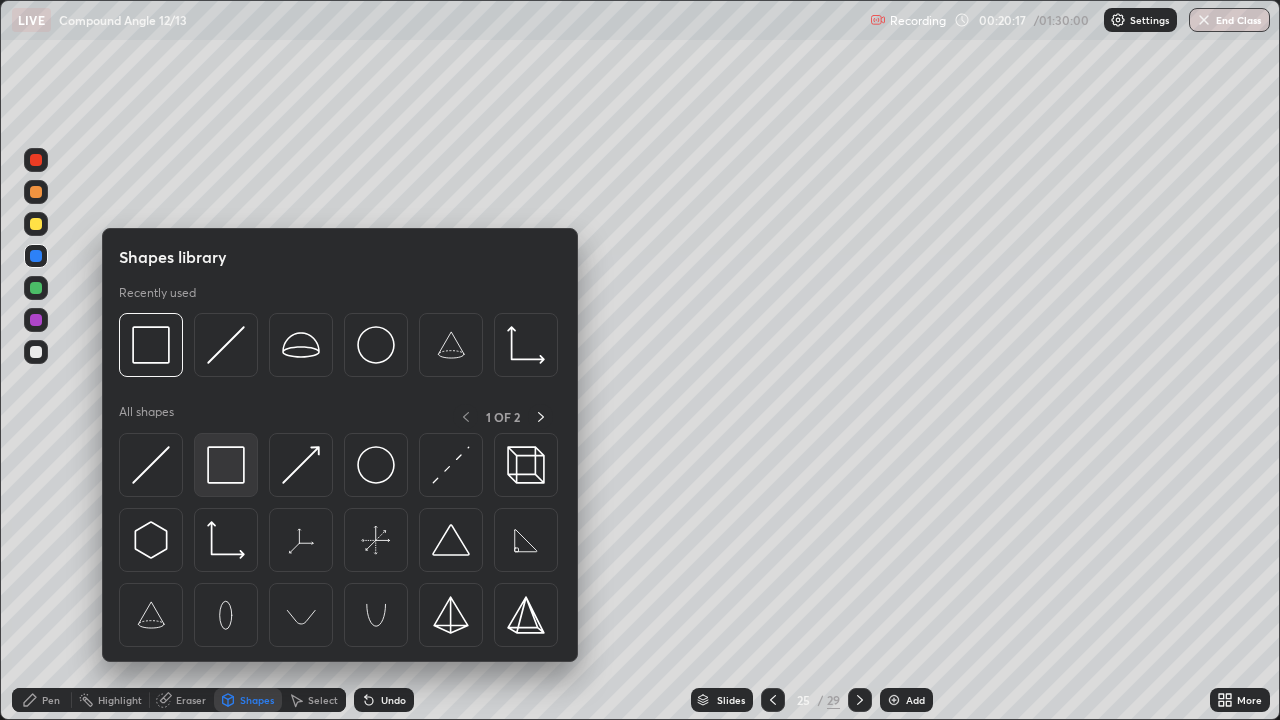 click at bounding box center (226, 465) 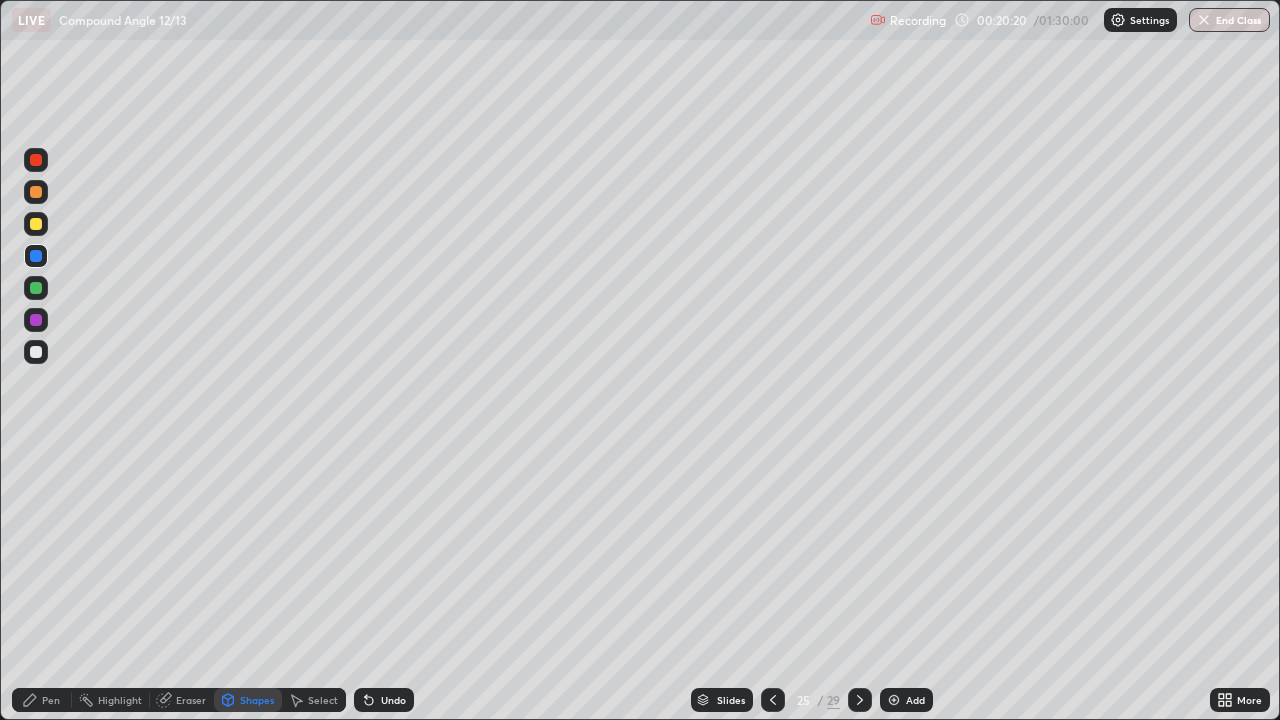 click at bounding box center (36, 288) 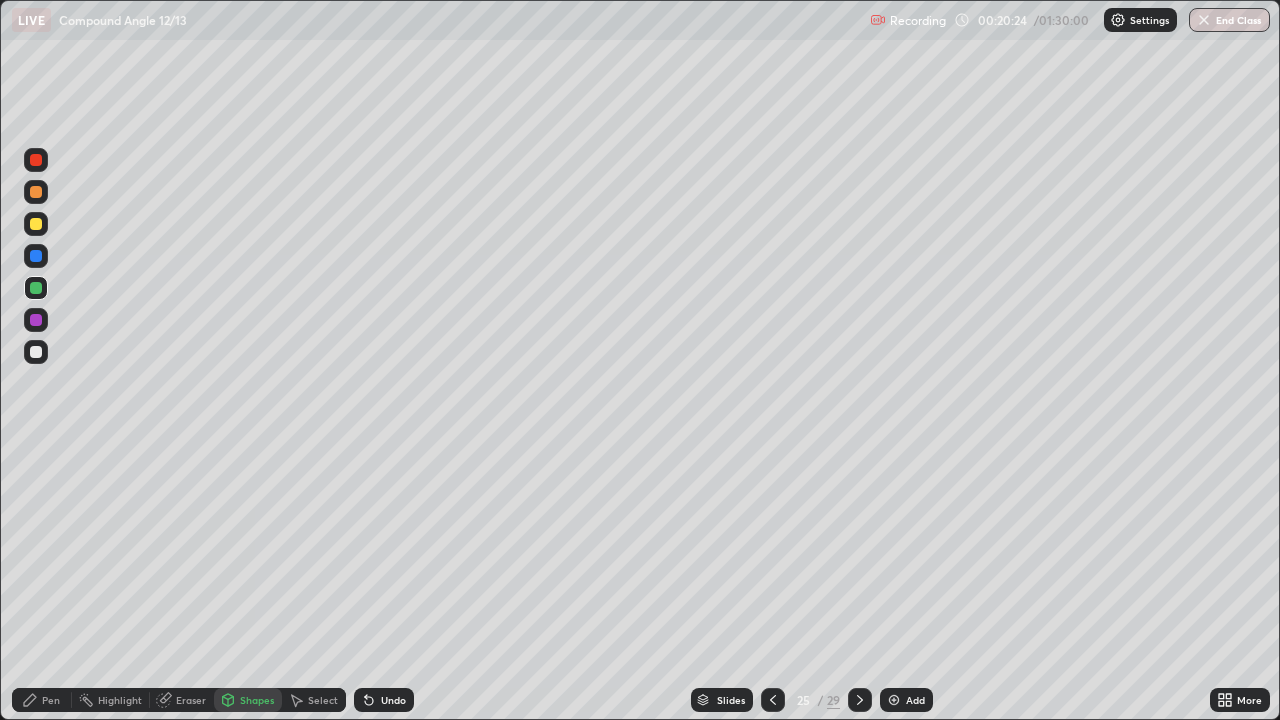 click 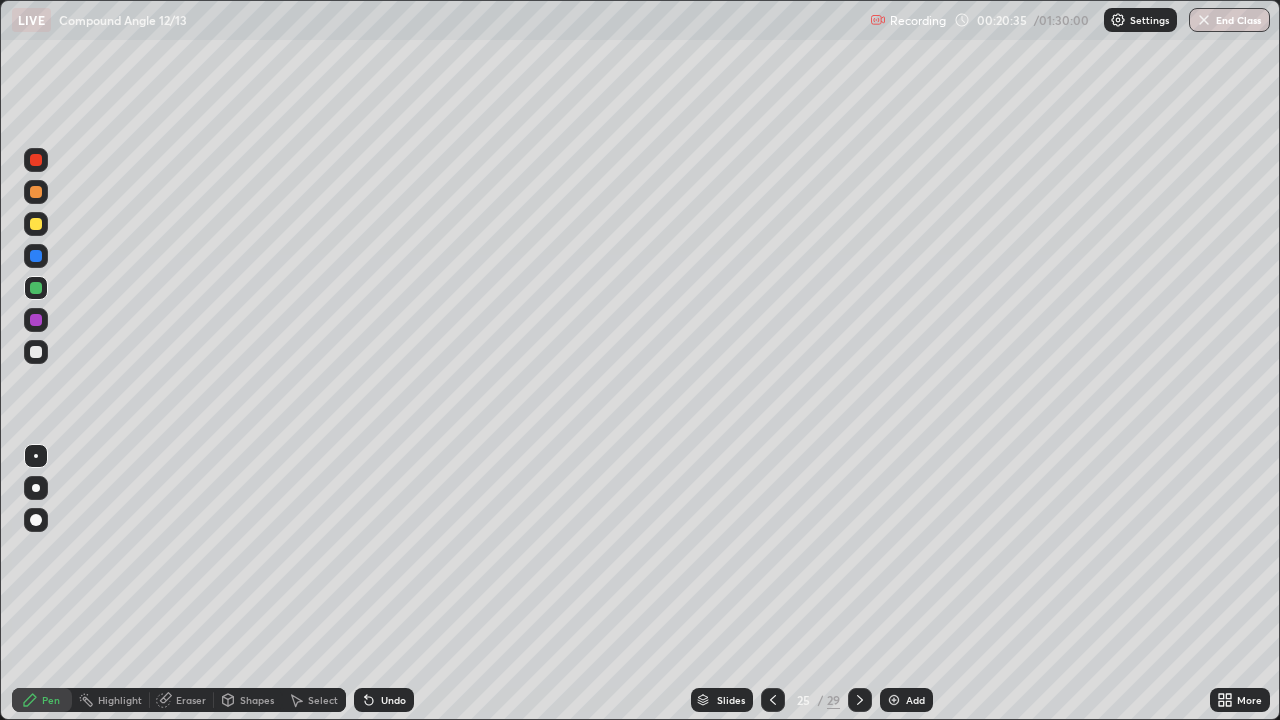 click at bounding box center (36, 352) 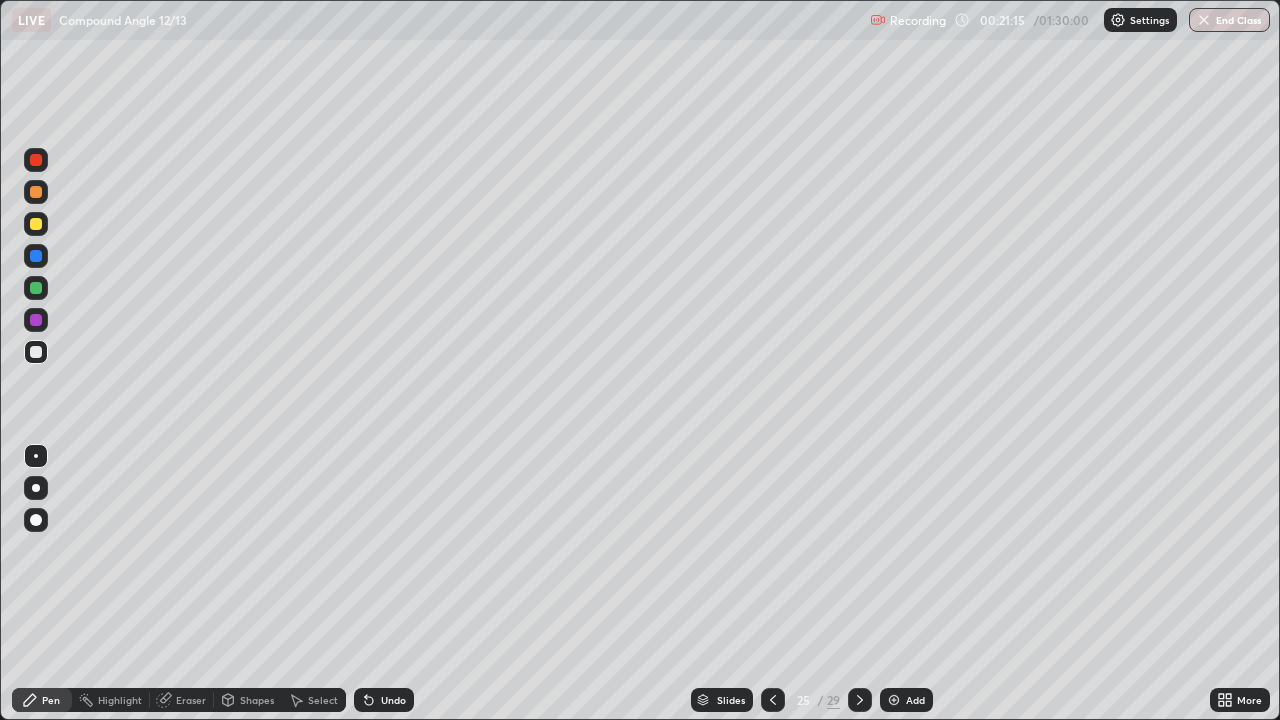 click 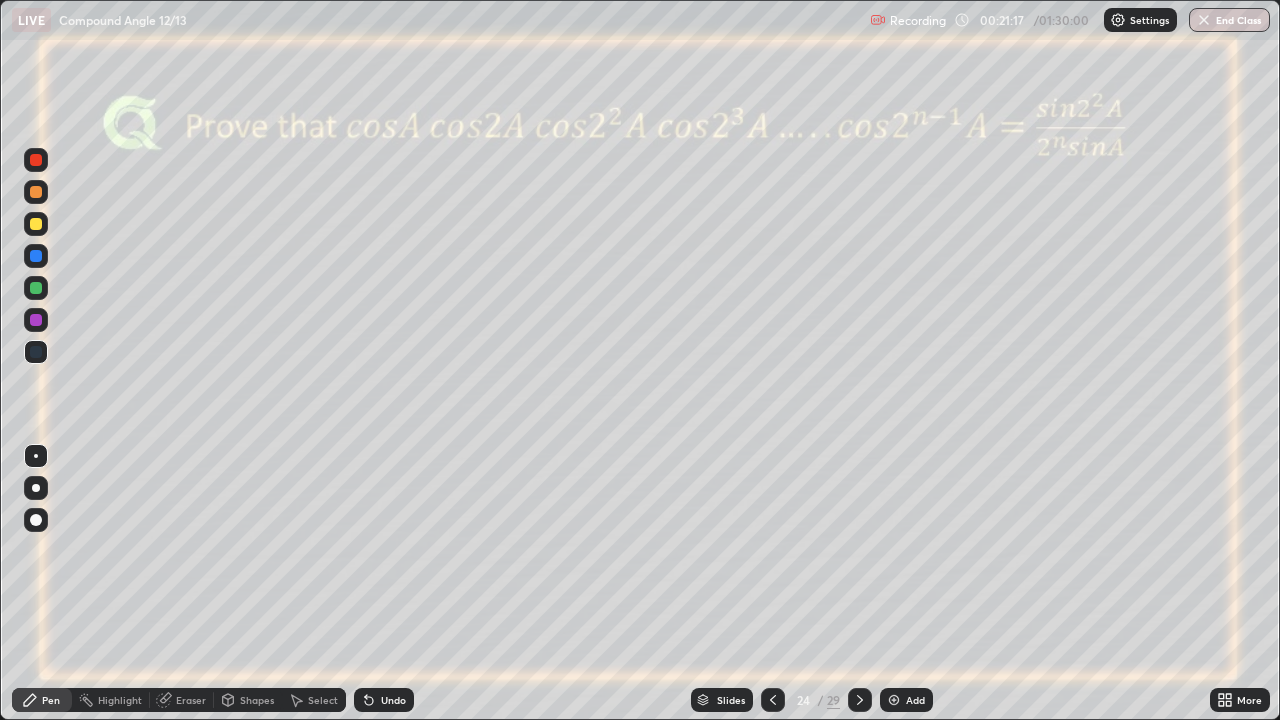 click at bounding box center (36, 224) 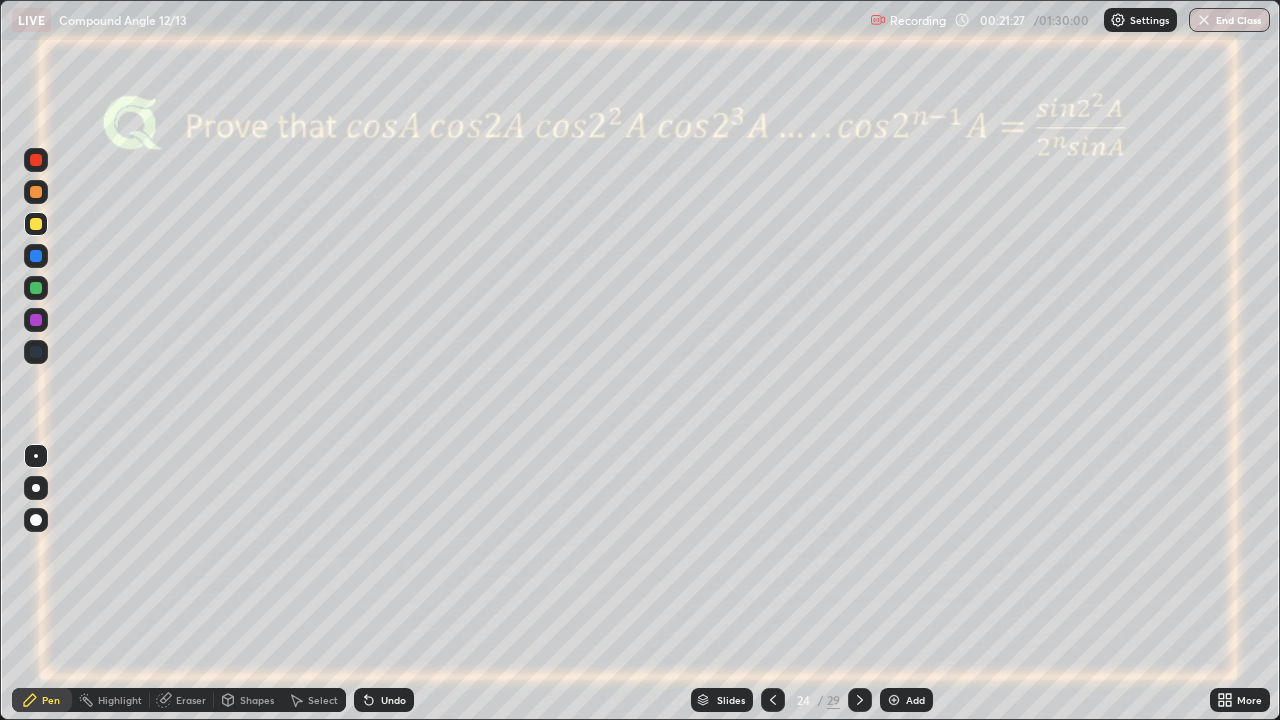 click 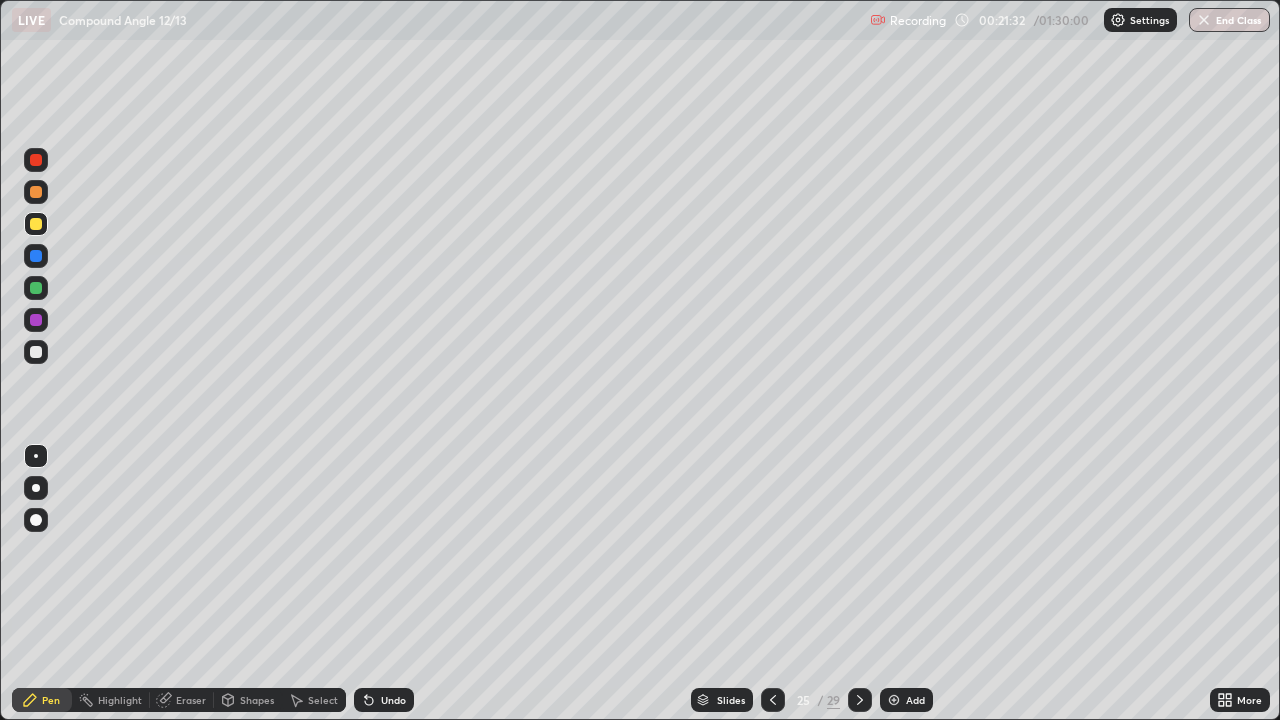 click at bounding box center [773, 700] 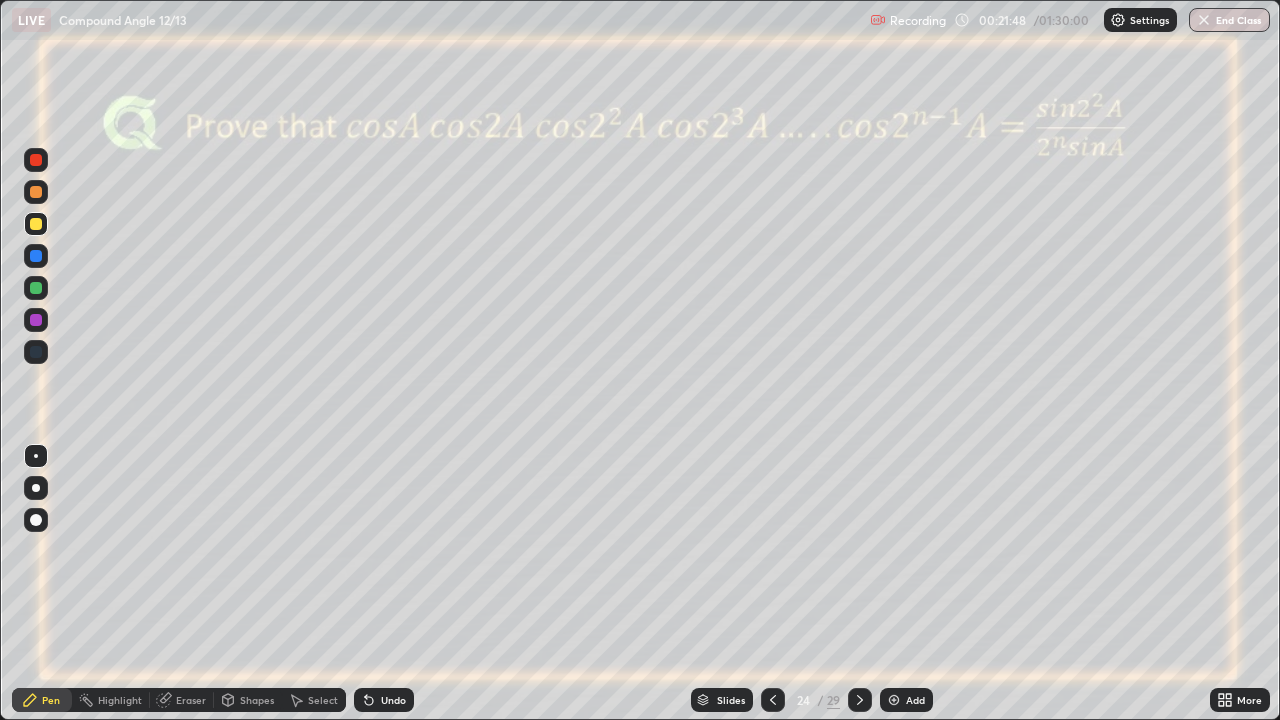 click 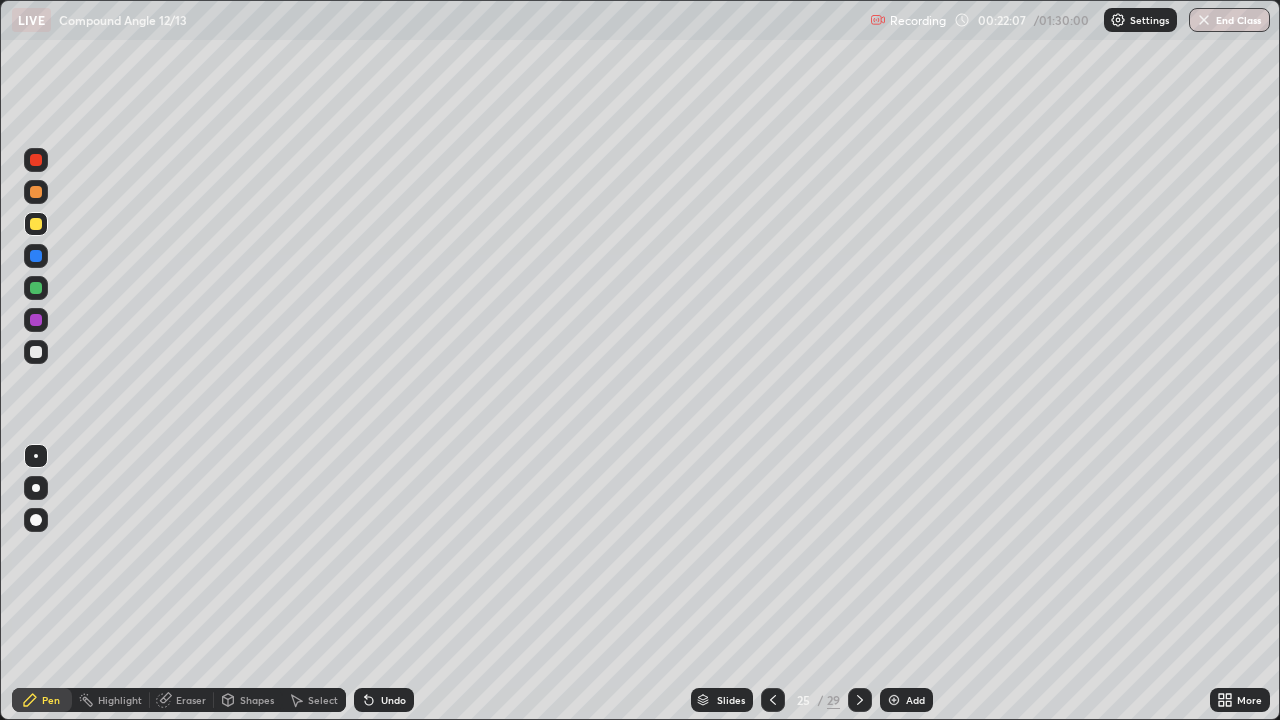 click 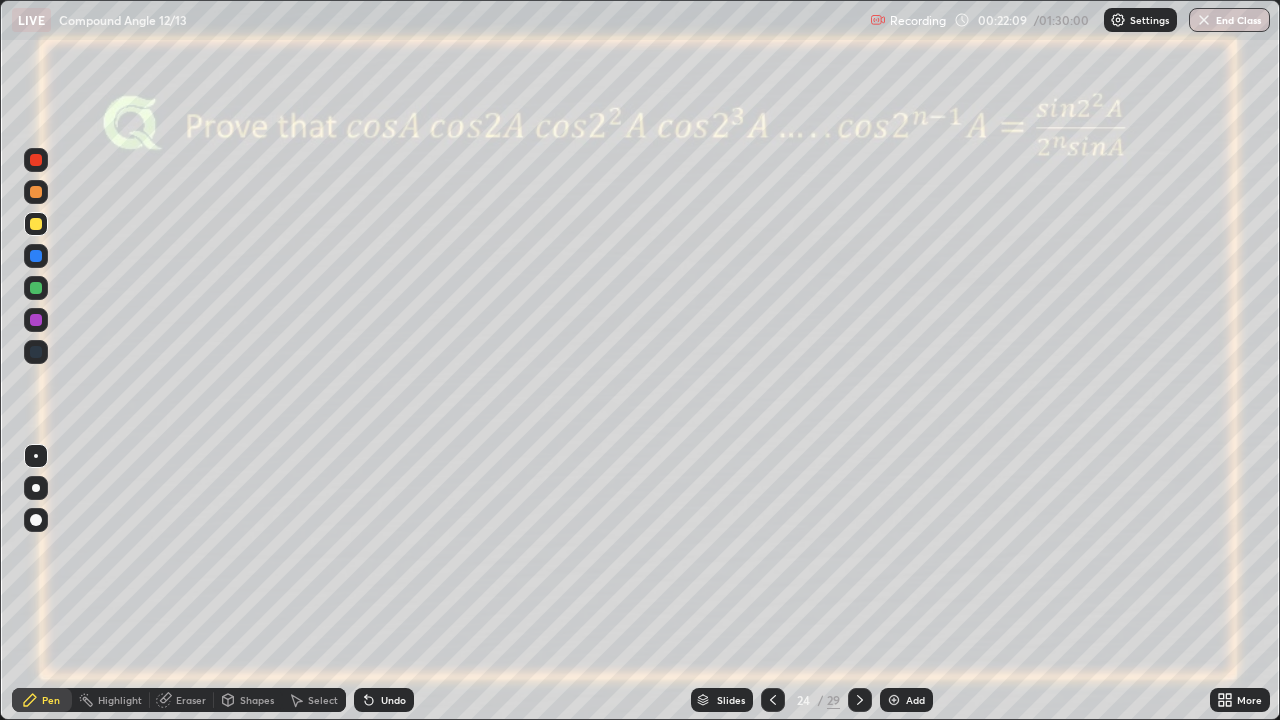 click at bounding box center [36, 256] 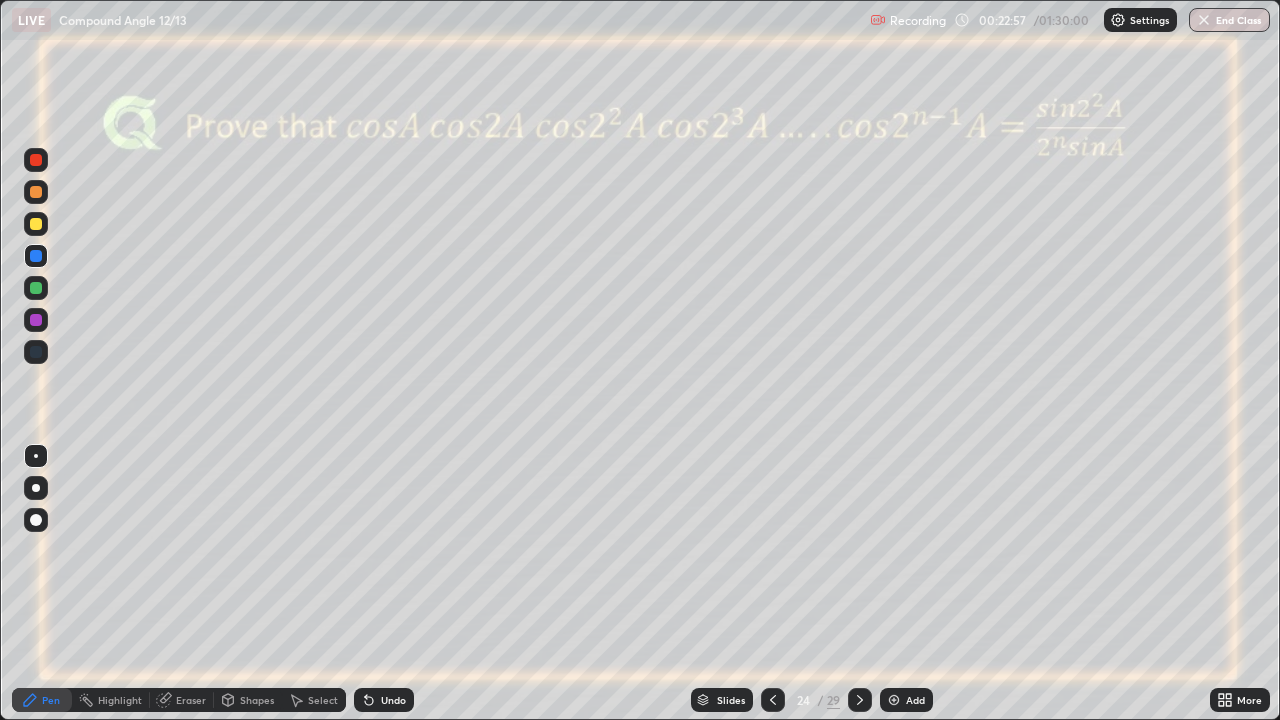 click 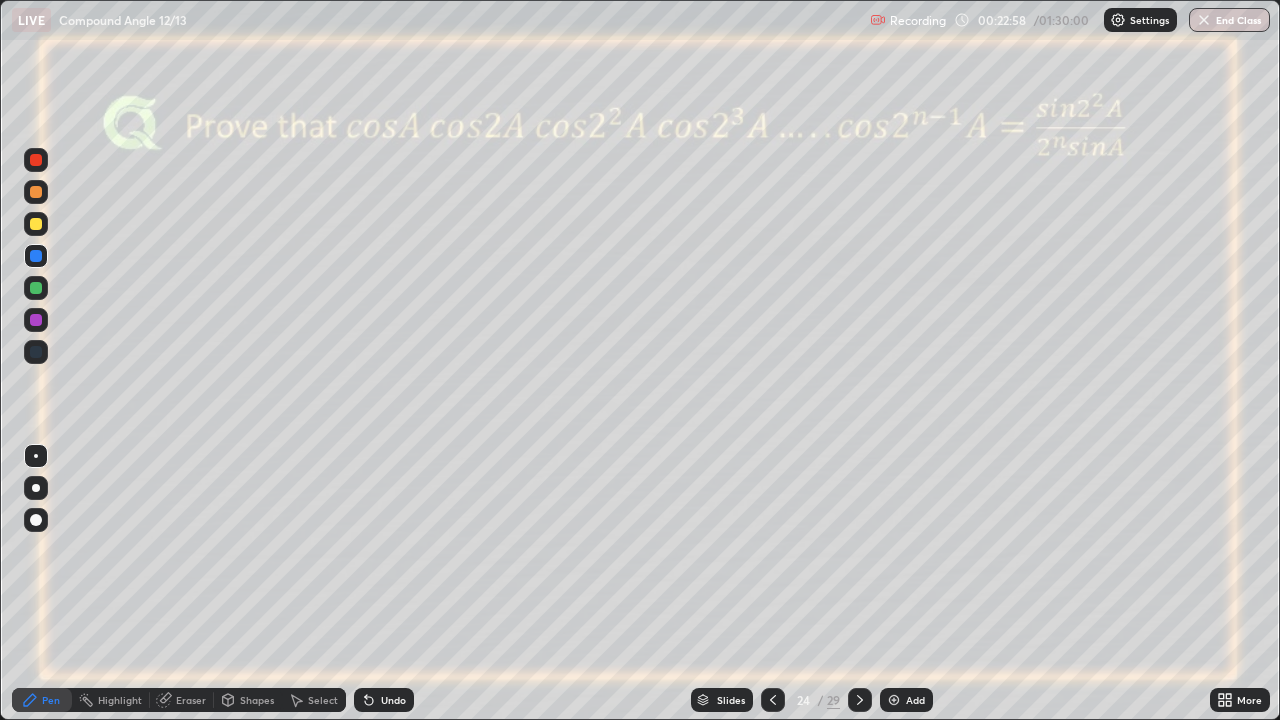 click on "Undo" at bounding box center [384, 700] 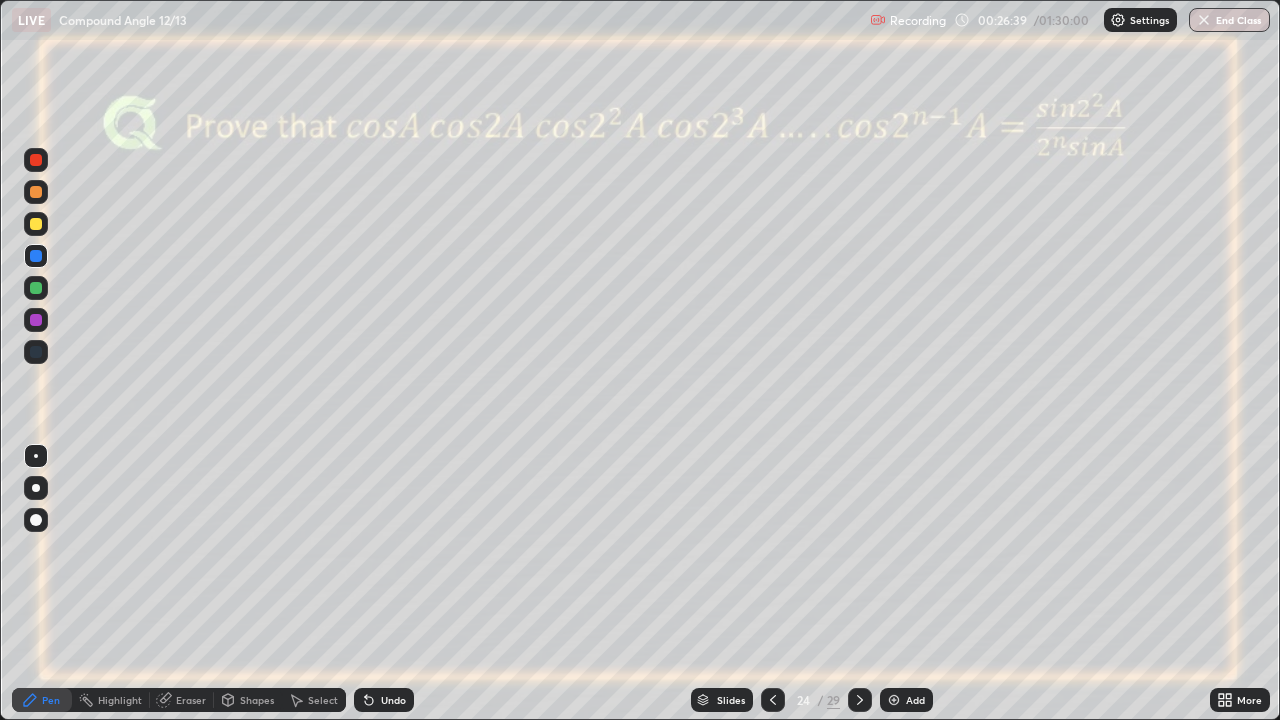 click on "Undo" at bounding box center [384, 700] 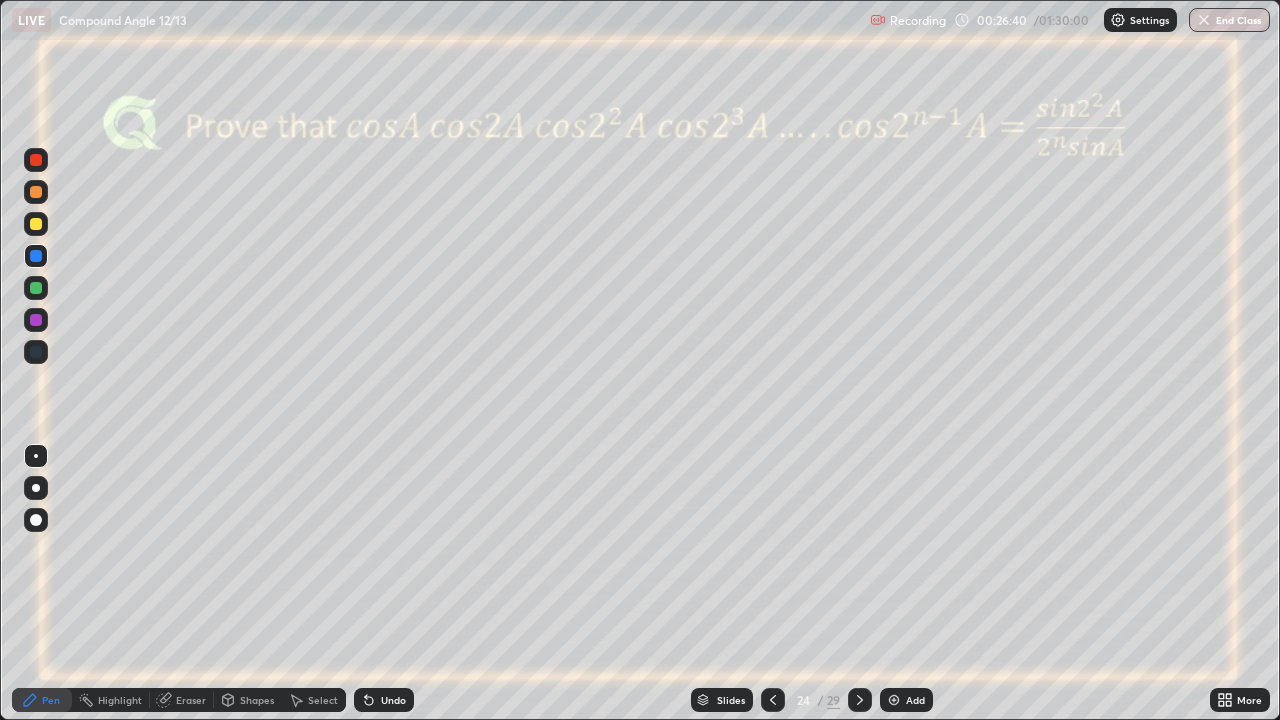 click at bounding box center (36, 288) 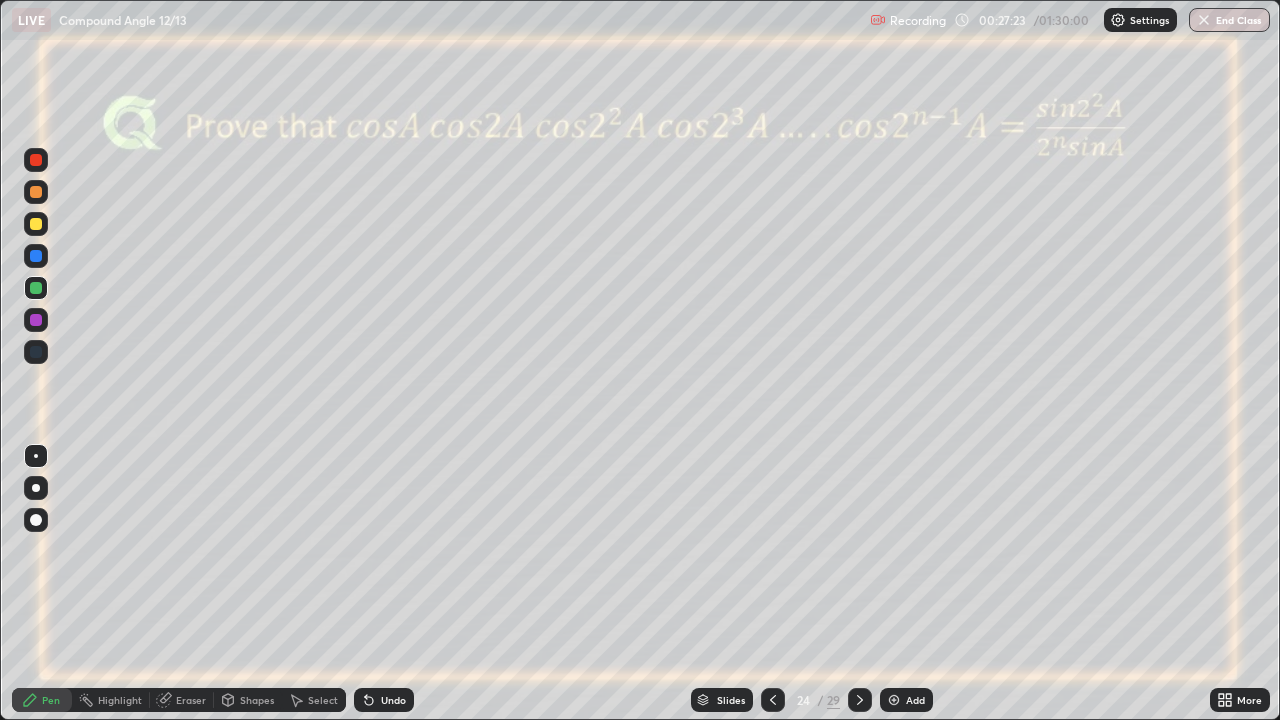 click 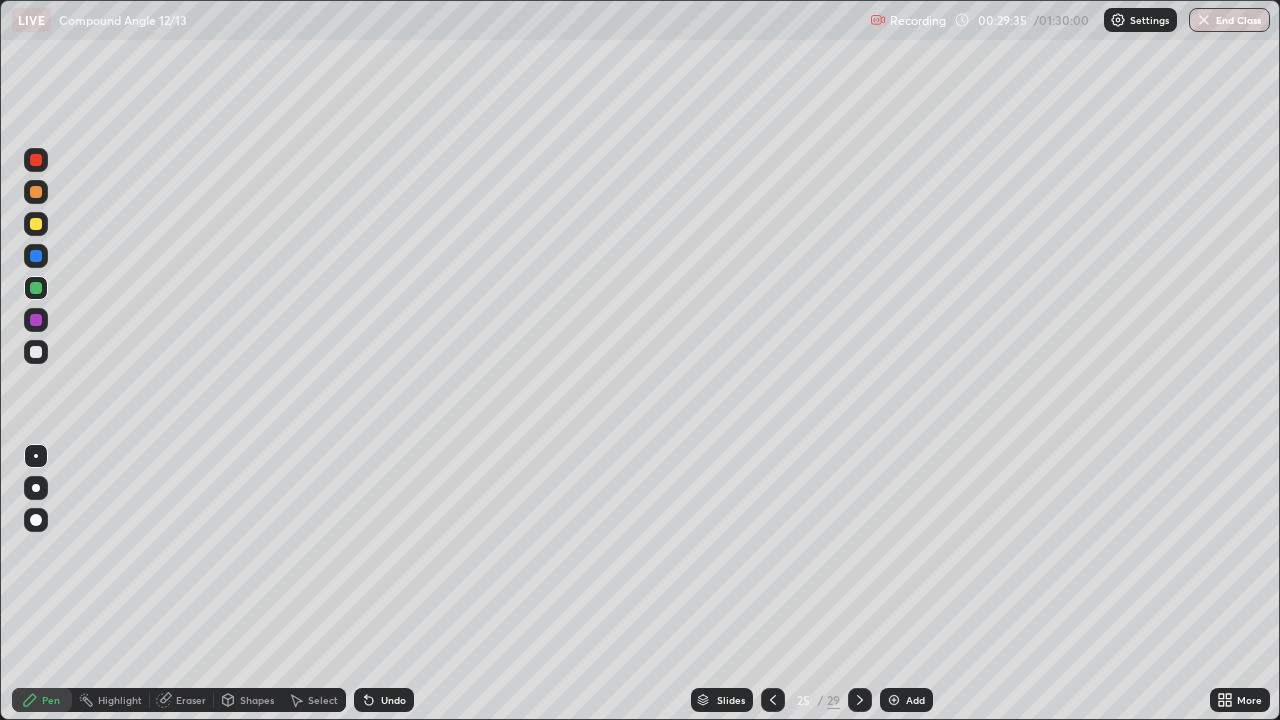 click 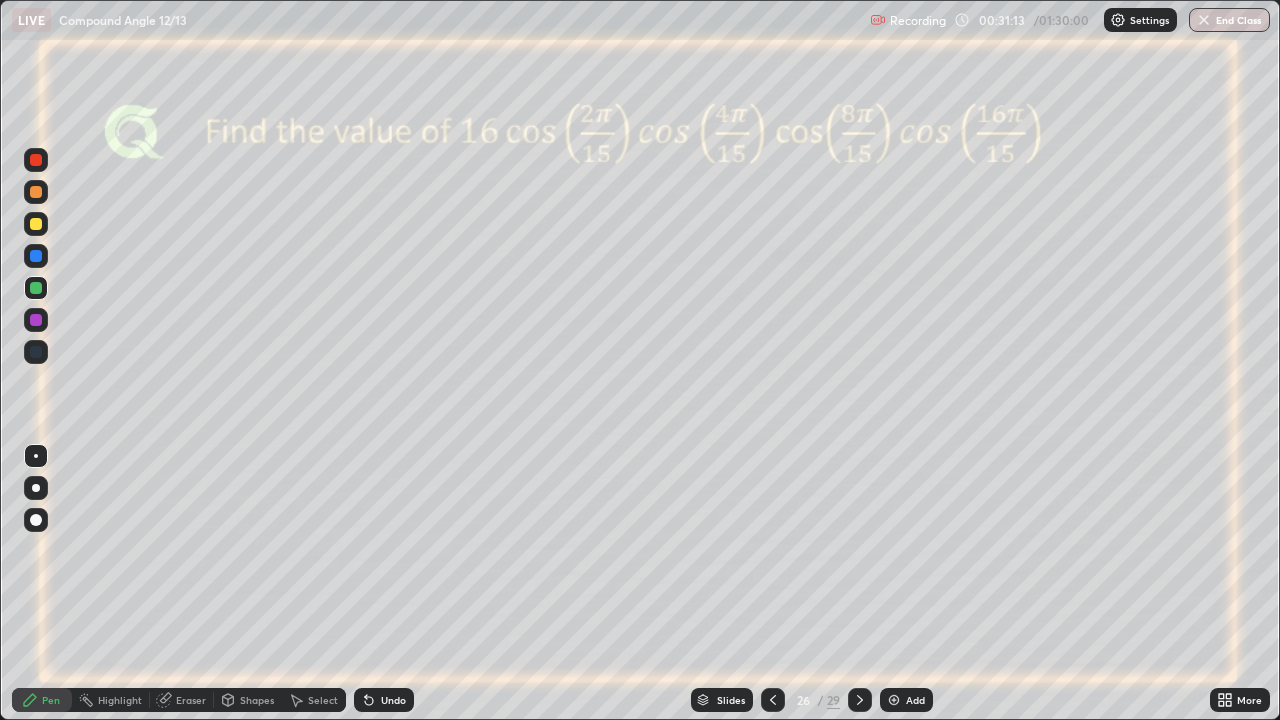 click at bounding box center (36, 256) 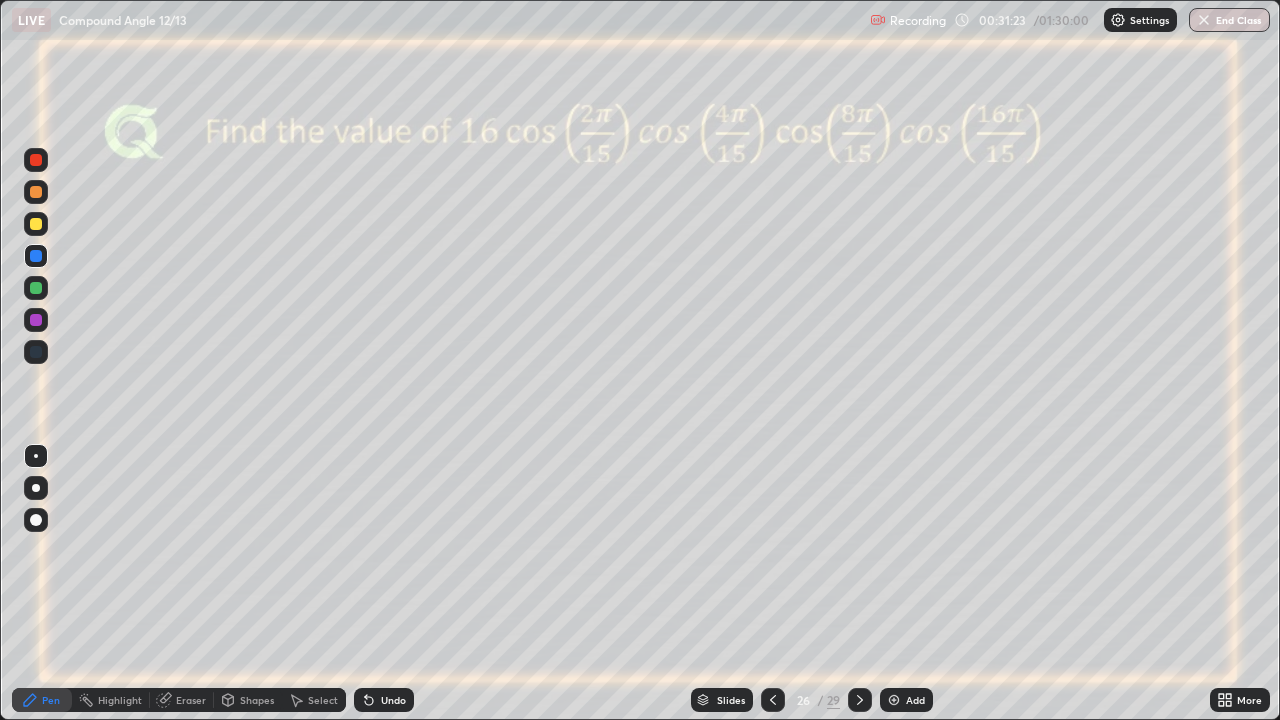click on "Undo" at bounding box center (393, 700) 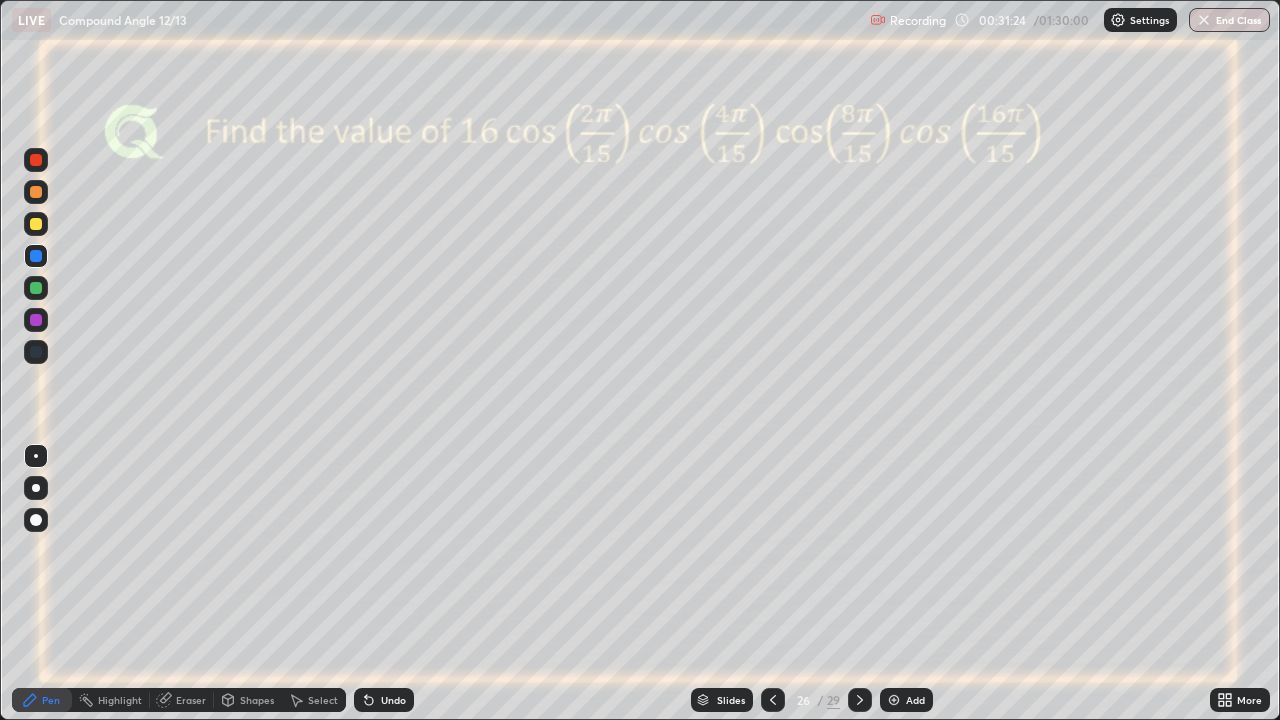 click on "Undo" at bounding box center [393, 700] 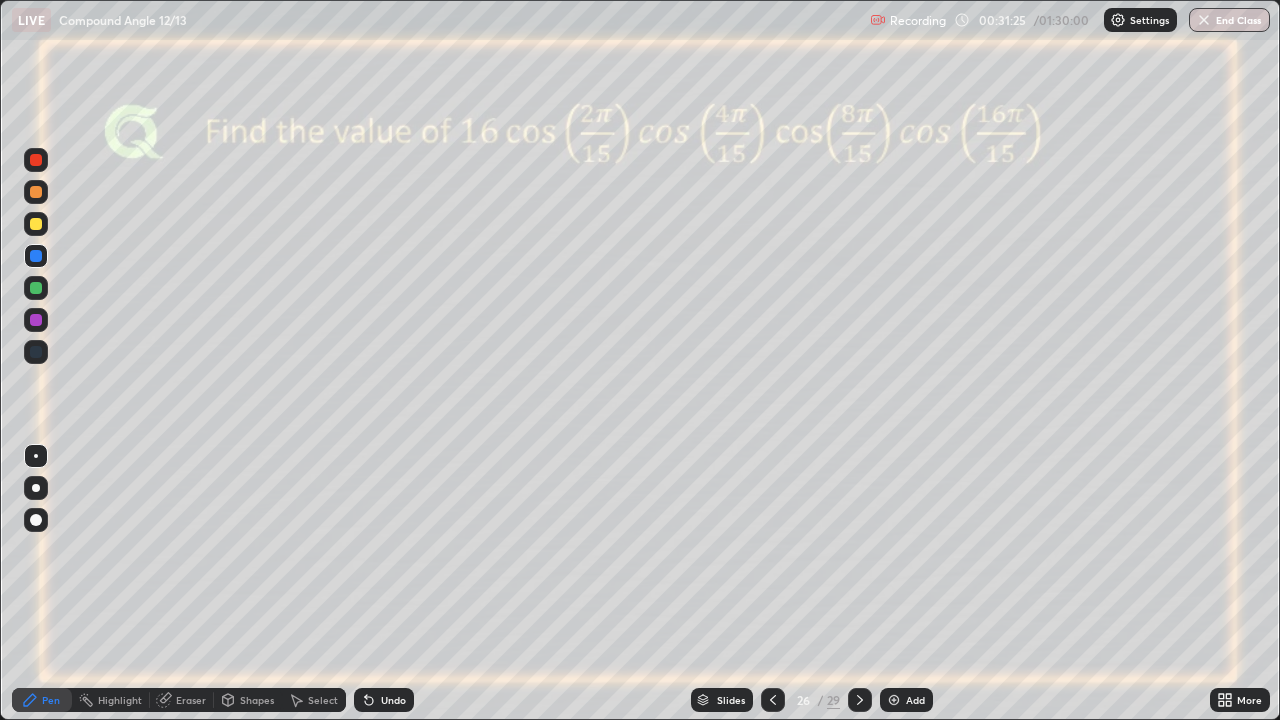 click 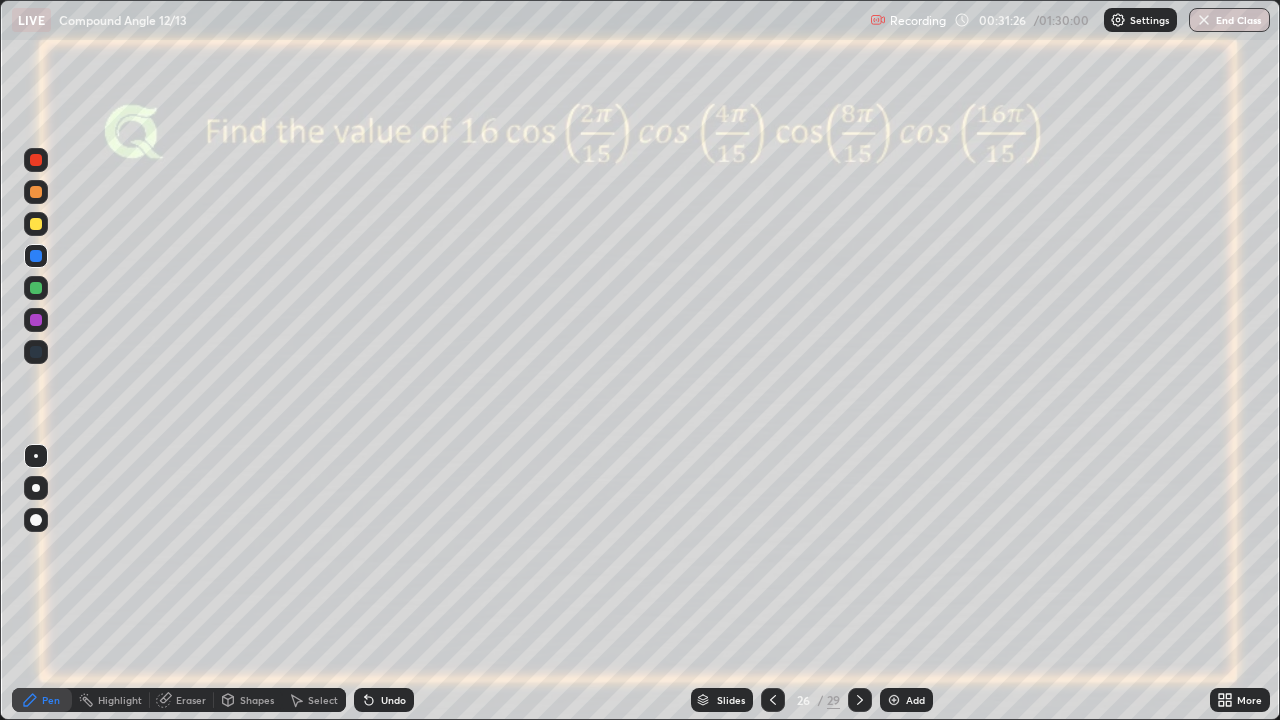 click 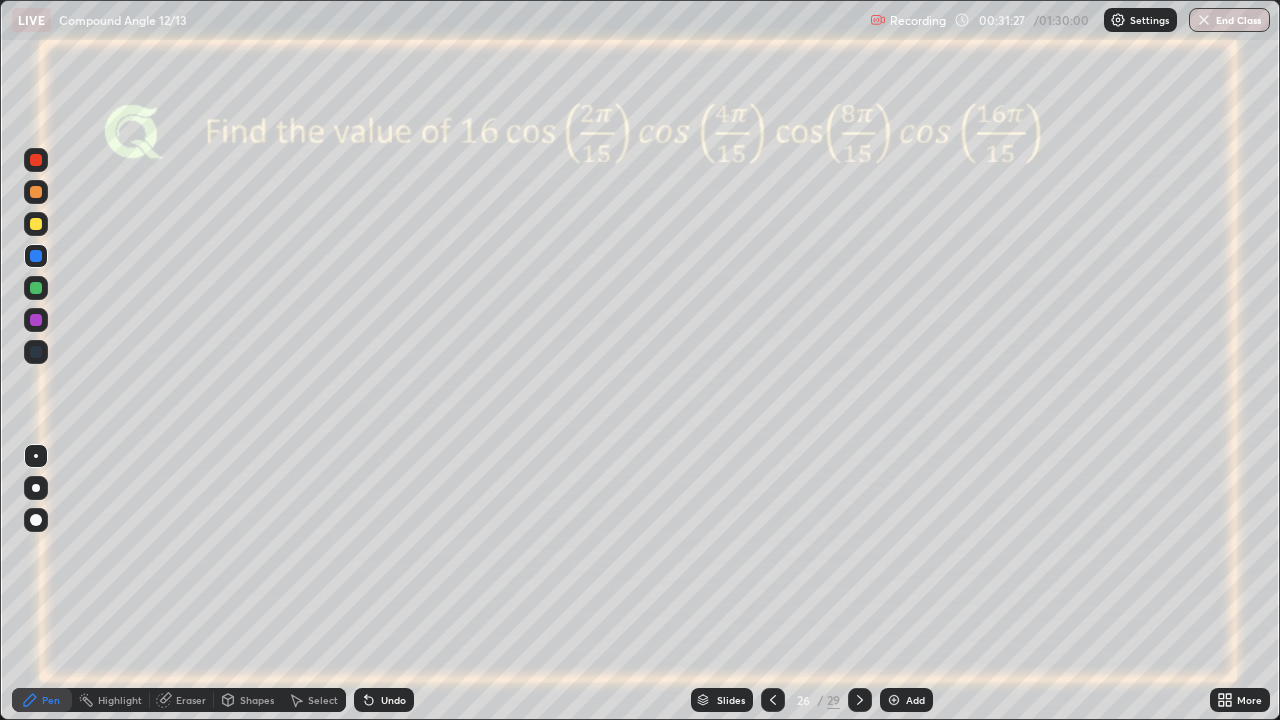 click on "Undo" at bounding box center (384, 700) 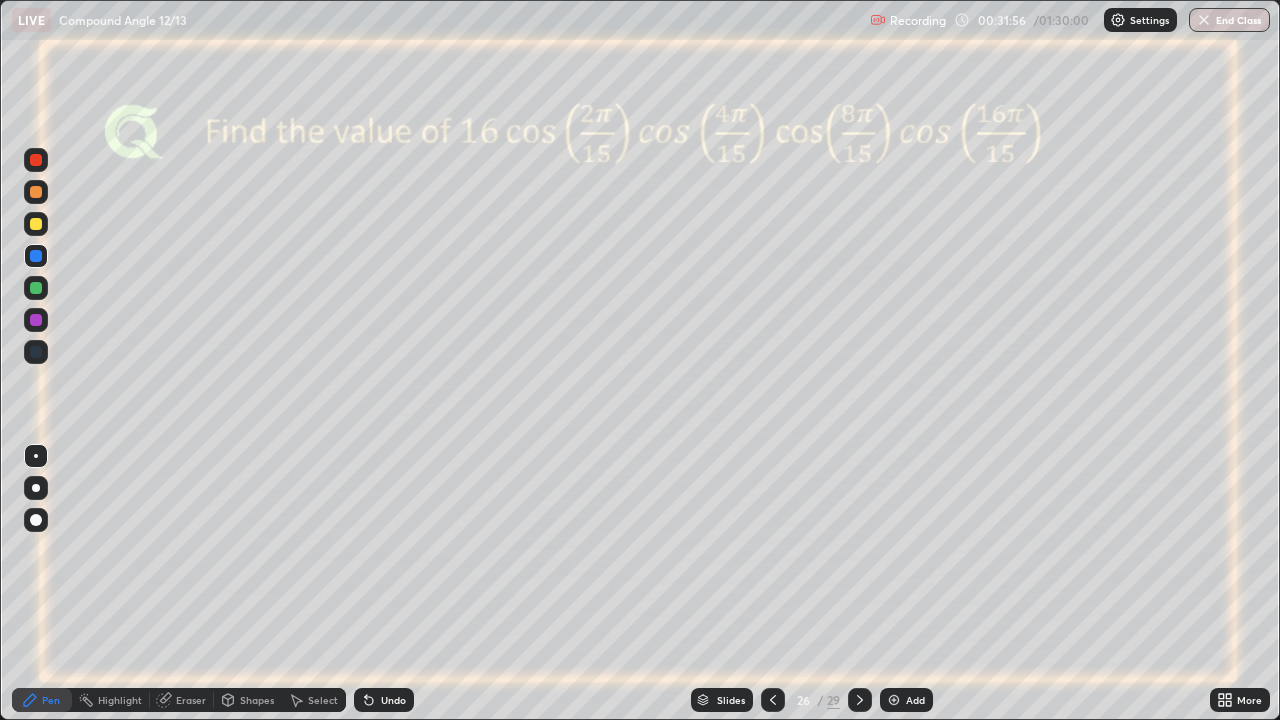 click at bounding box center [36, 288] 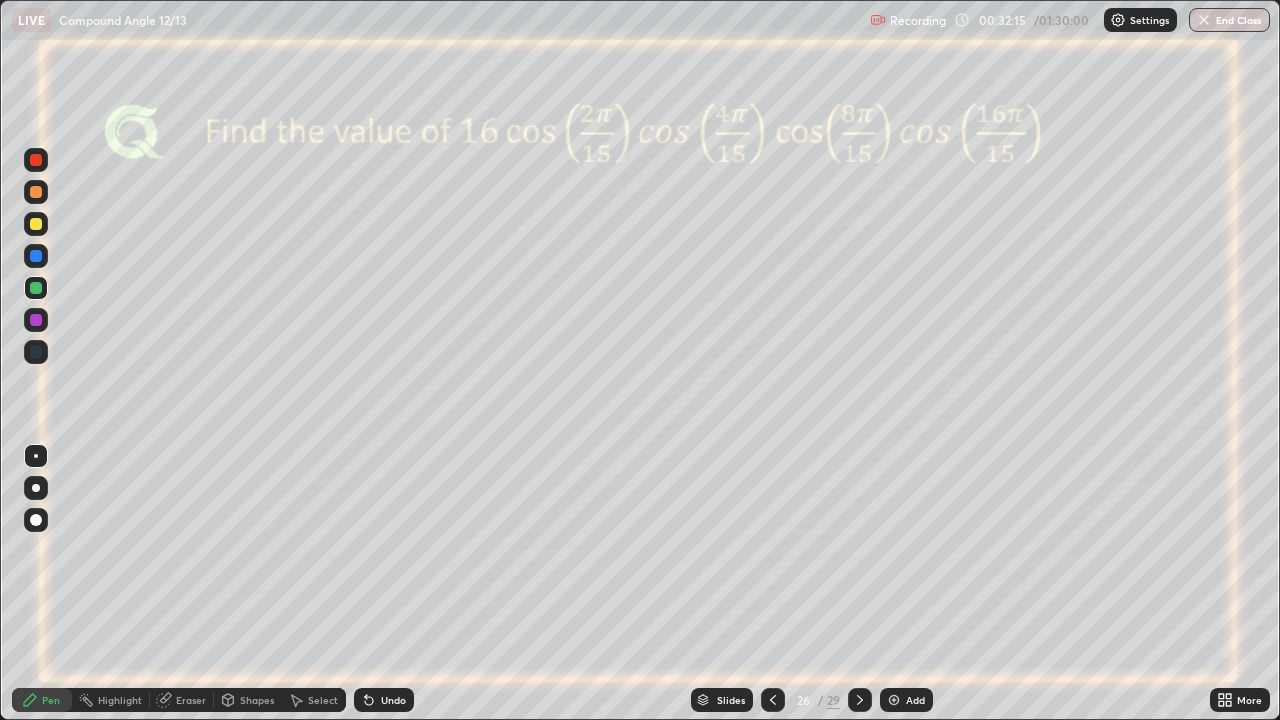 click at bounding box center (36, 224) 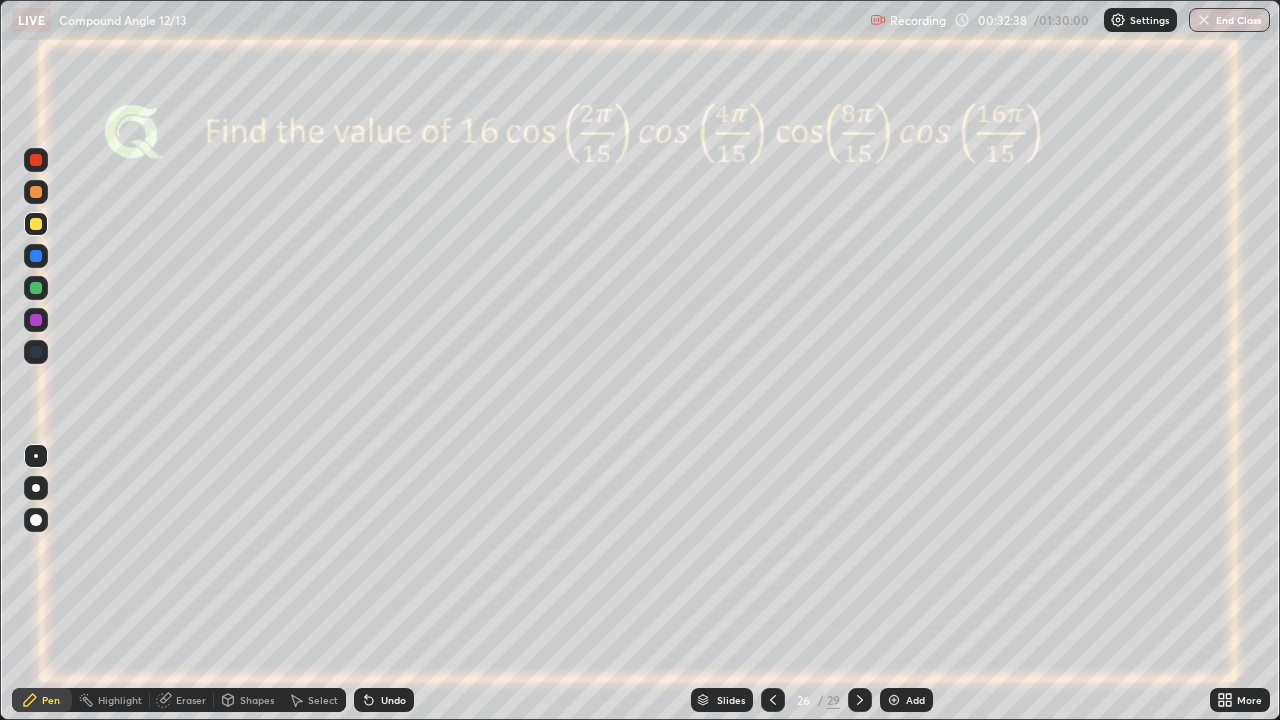 click at bounding box center [36, 320] 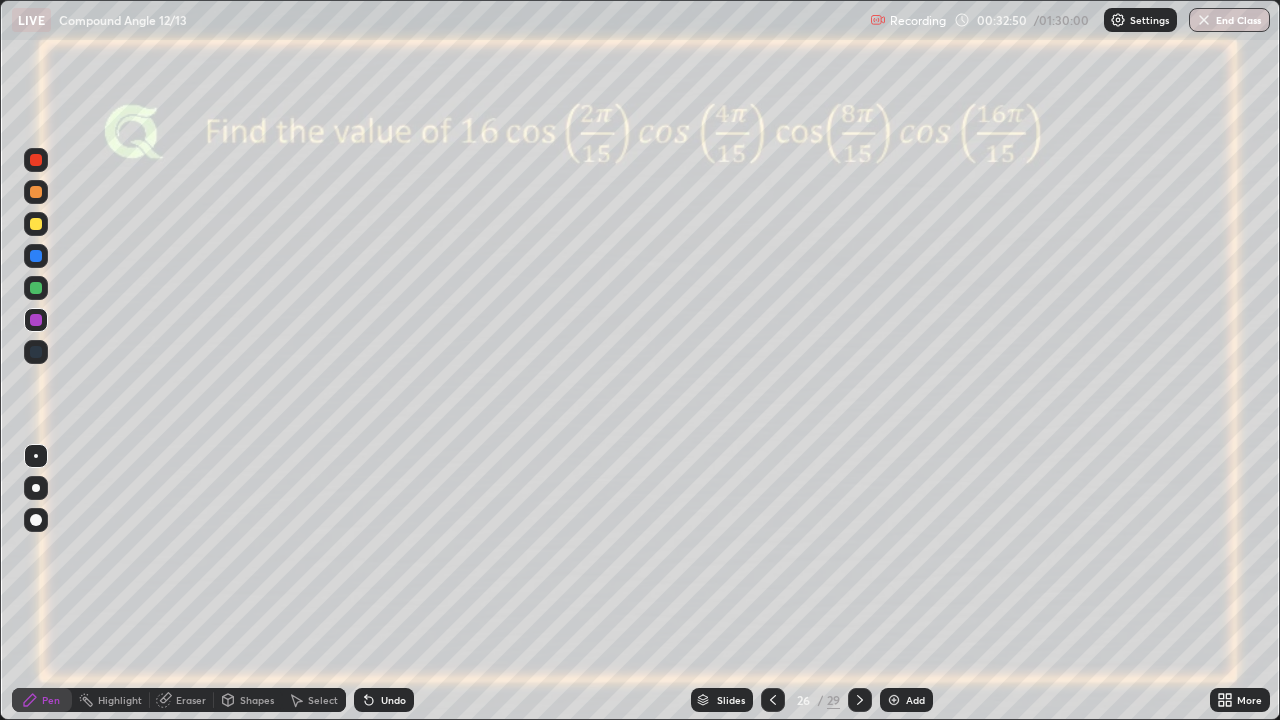 click 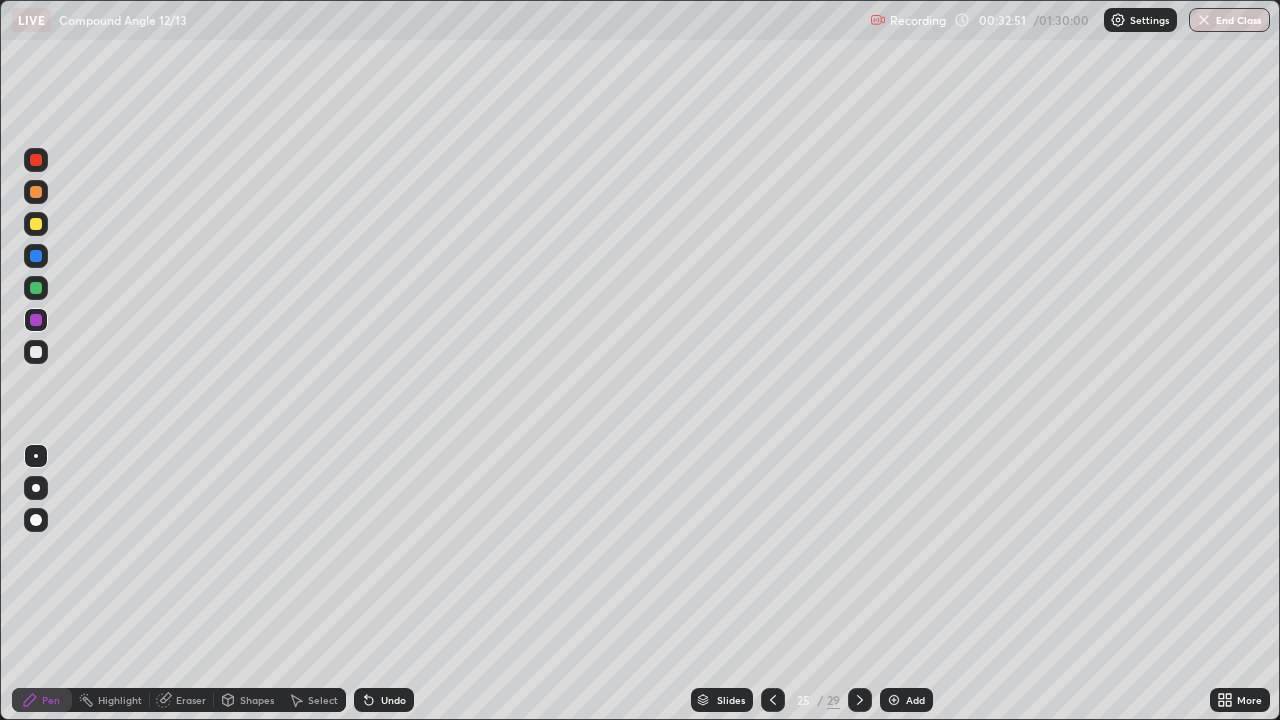 click at bounding box center (773, 700) 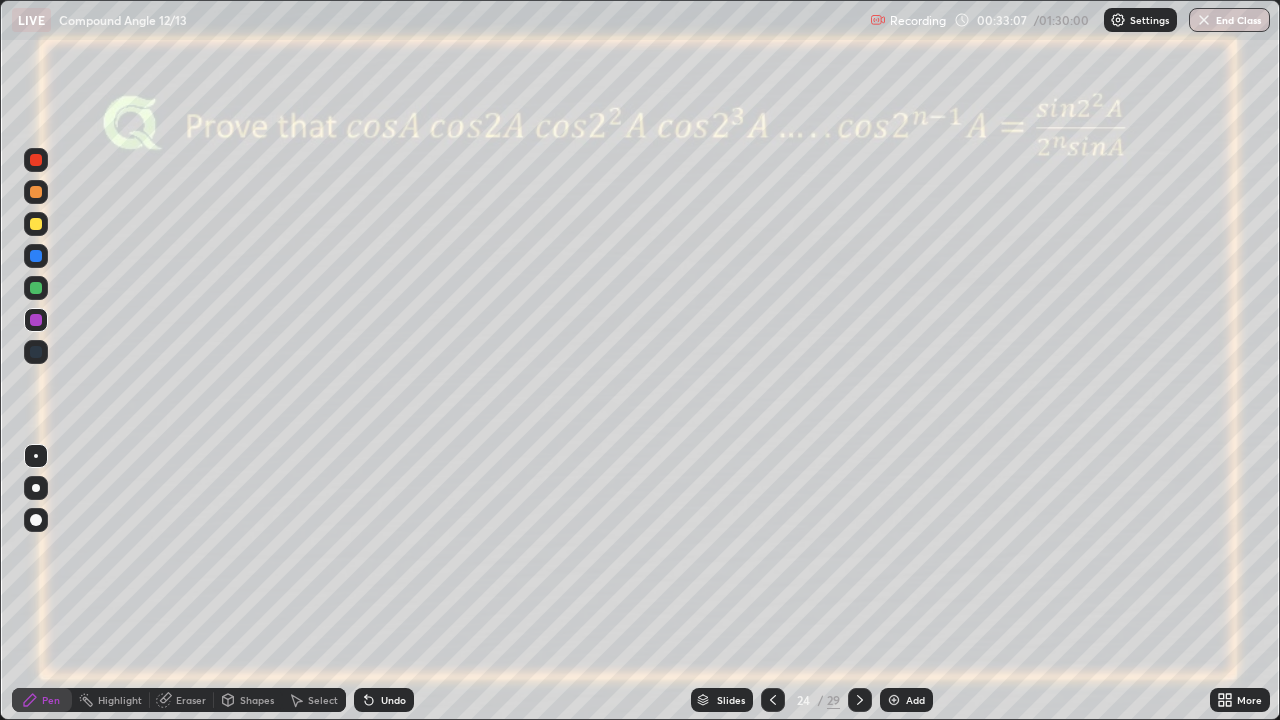 click 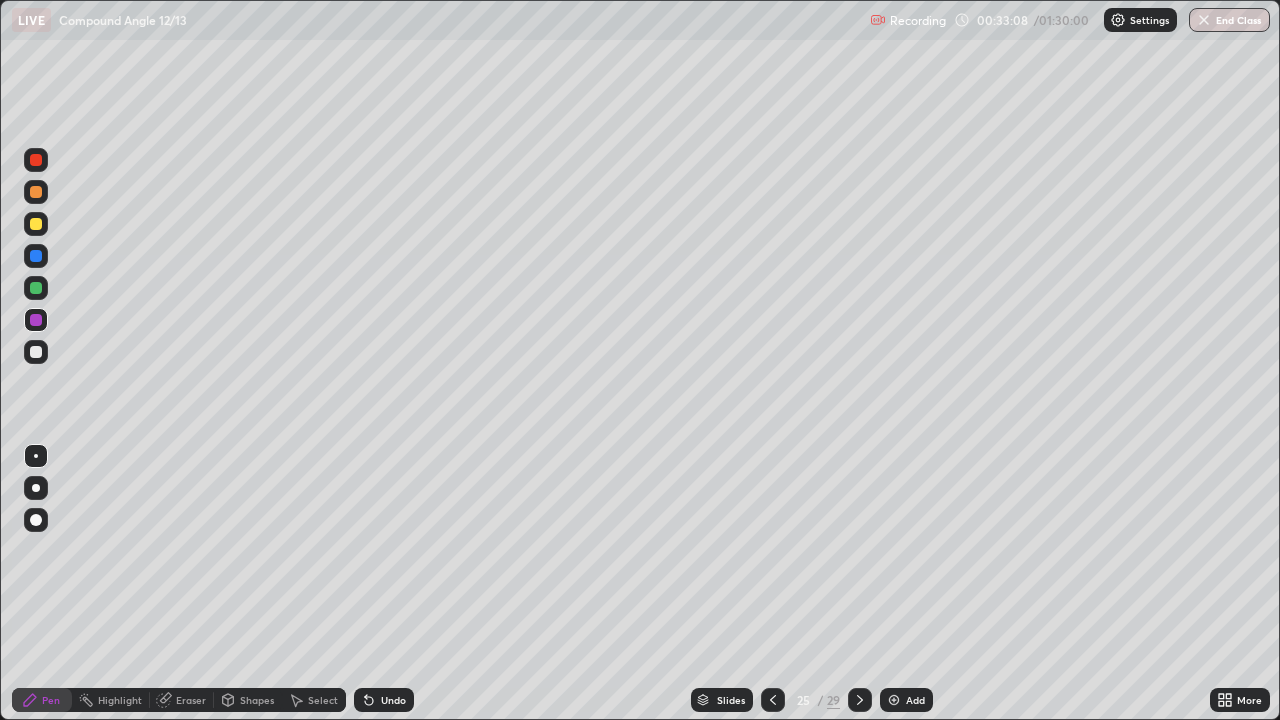 click at bounding box center (860, 700) 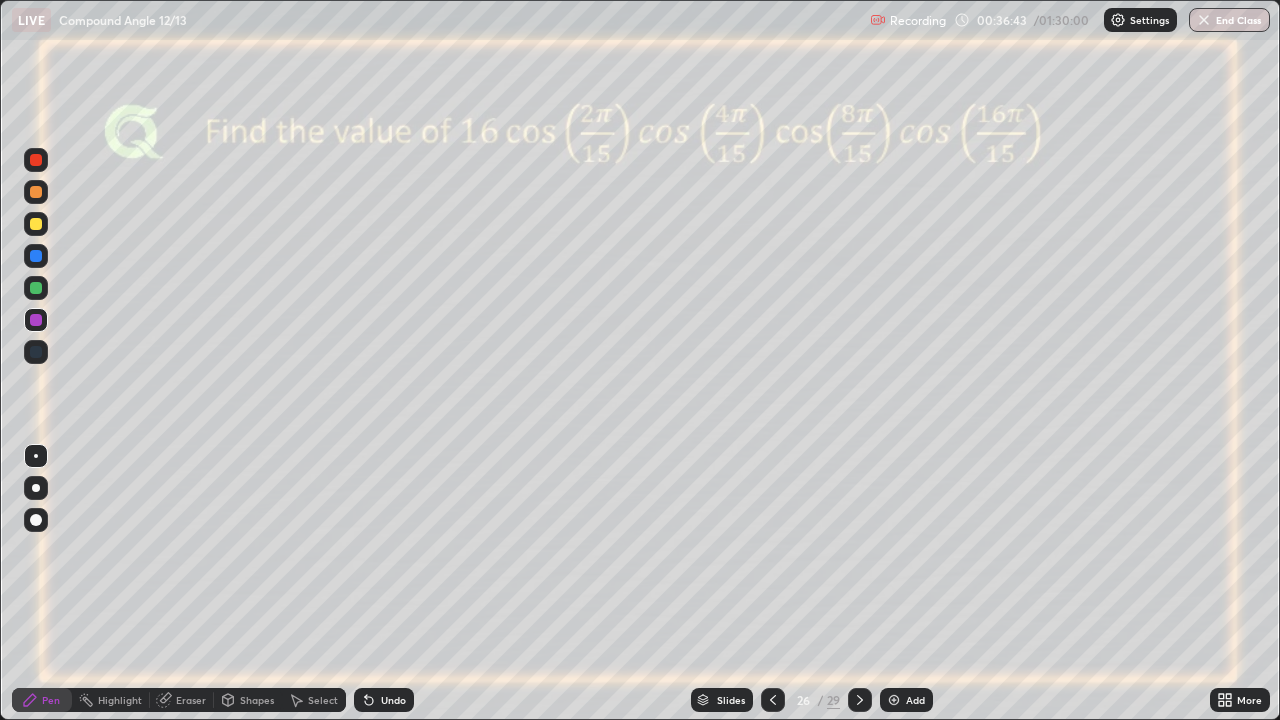 click 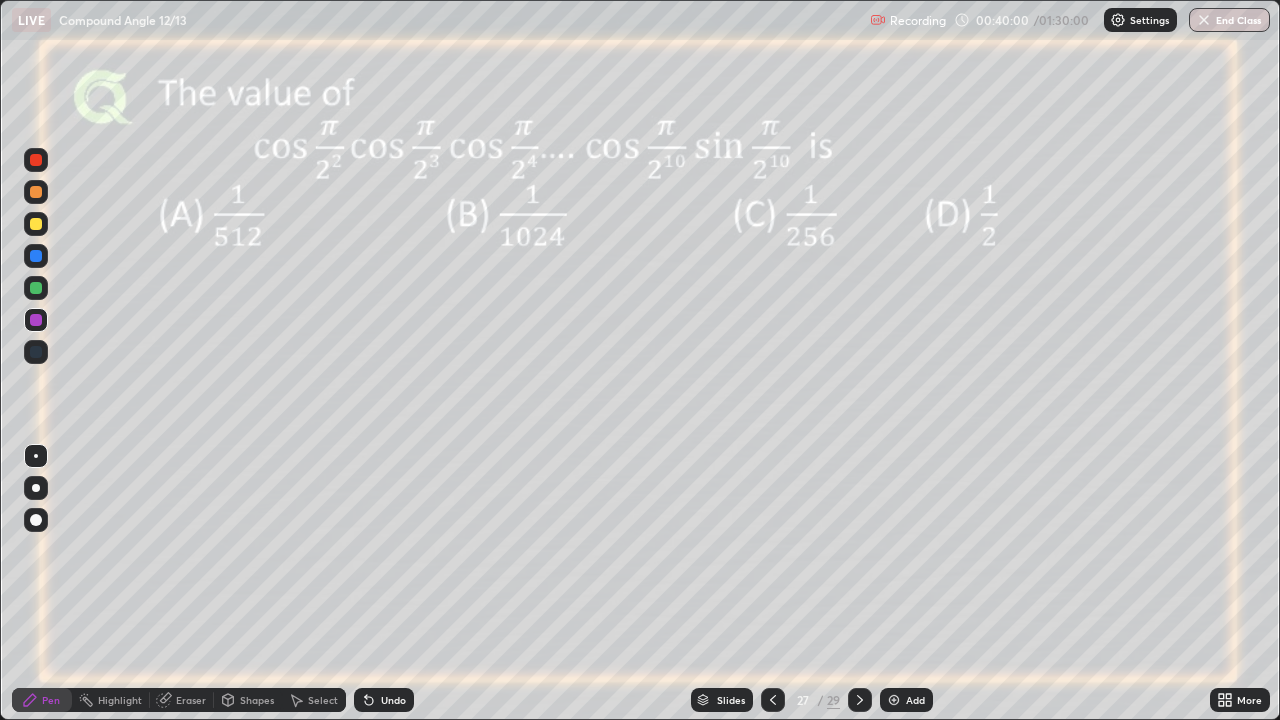 click at bounding box center (36, 256) 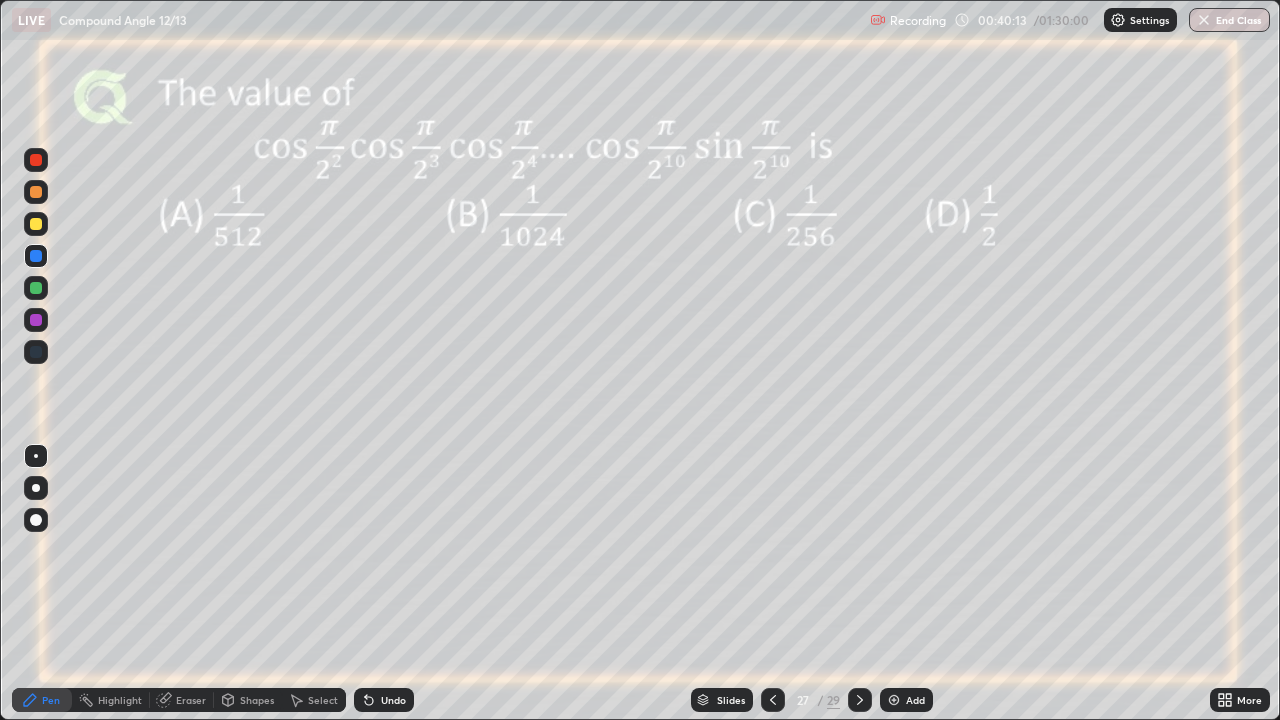 click on "Undo" at bounding box center (393, 700) 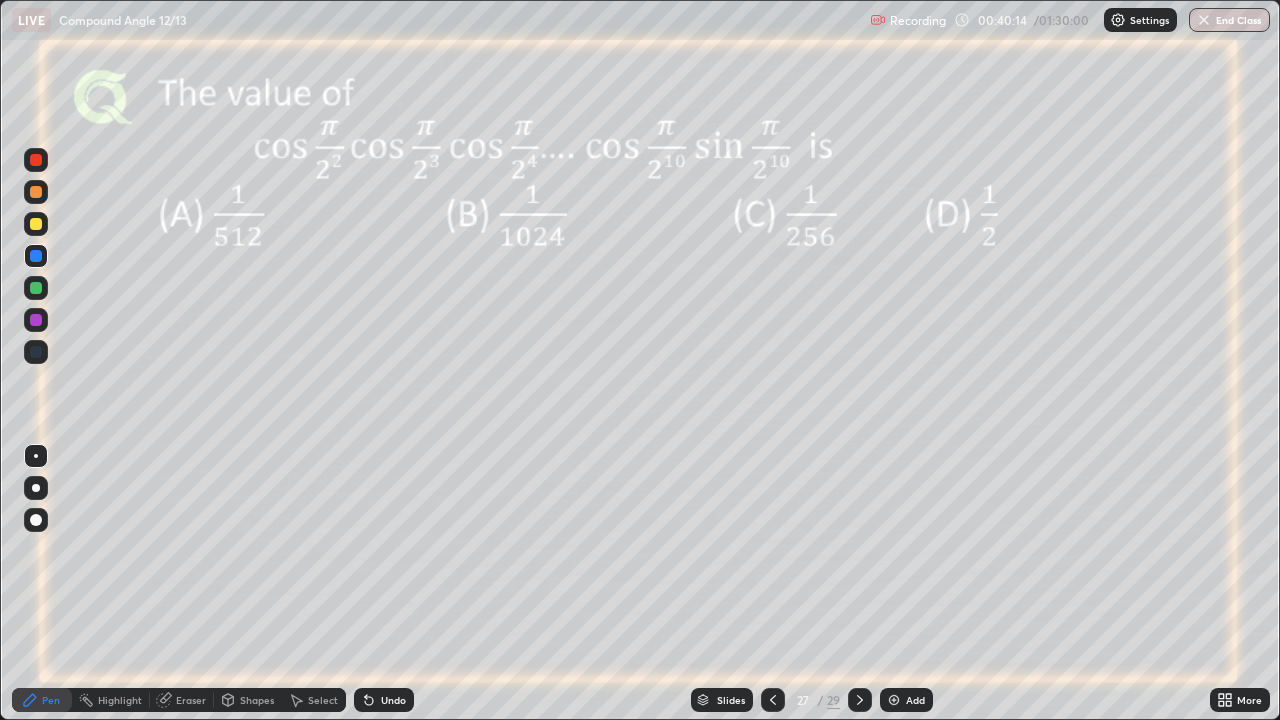 click 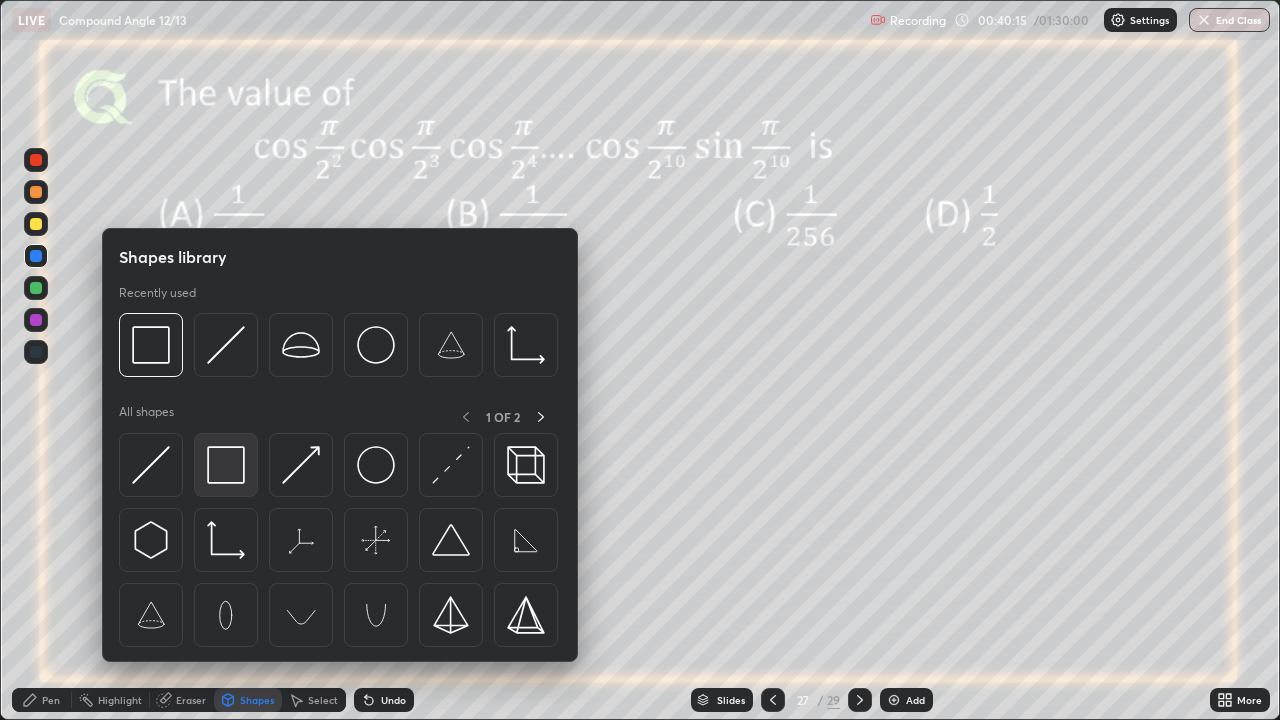 click at bounding box center [226, 465] 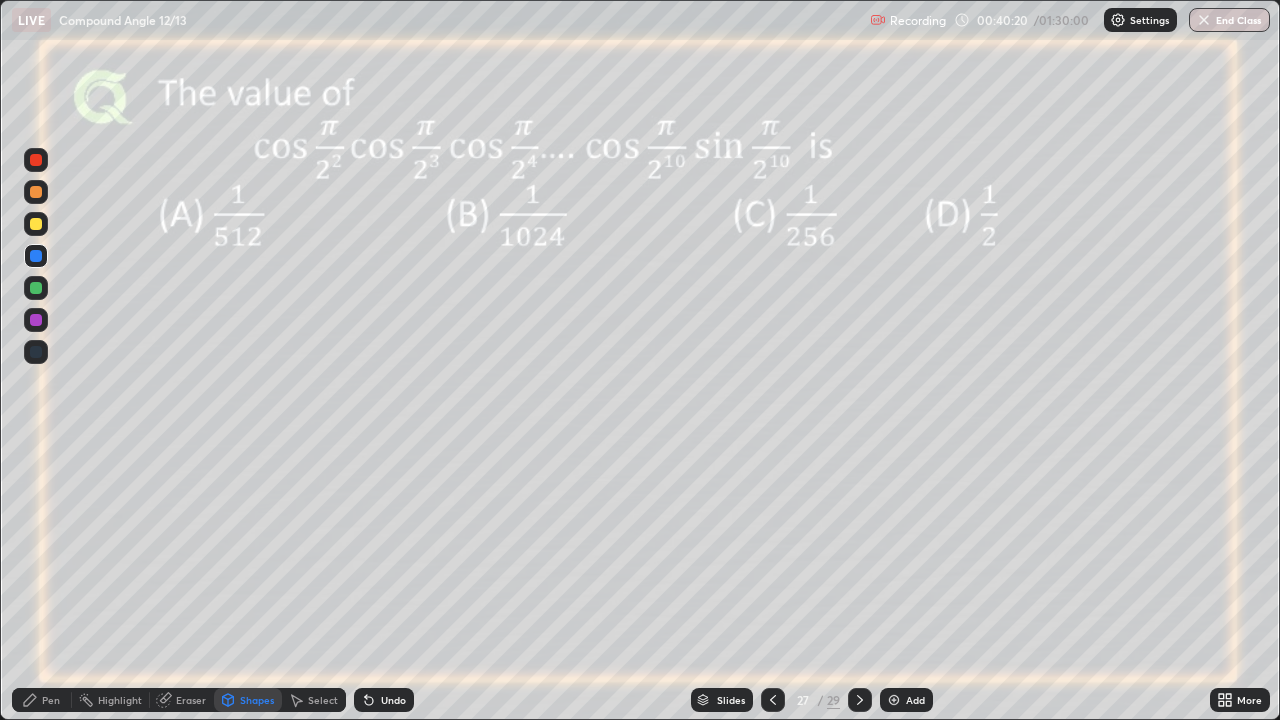 click on "Pen" at bounding box center [42, 700] 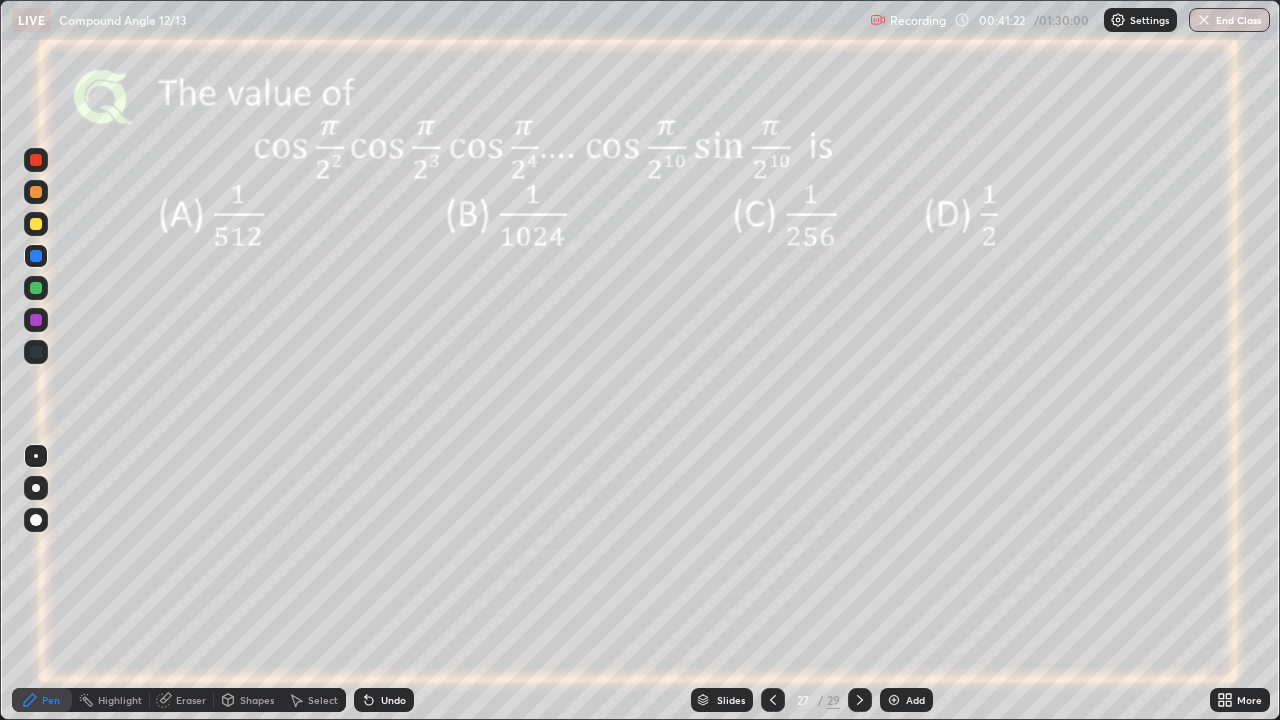 click at bounding box center (36, 320) 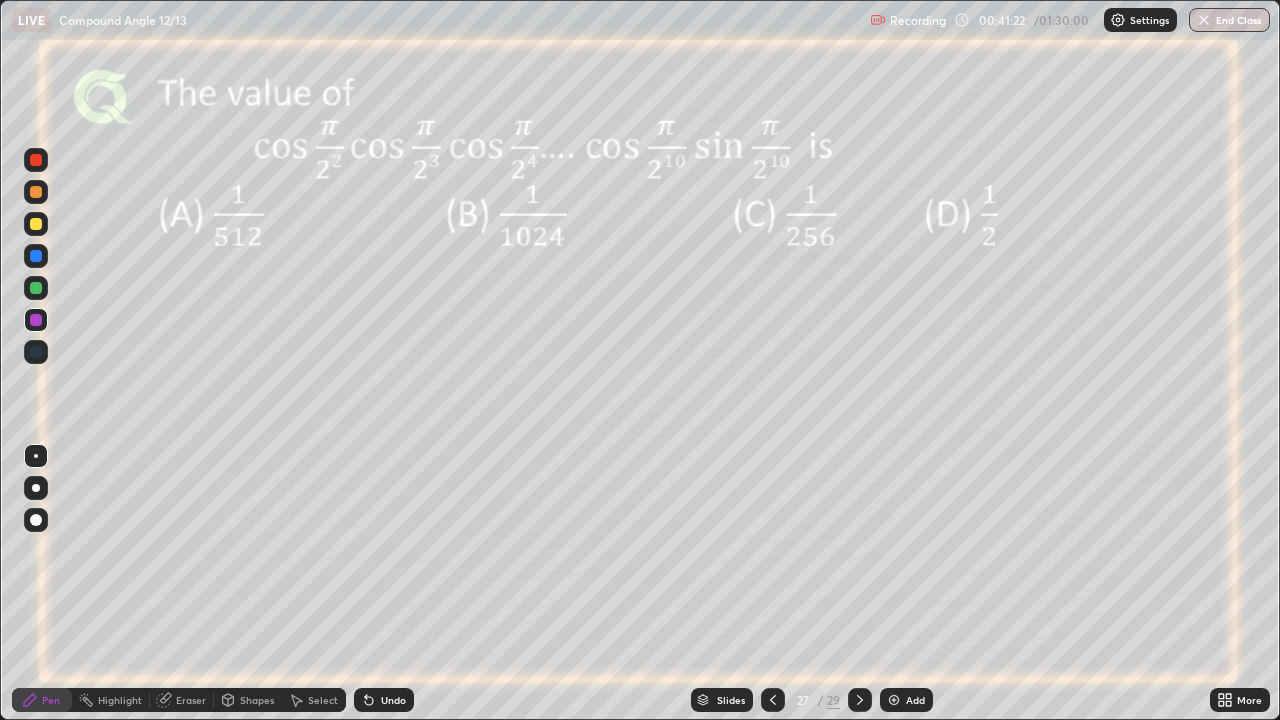 click at bounding box center [36, 288] 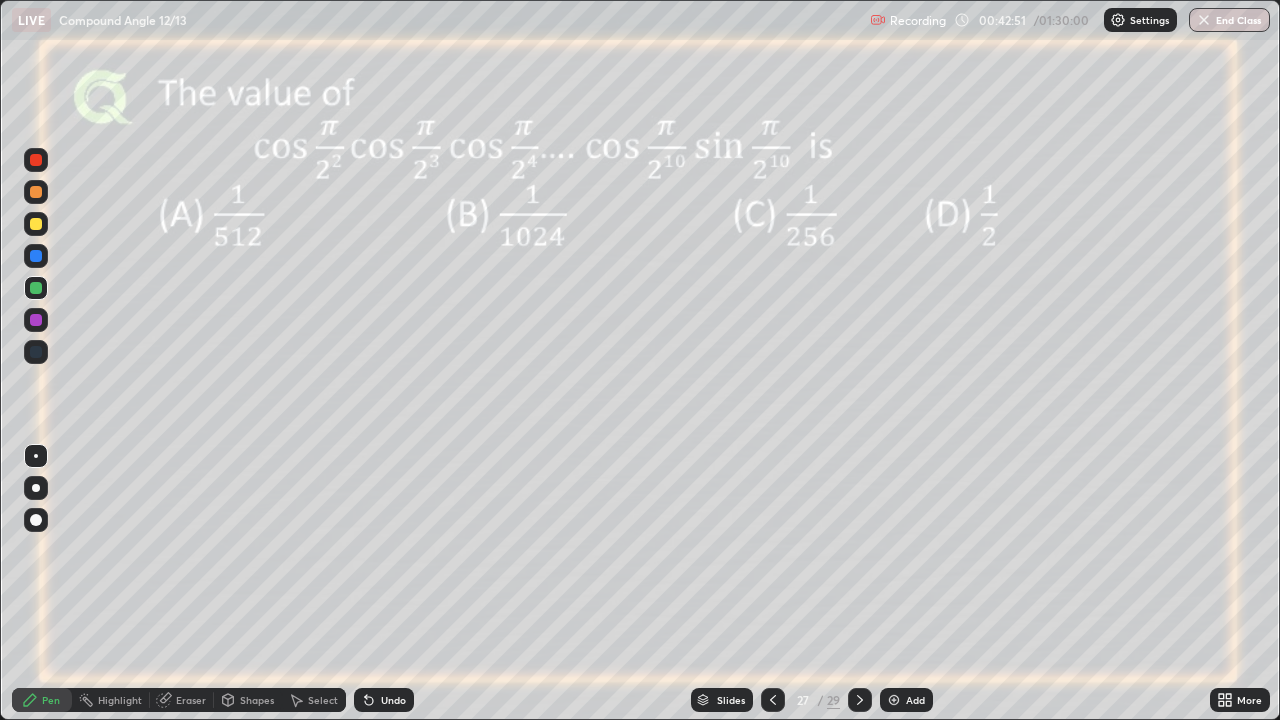 click 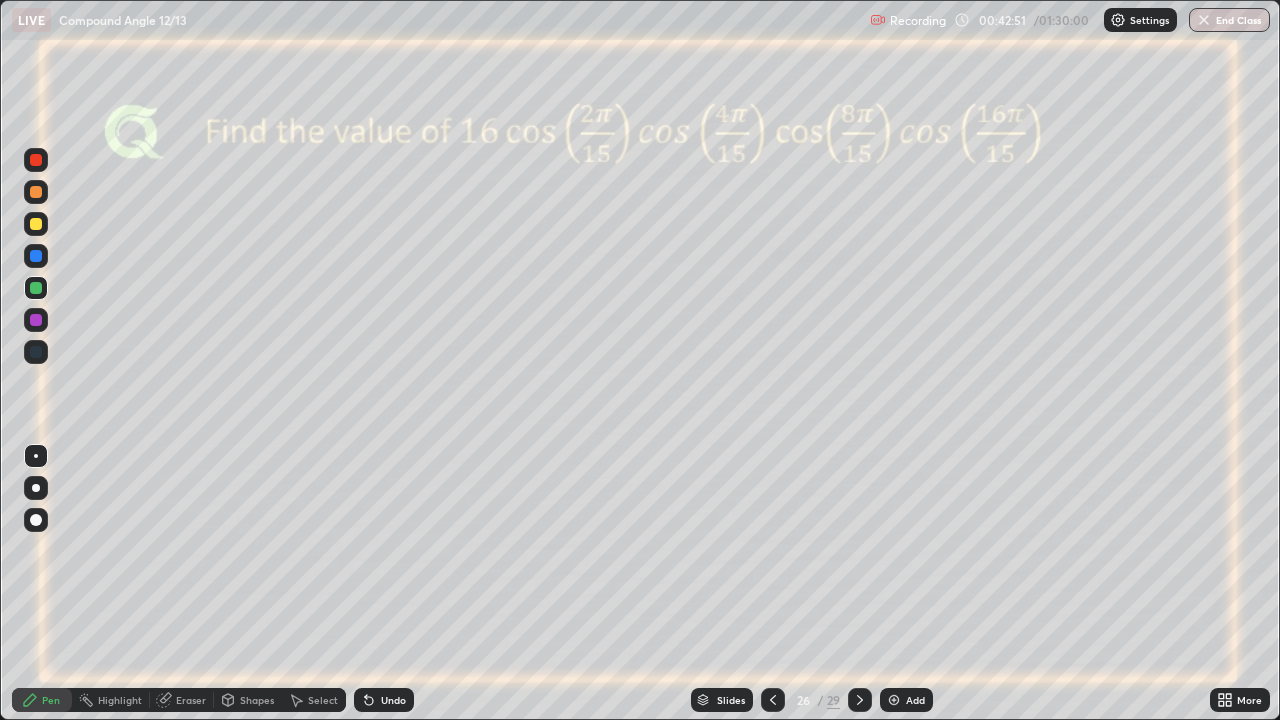 click at bounding box center [773, 700] 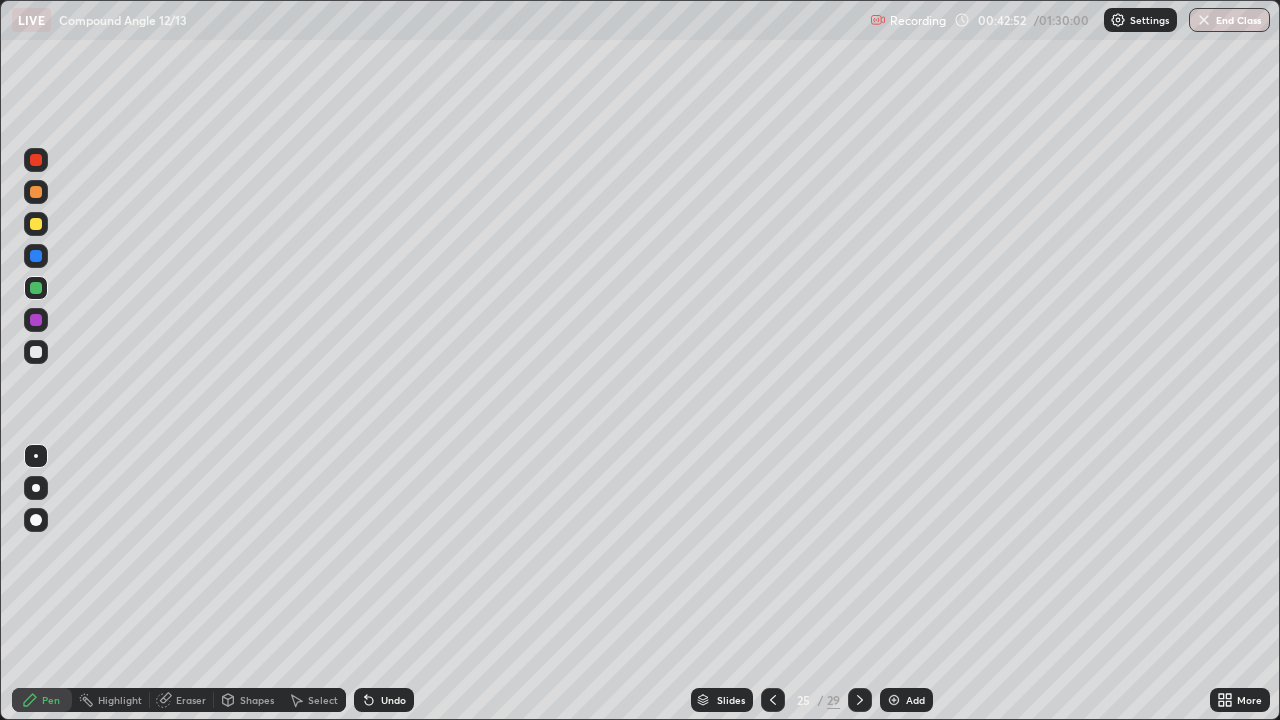 click 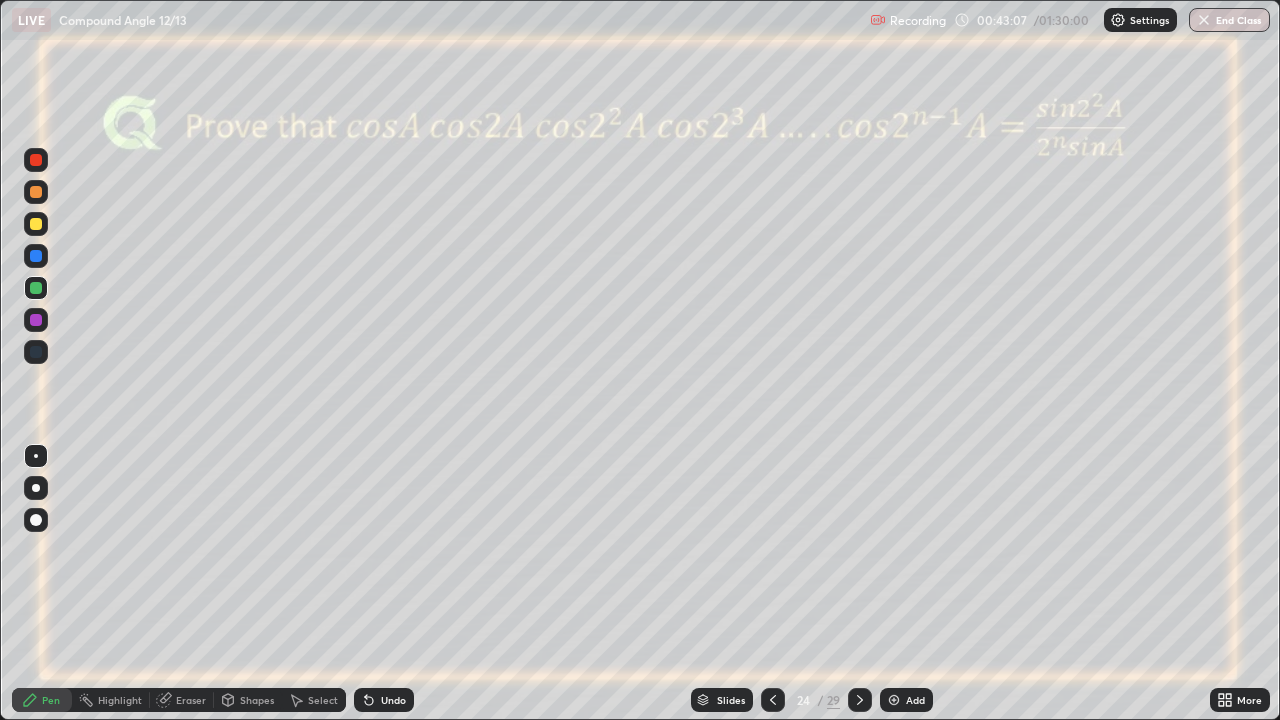 click at bounding box center (860, 700) 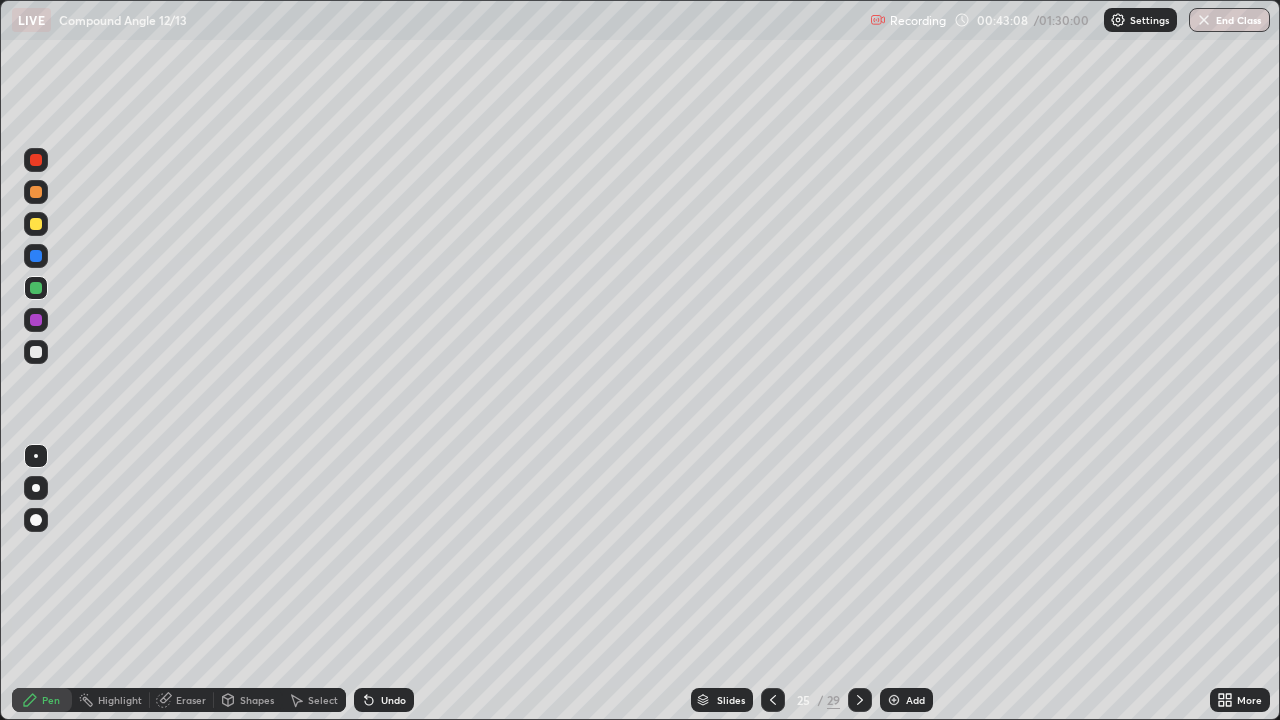 click 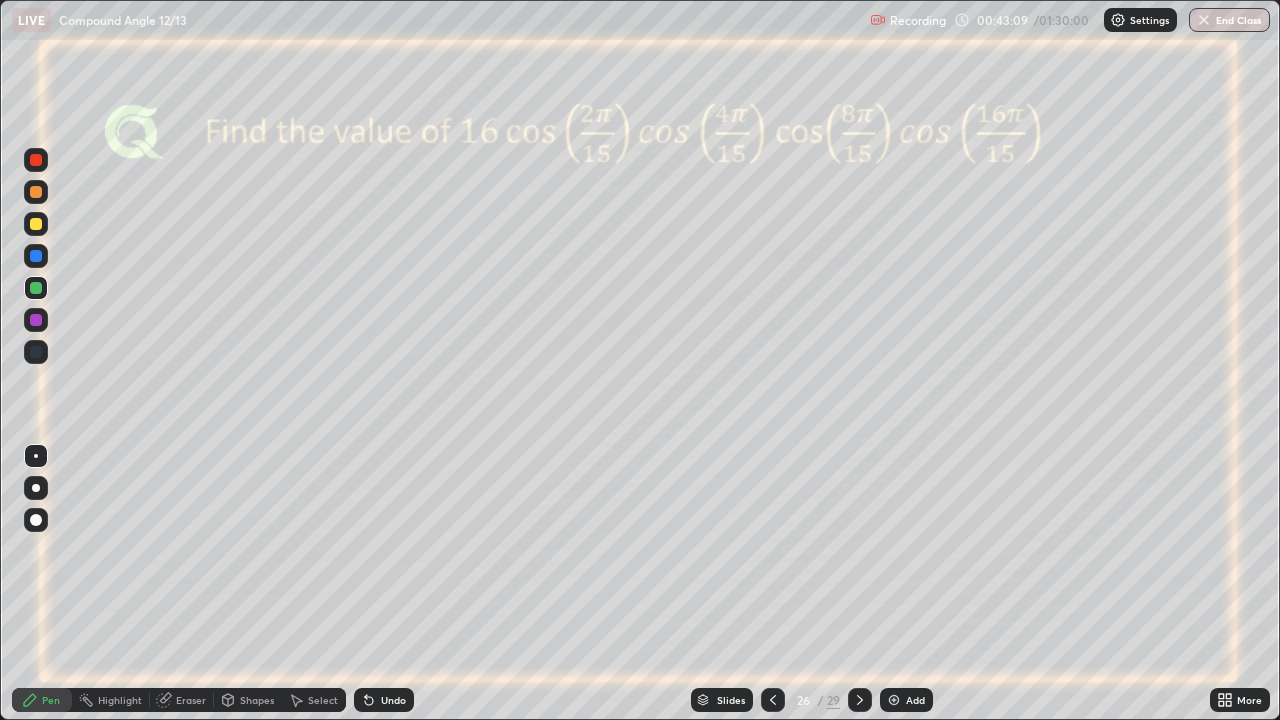 click 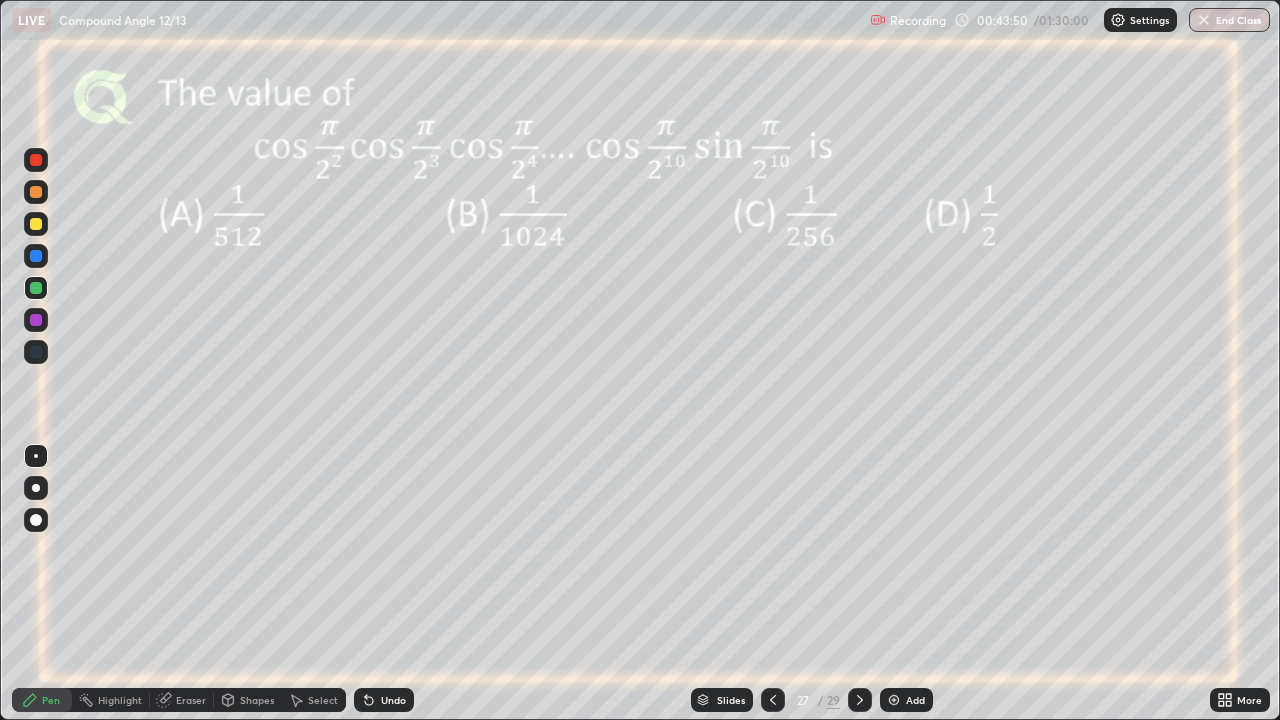 click 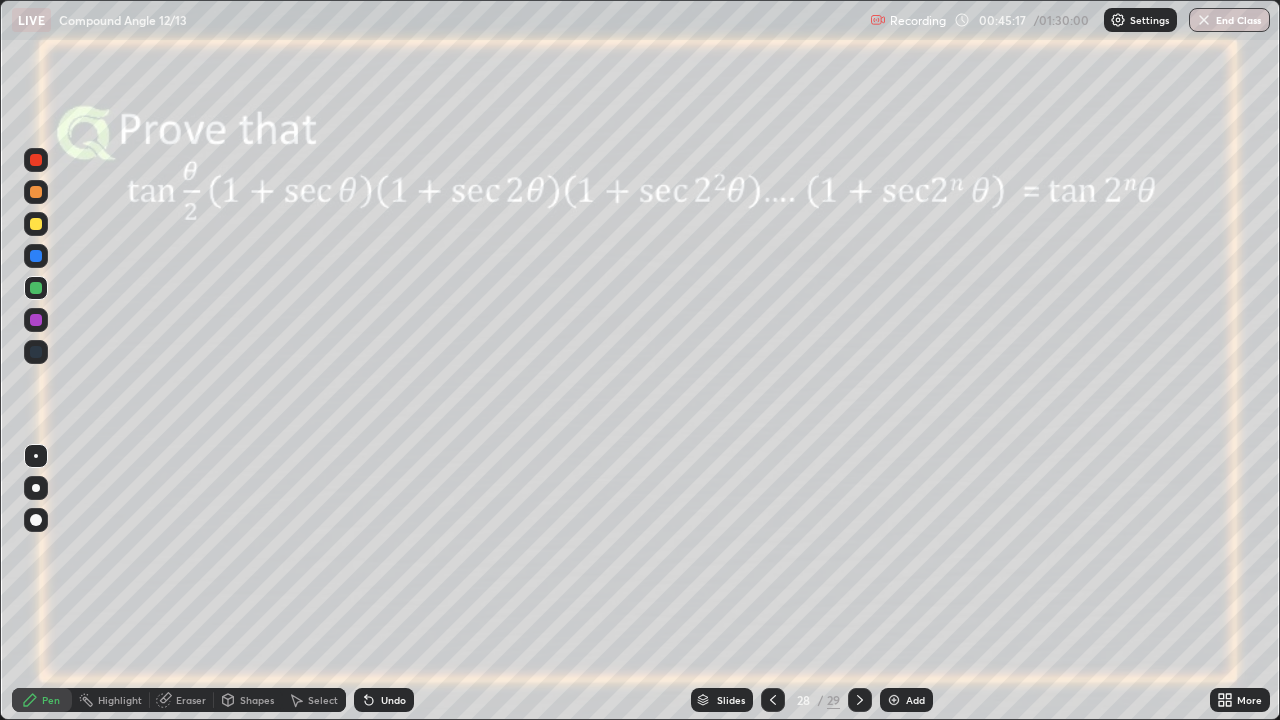 click on "Undo" at bounding box center [393, 700] 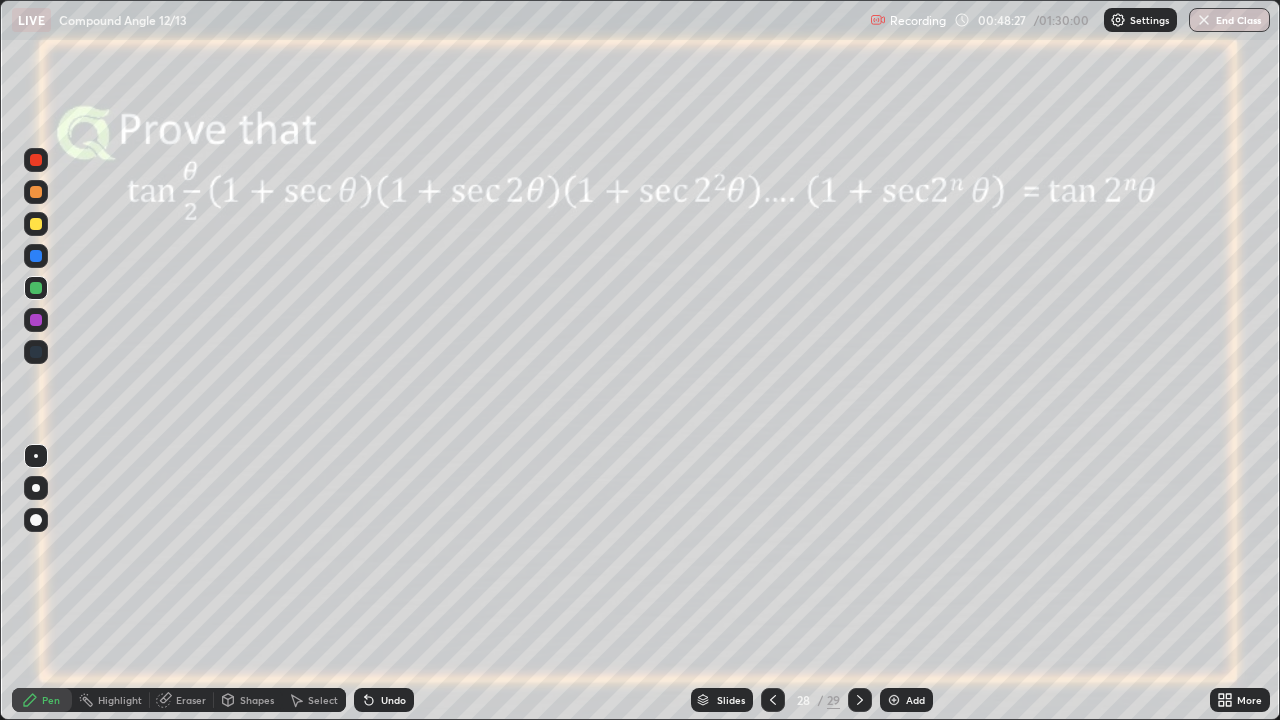 click at bounding box center [36, 256] 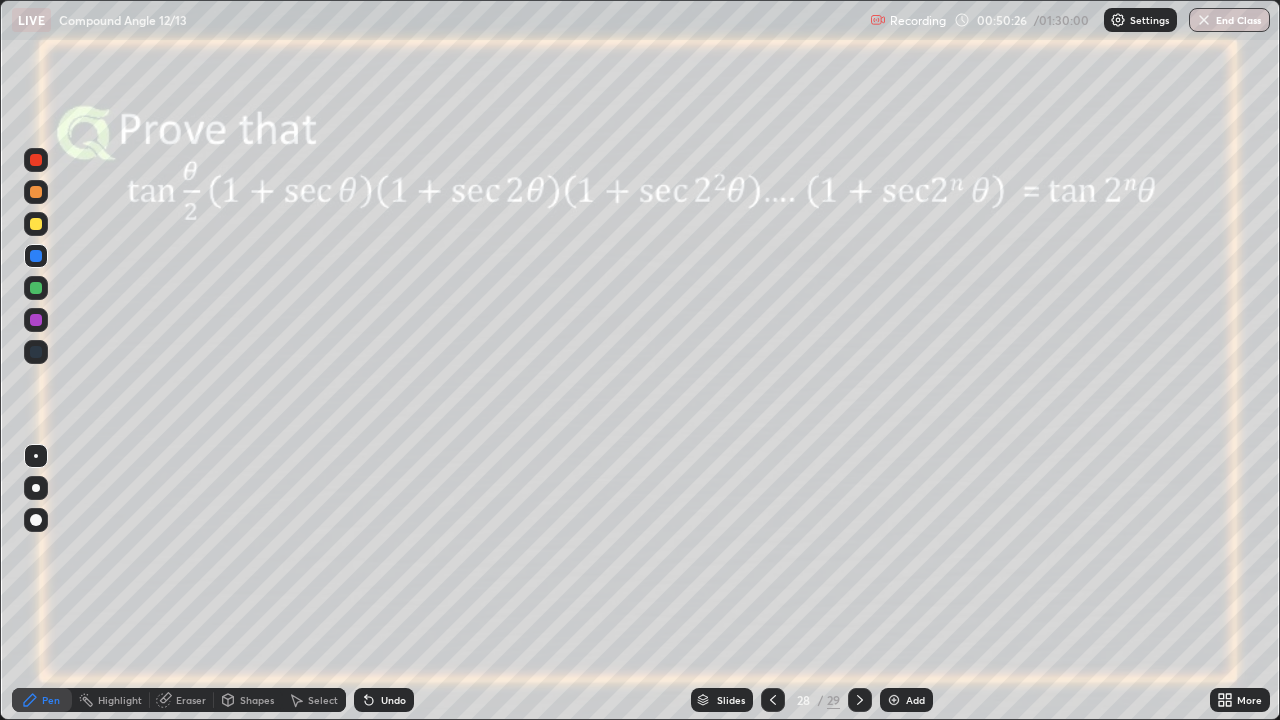 click at bounding box center (36, 320) 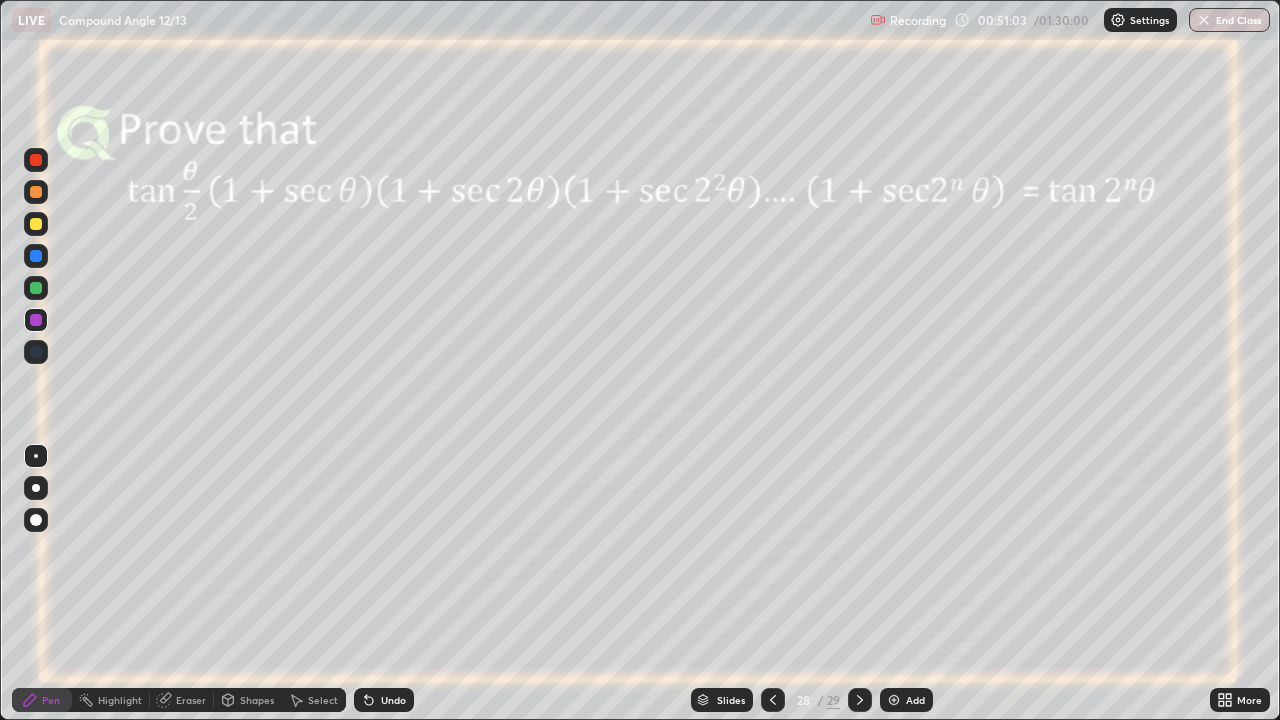 click at bounding box center [36, 288] 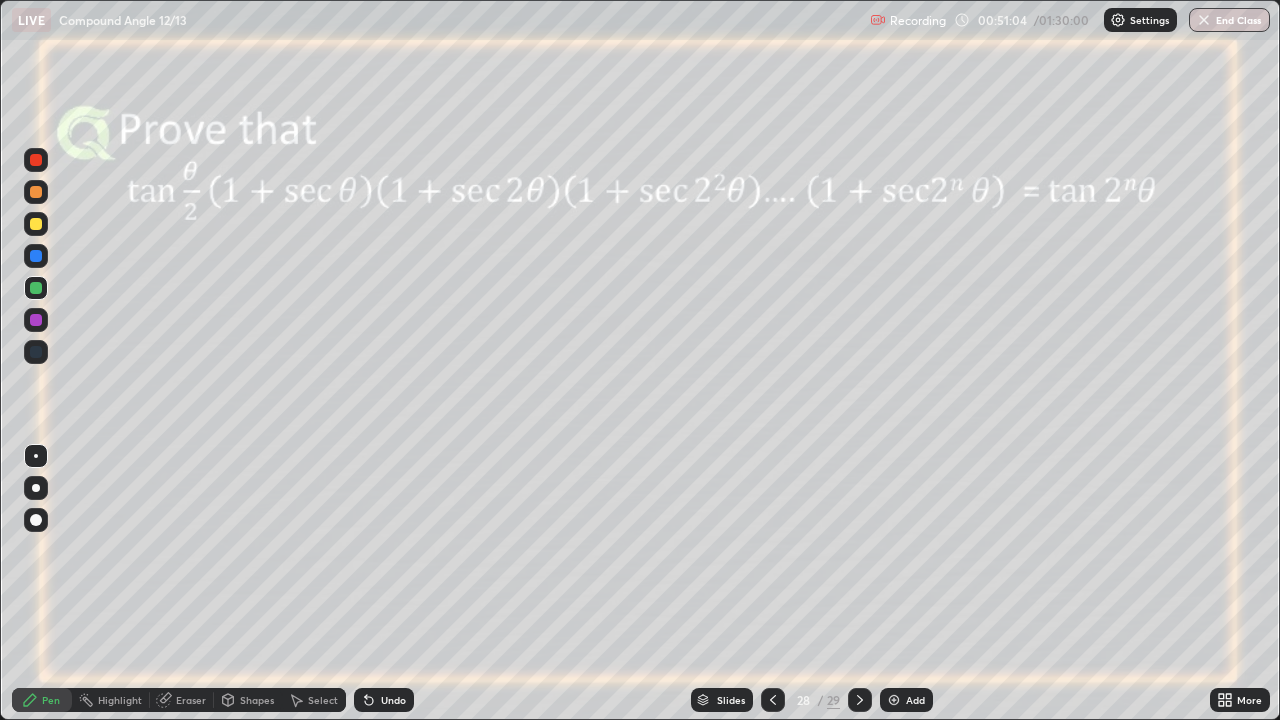 click at bounding box center (36, 224) 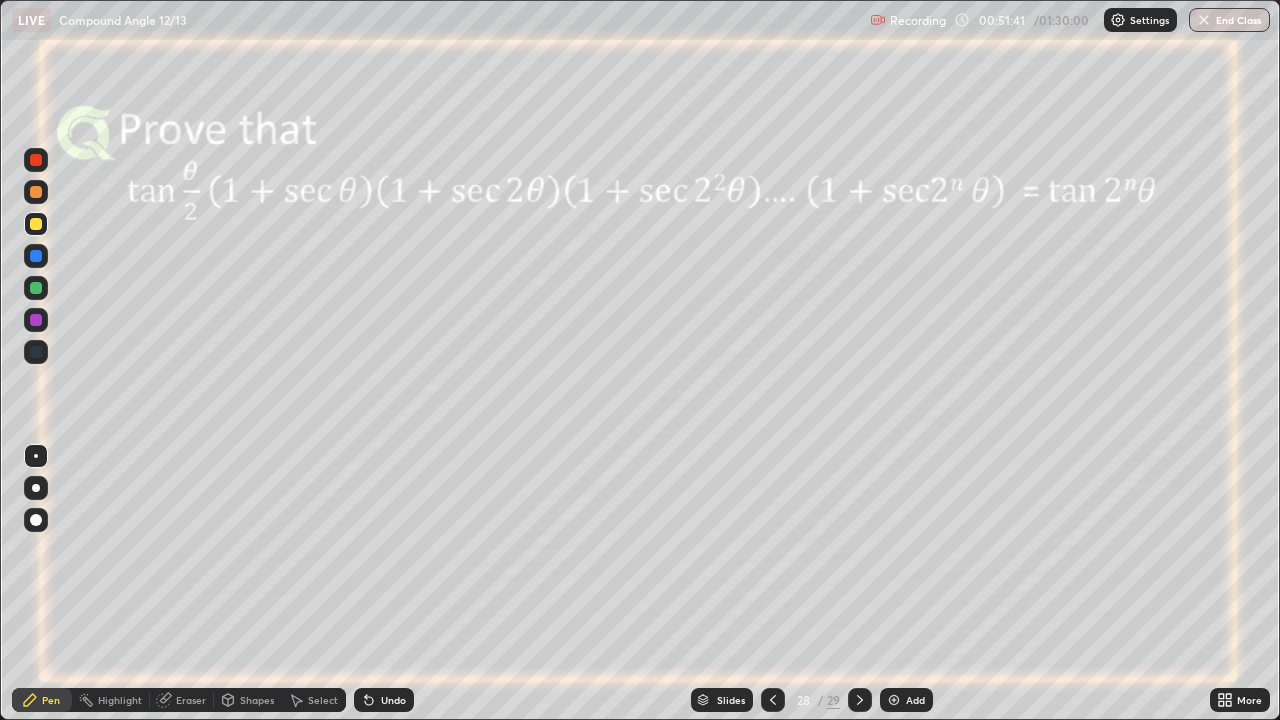 click on "Shapes" at bounding box center [257, 700] 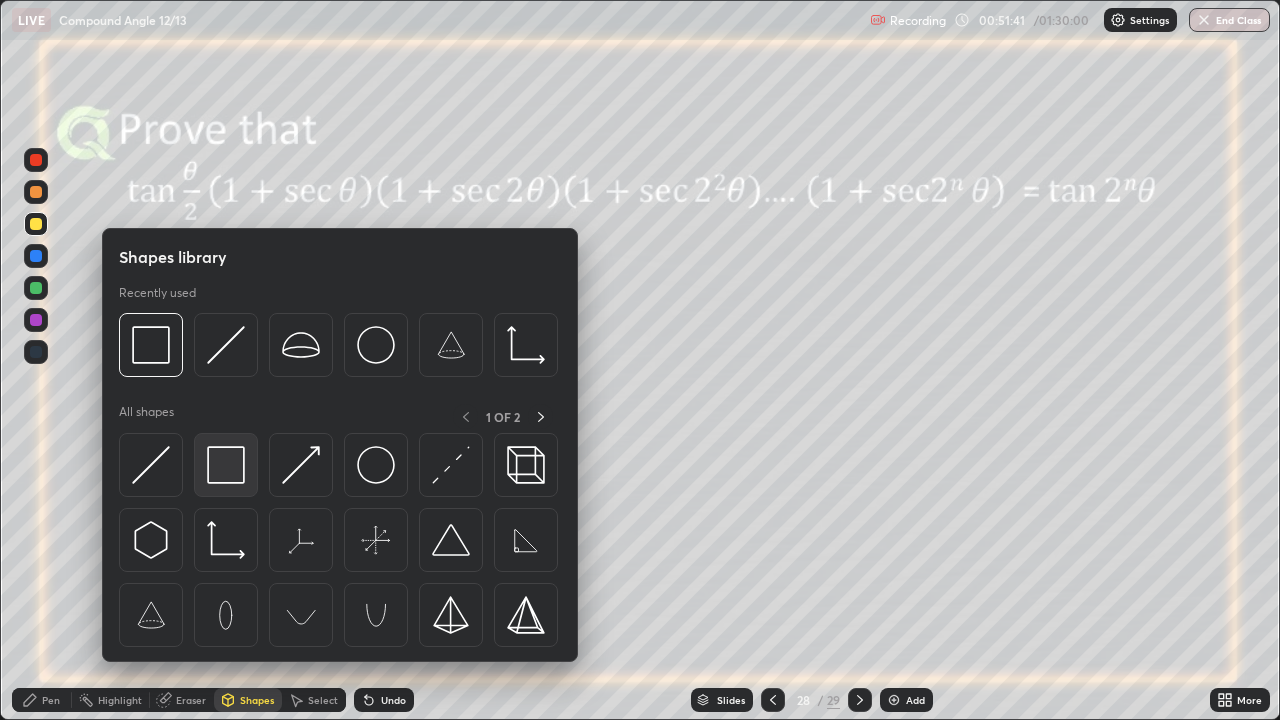 click at bounding box center (226, 465) 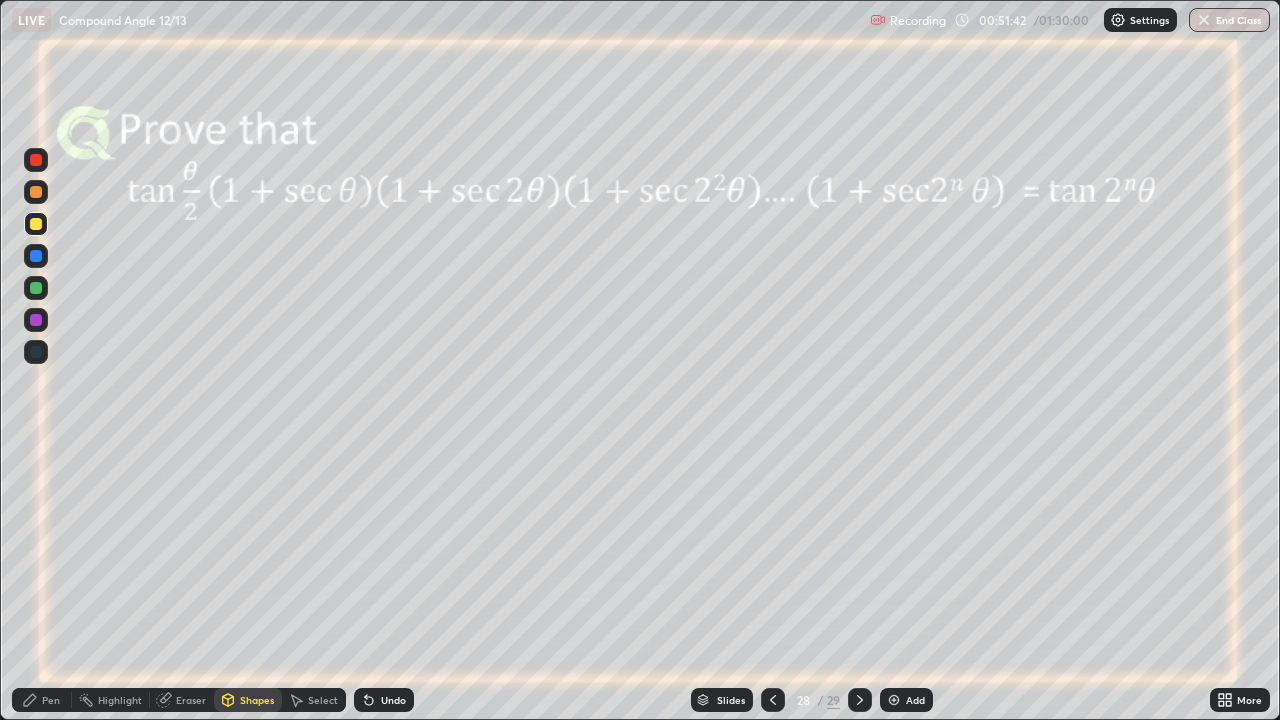 click at bounding box center (36, 320) 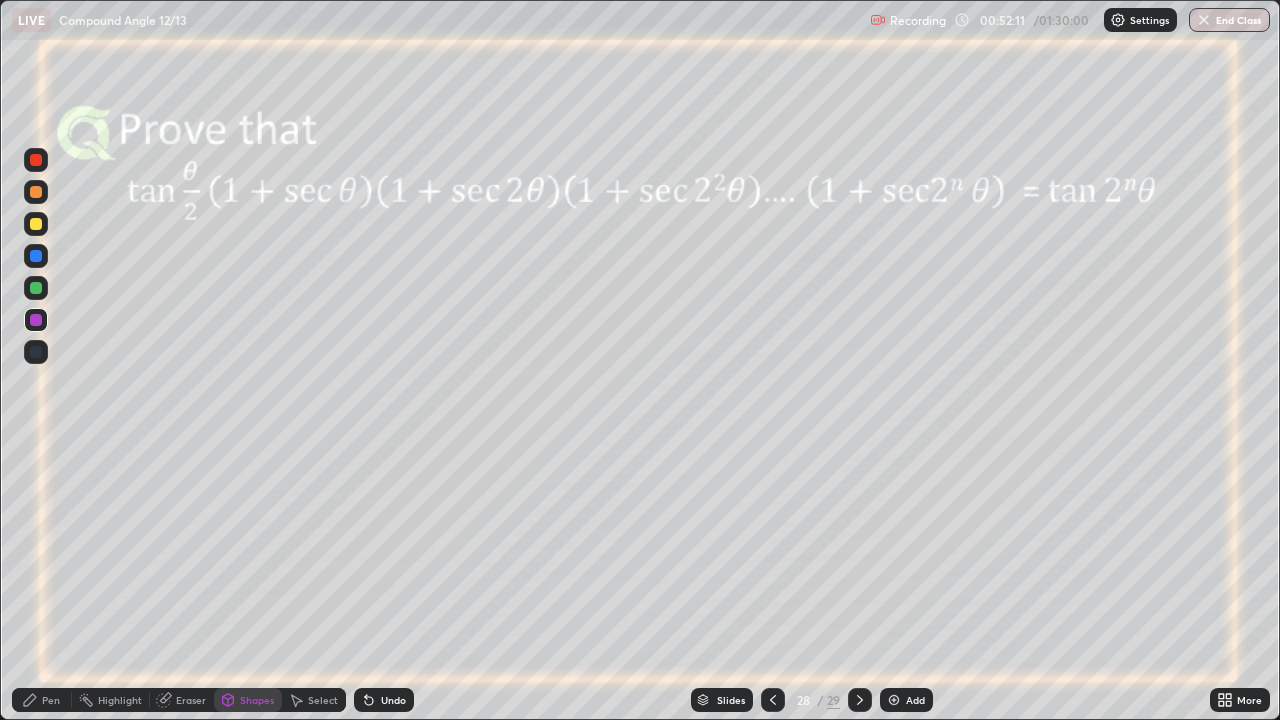 click at bounding box center [36, 256] 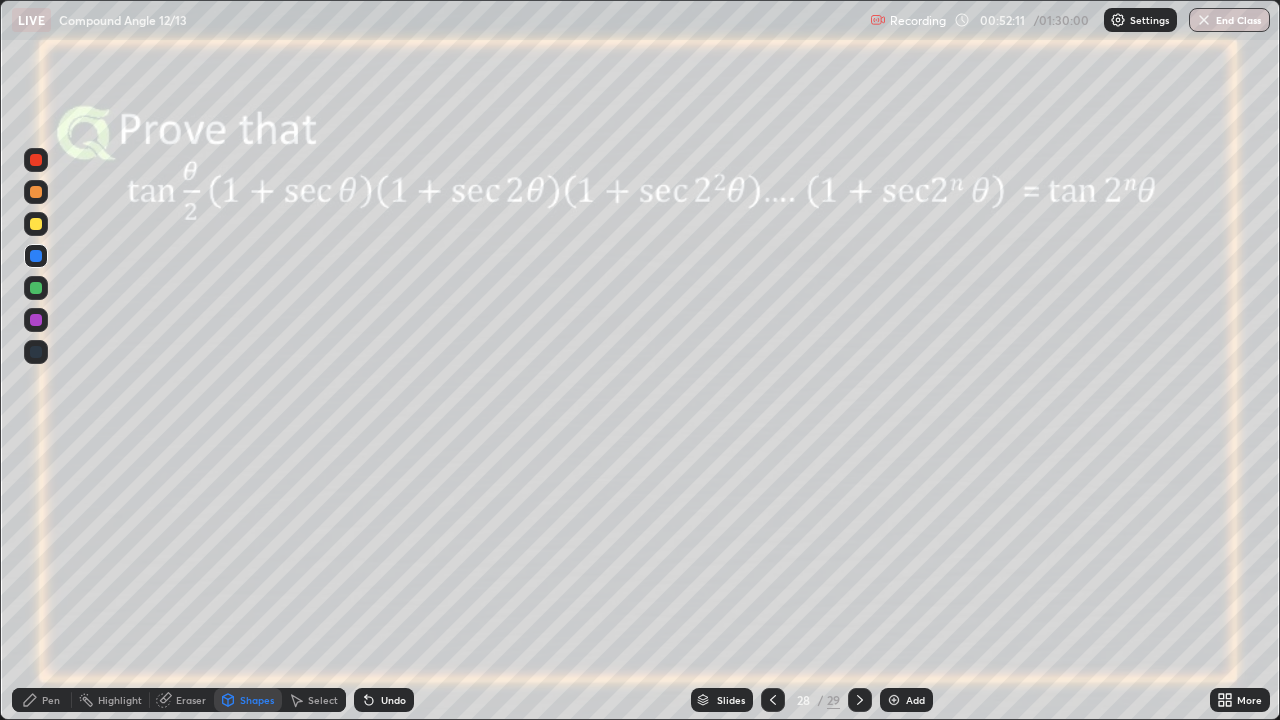 click at bounding box center [36, 224] 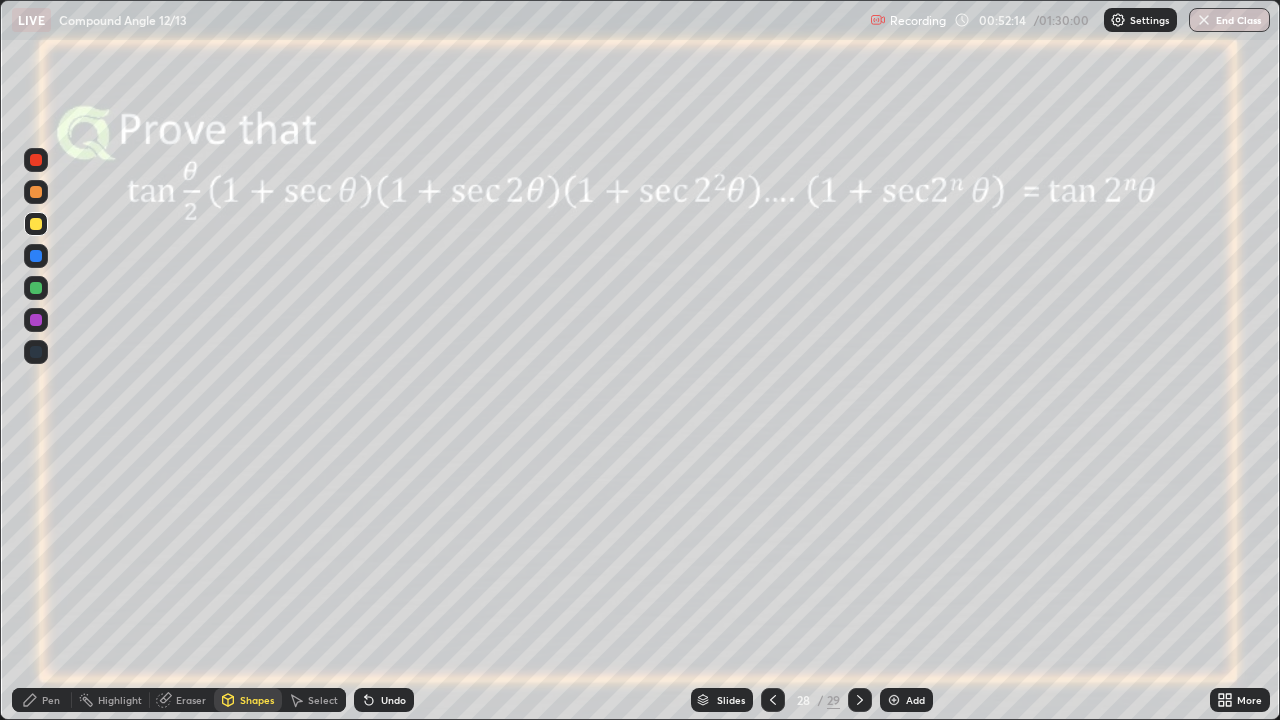 click on "Undo" at bounding box center (384, 700) 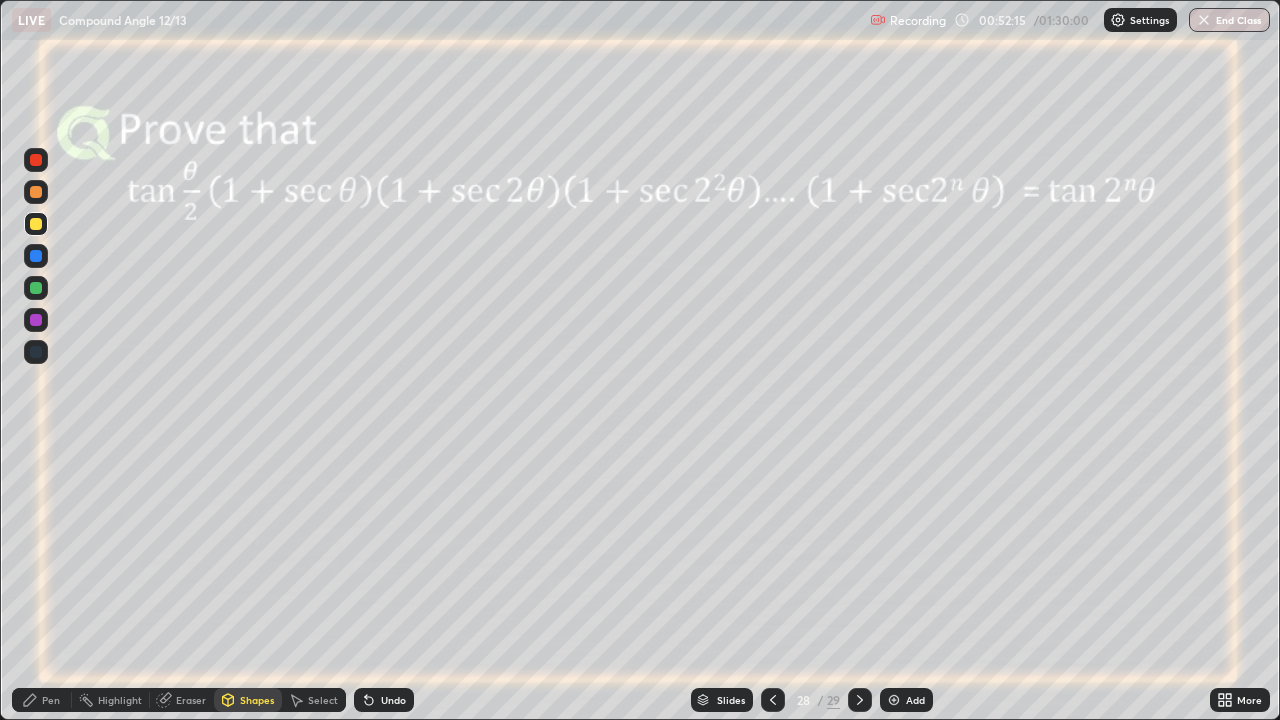 click on "Pen" at bounding box center (42, 700) 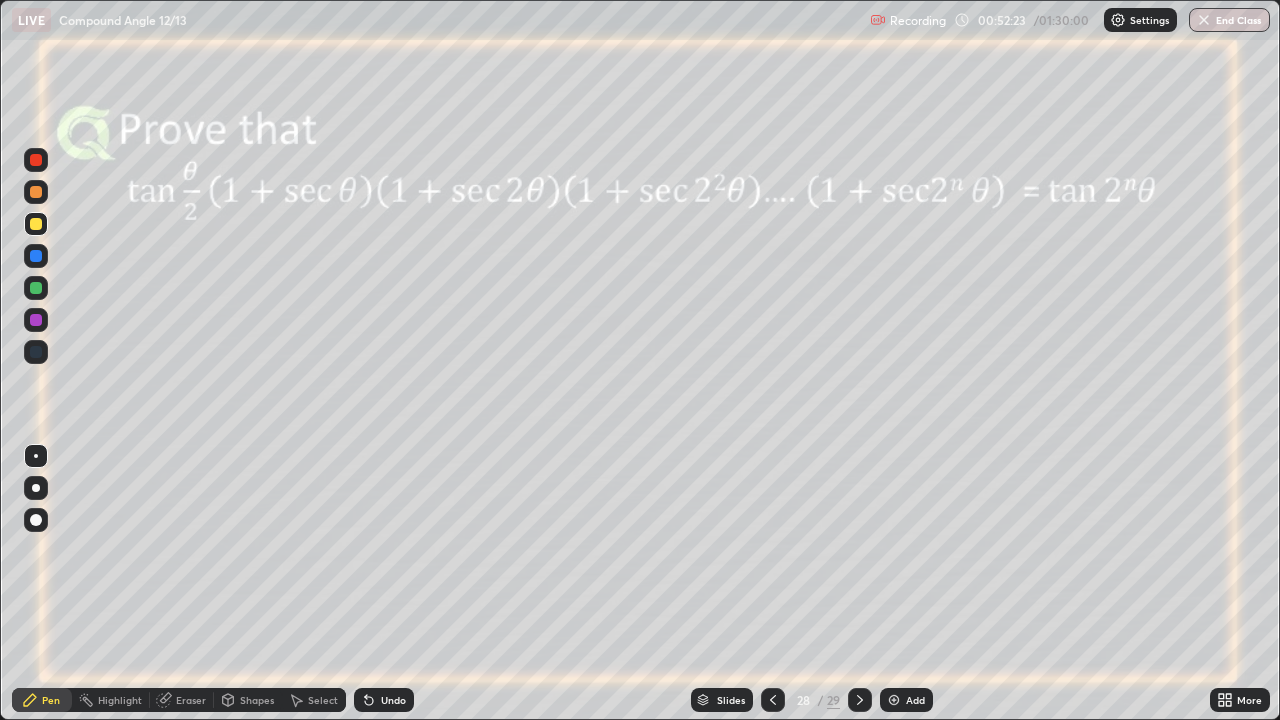 click on "Shapes" at bounding box center [248, 700] 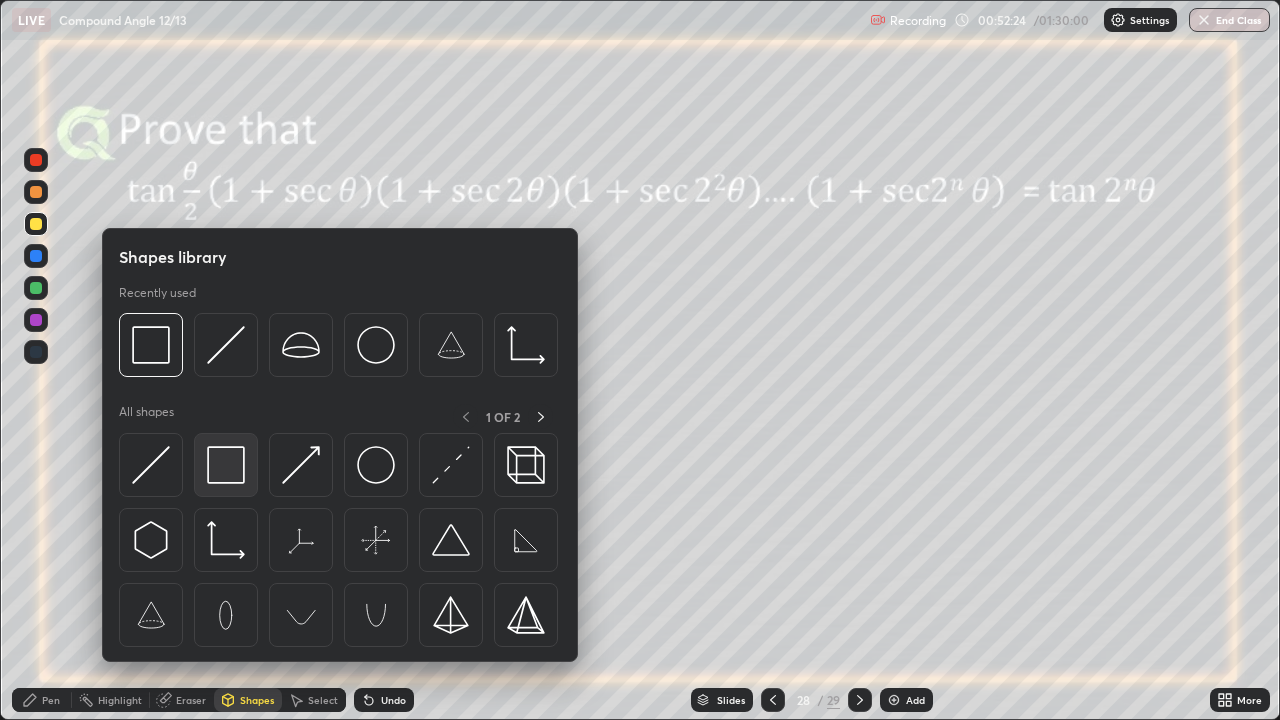 click at bounding box center [226, 465] 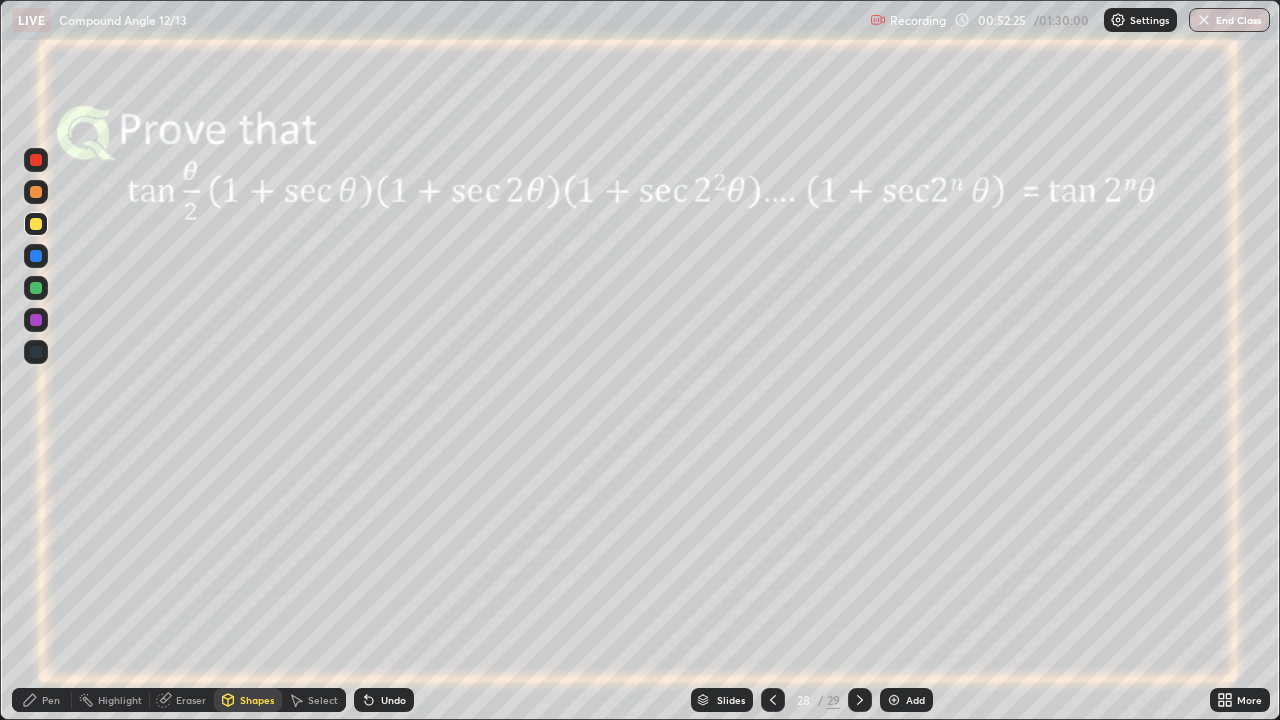 click at bounding box center [36, 160] 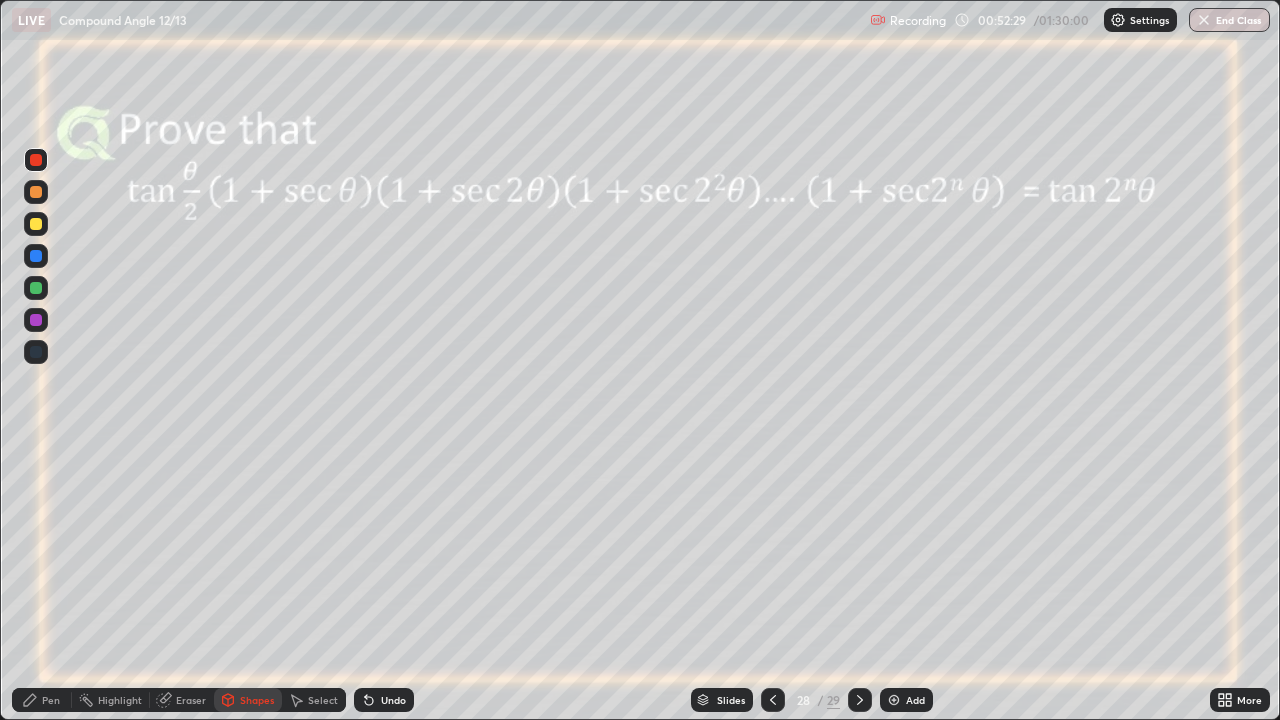 click on "Pen" at bounding box center [42, 700] 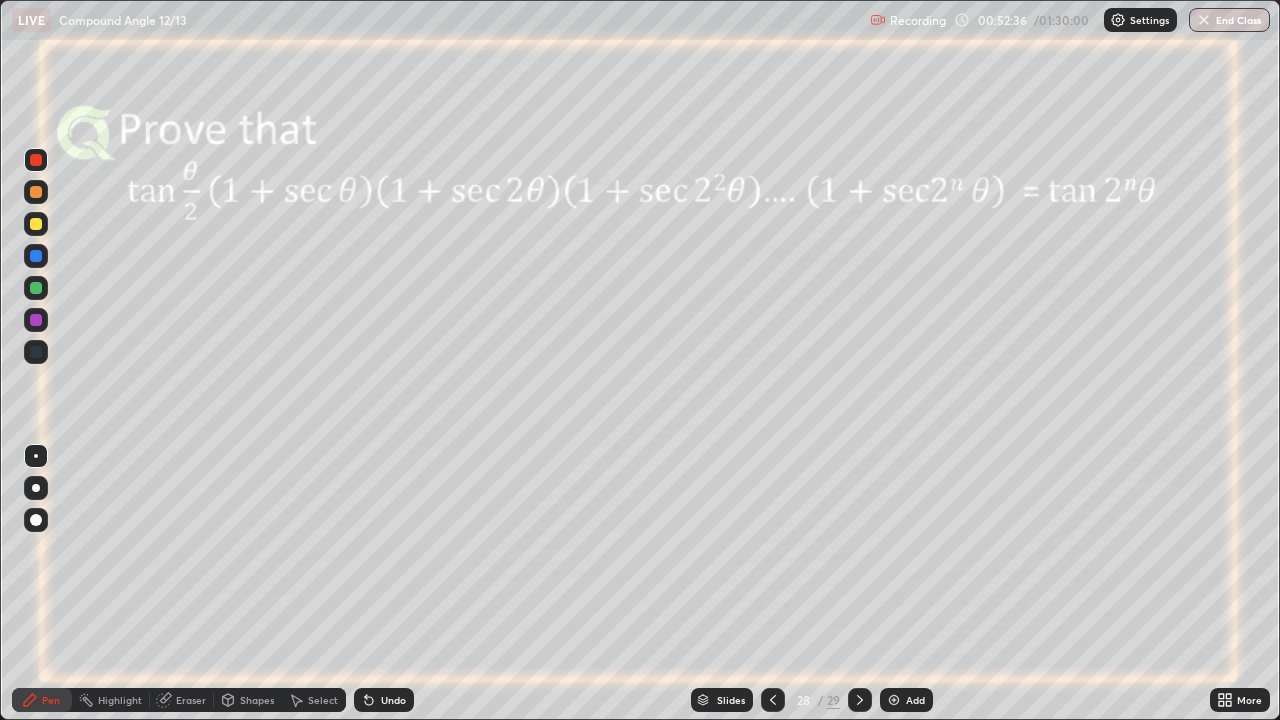 click on "Shapes" at bounding box center [257, 700] 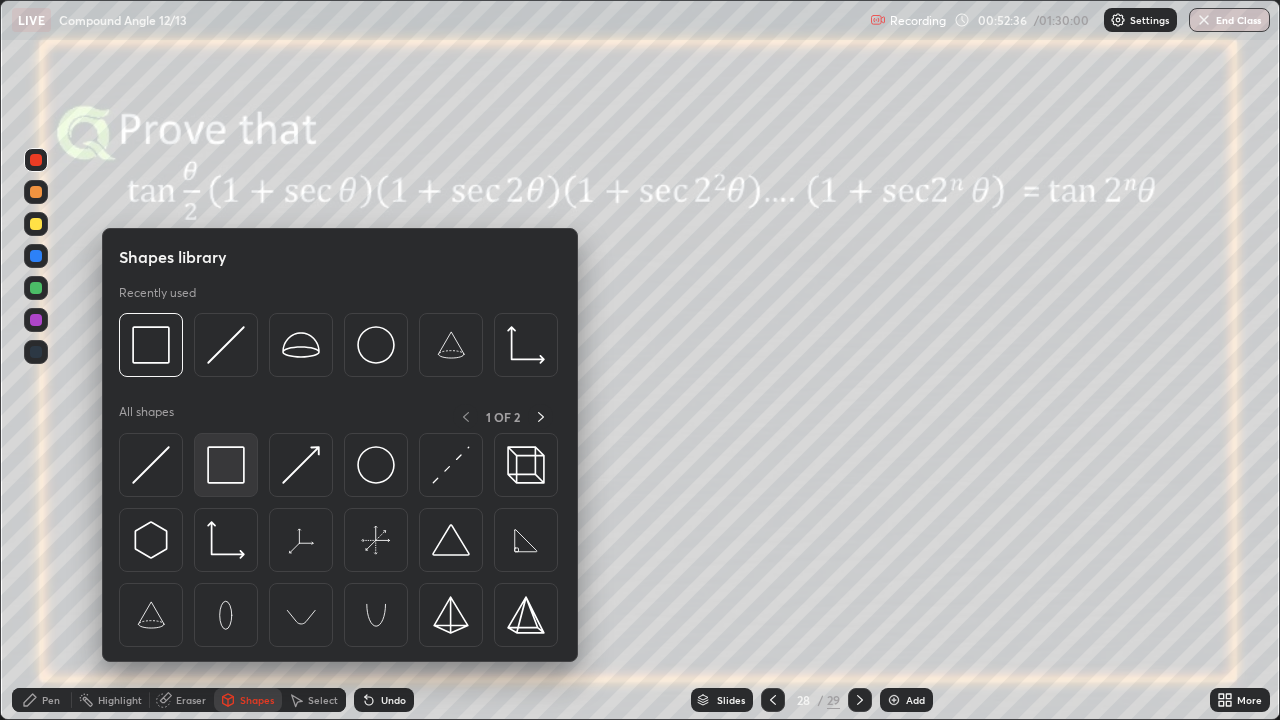 click at bounding box center (226, 465) 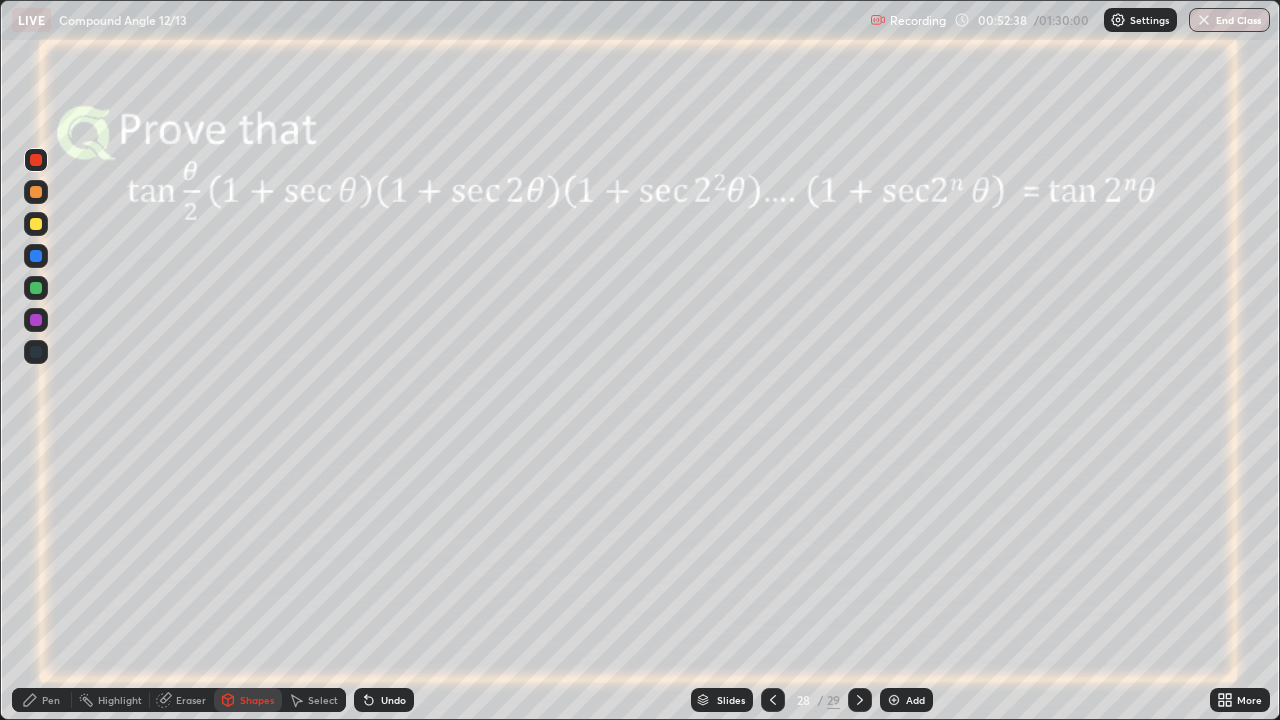 click at bounding box center [36, 256] 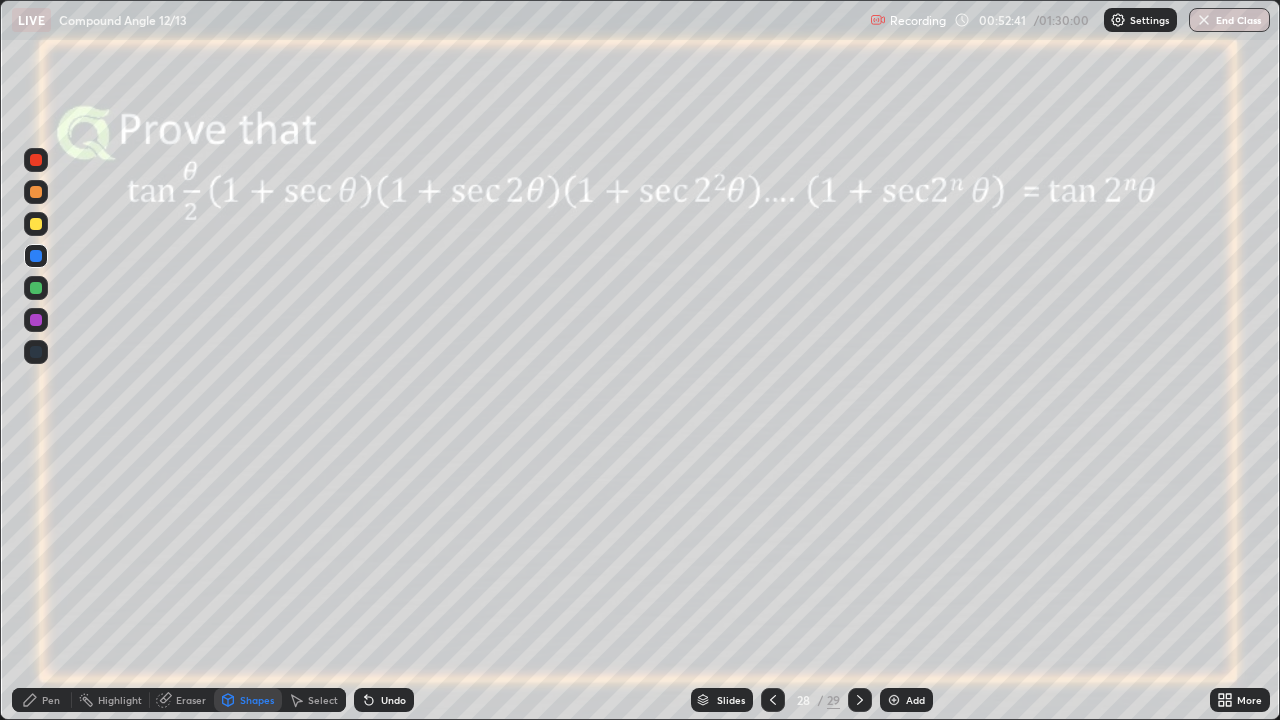 click on "Pen" at bounding box center [51, 700] 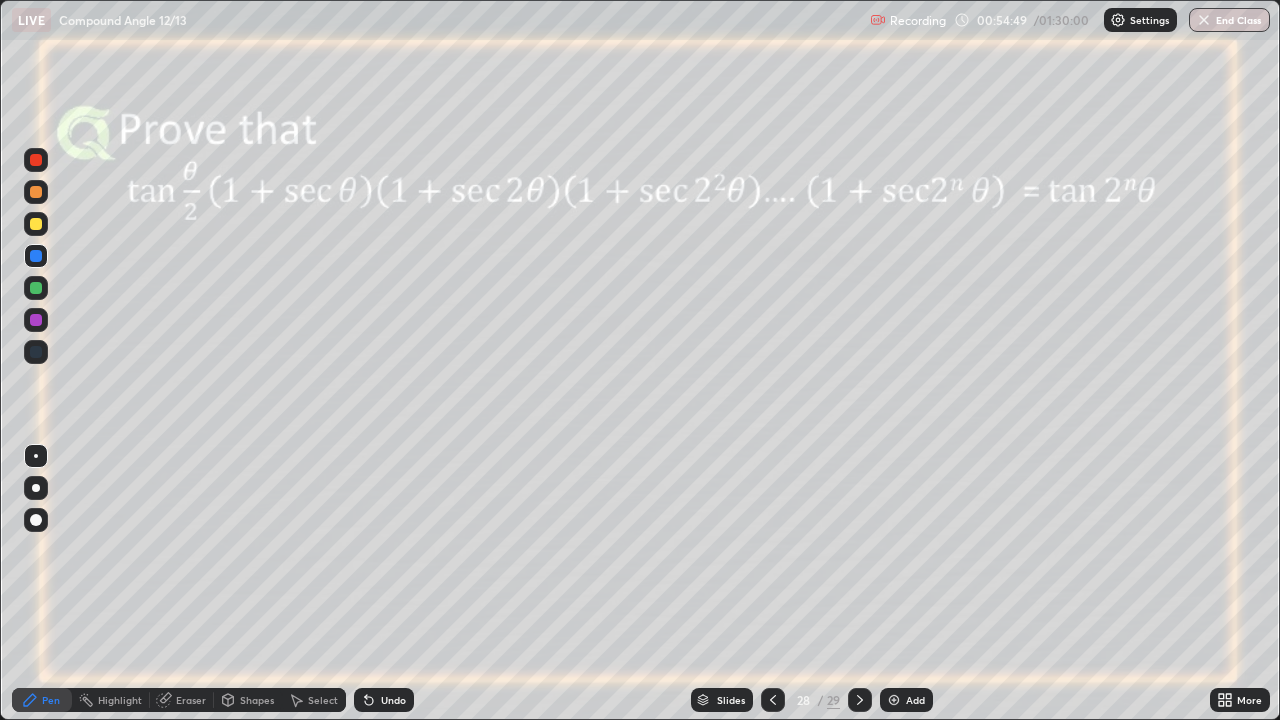 click at bounding box center (36, 224) 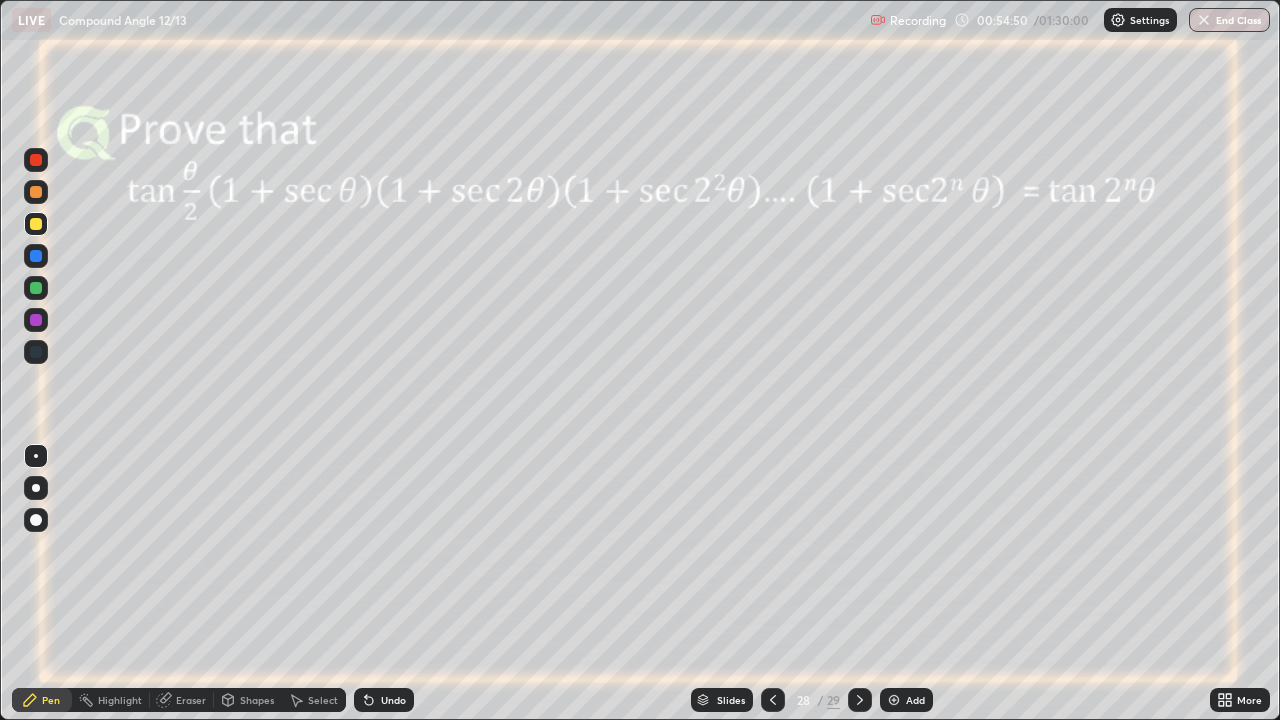 click at bounding box center [36, 160] 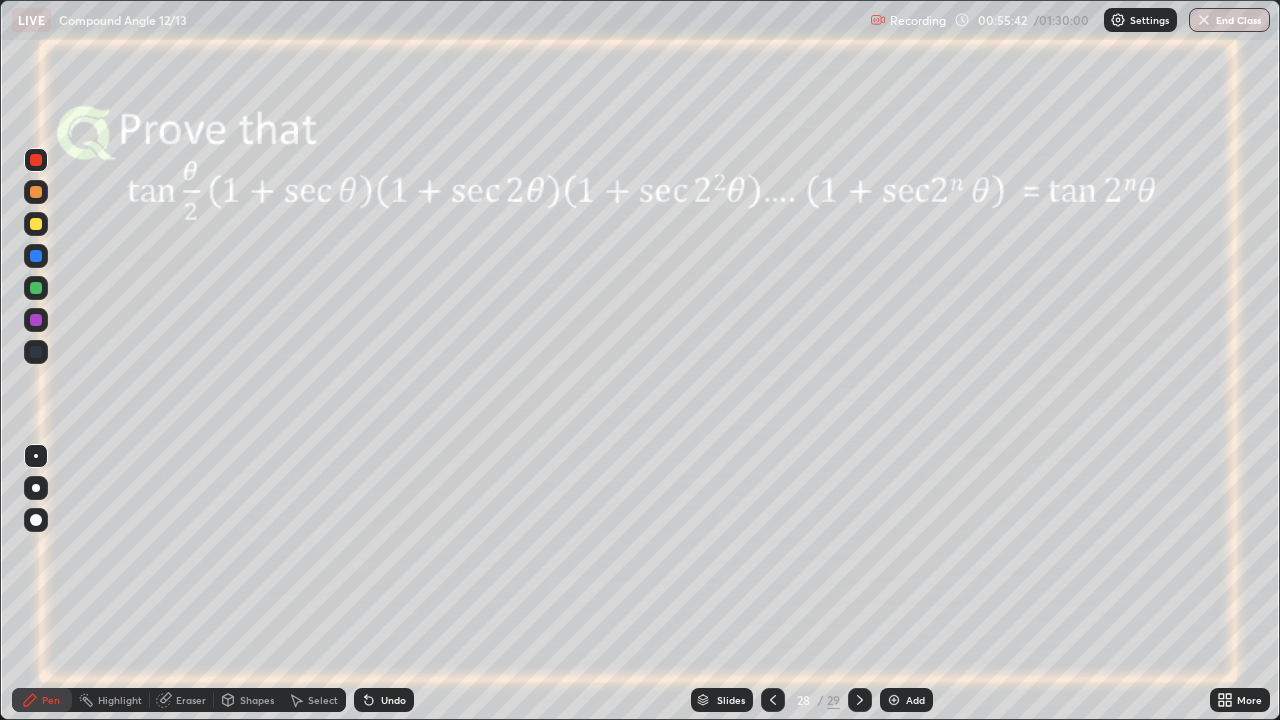 click 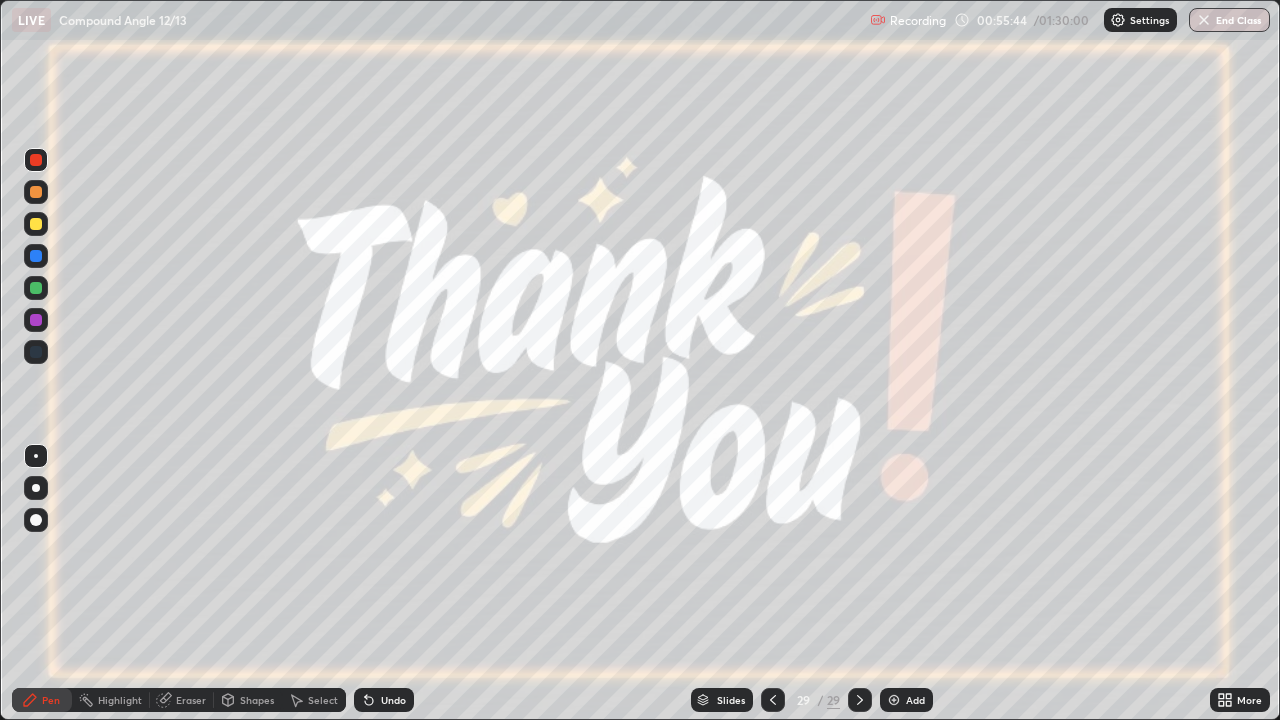 click 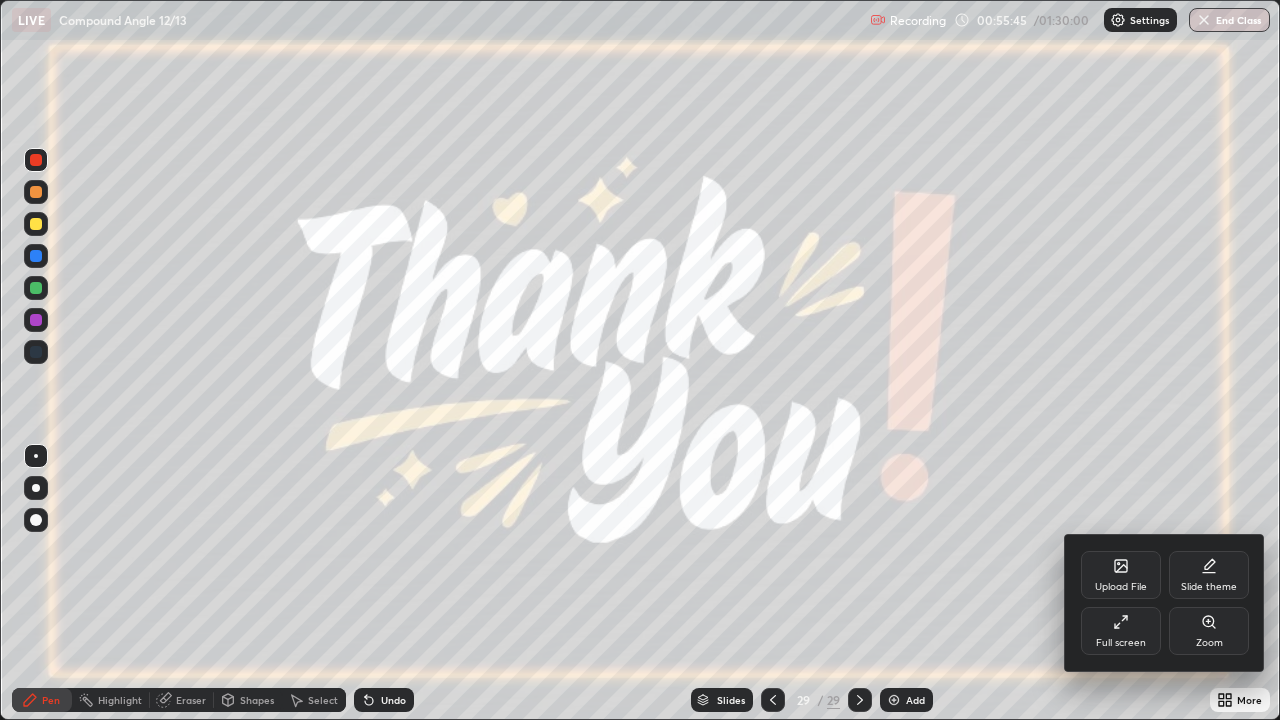 click 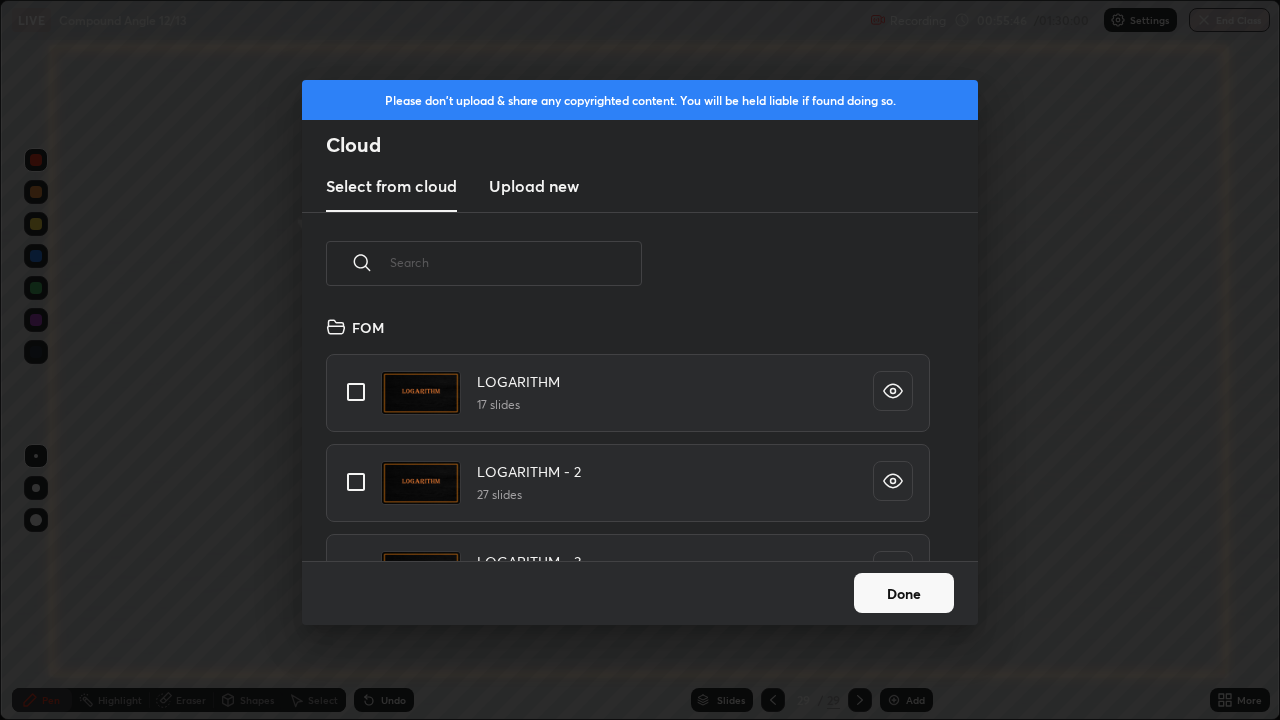 scroll, scrollTop: 7, scrollLeft: 11, axis: both 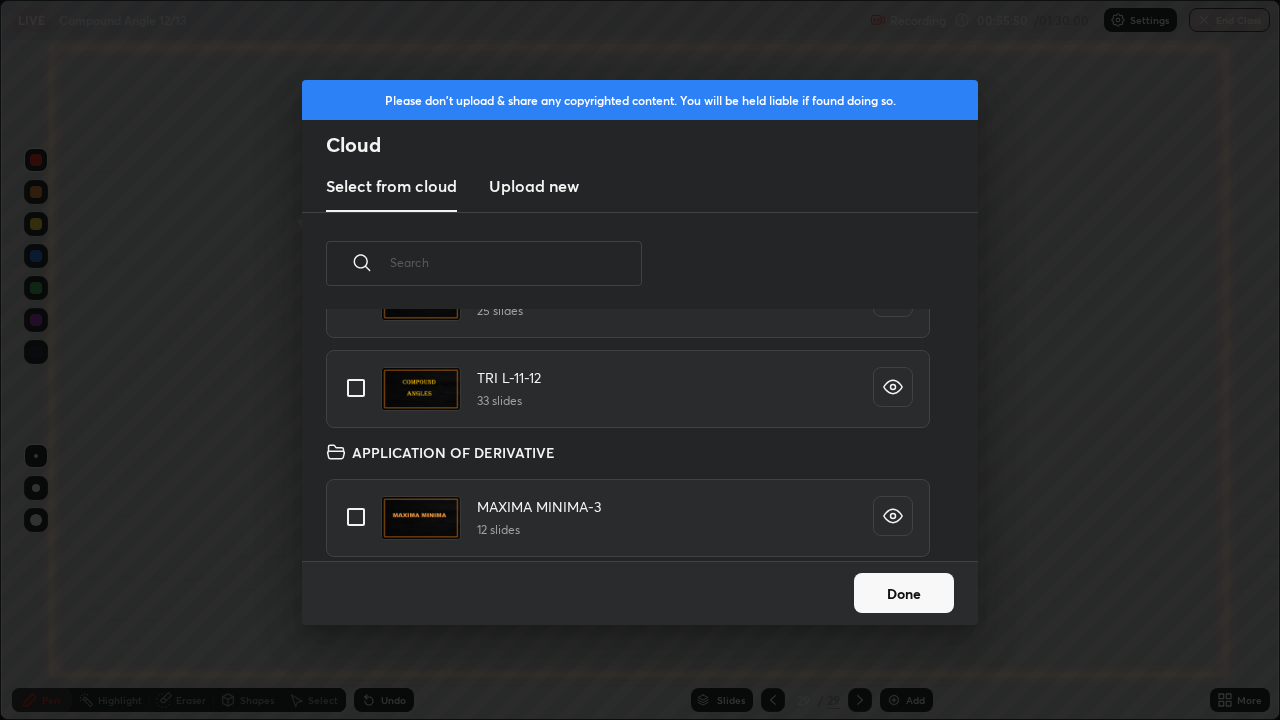click at bounding box center [356, 388] 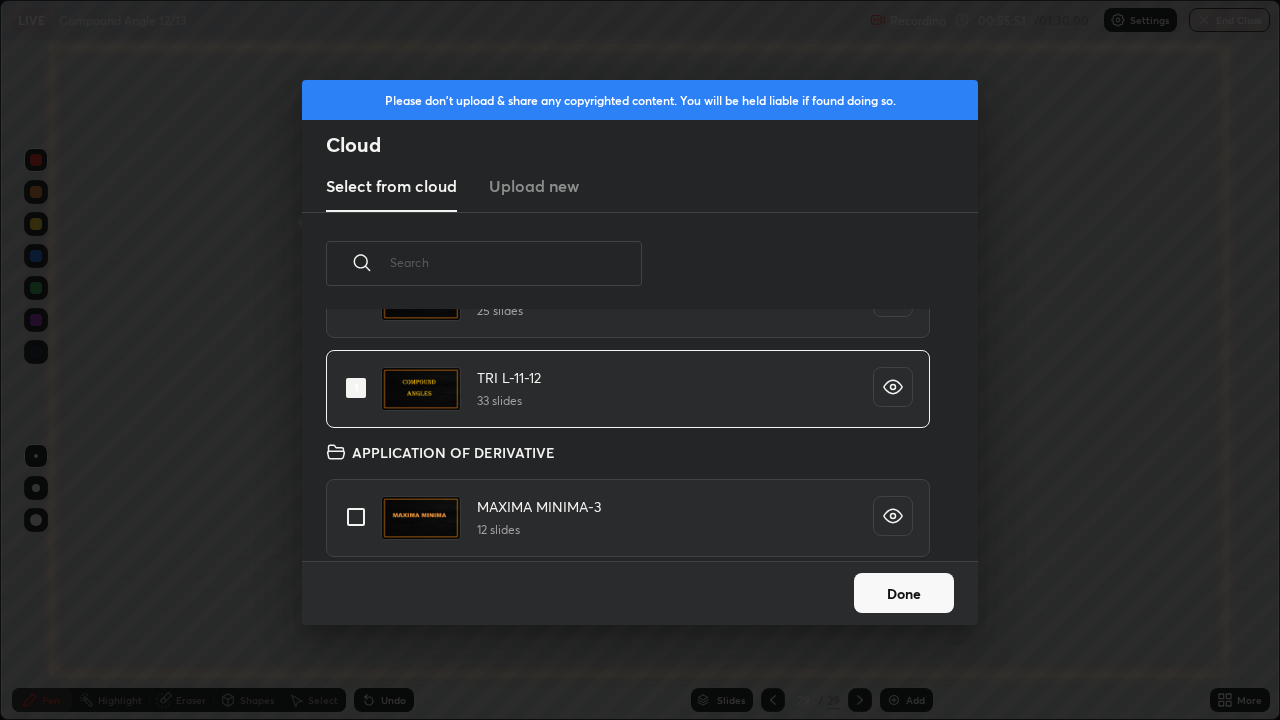 click on "Done" at bounding box center [904, 593] 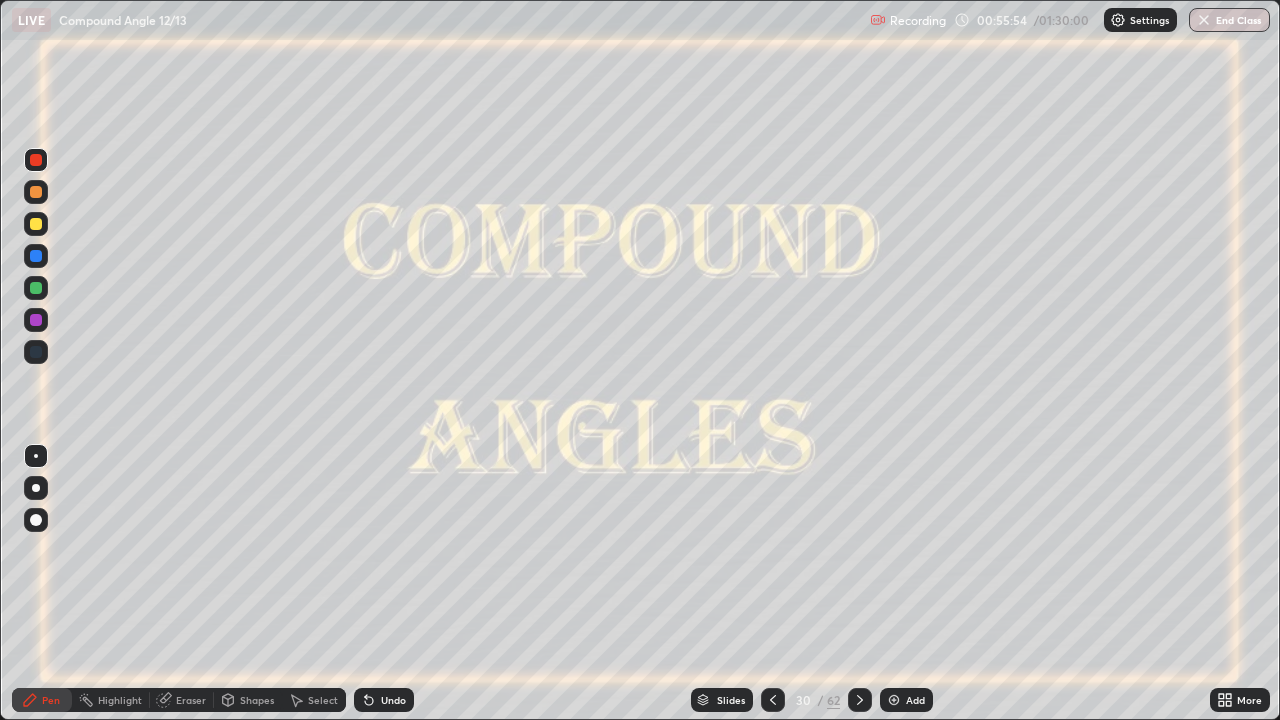 click 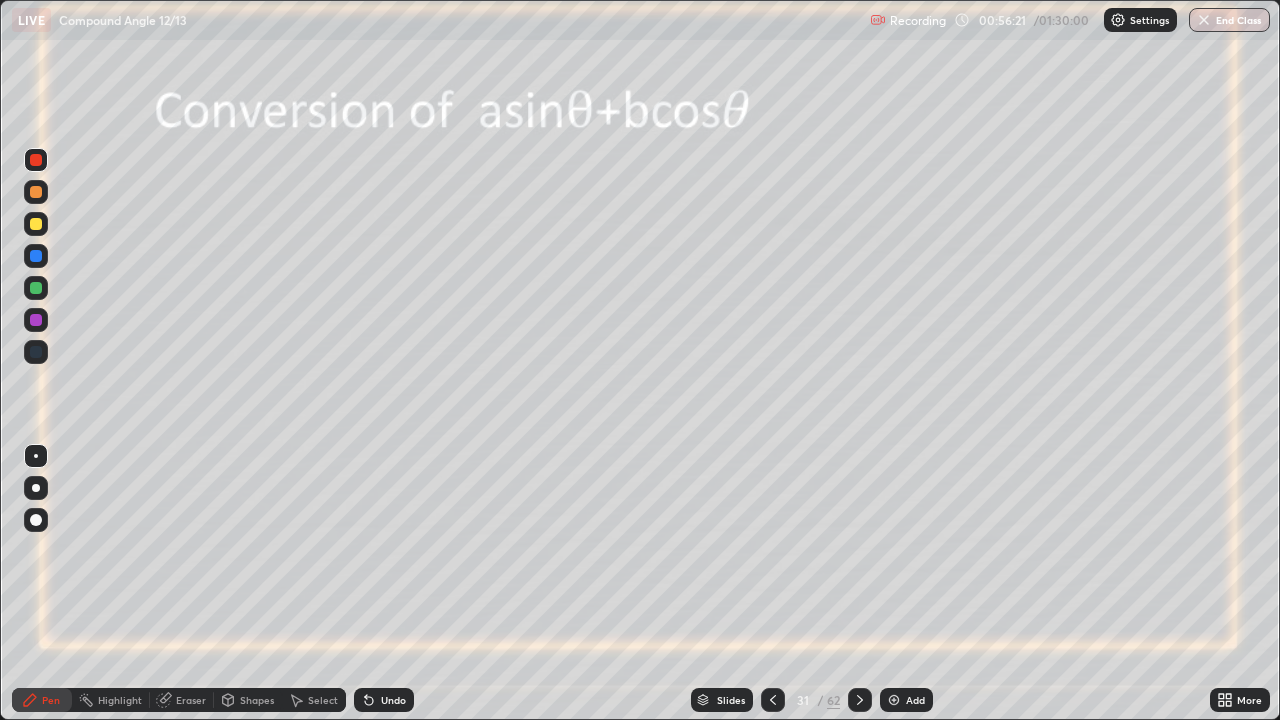 click at bounding box center [36, 320] 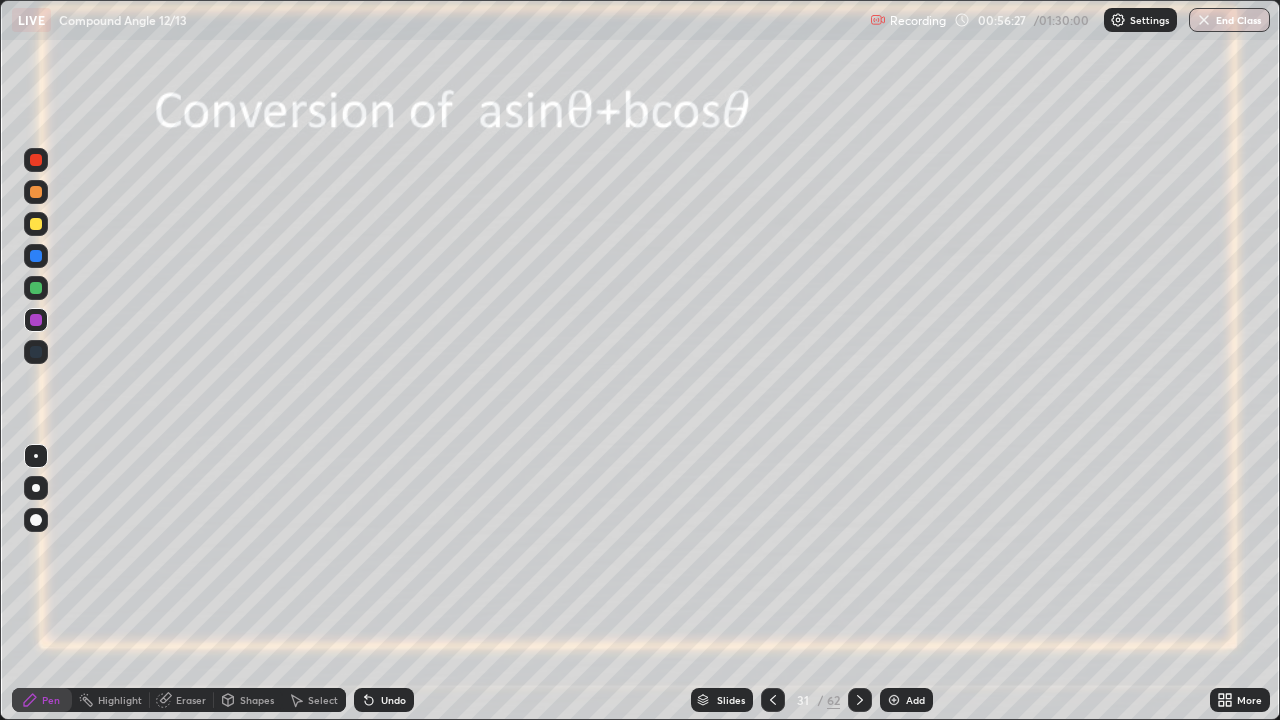 click at bounding box center (36, 224) 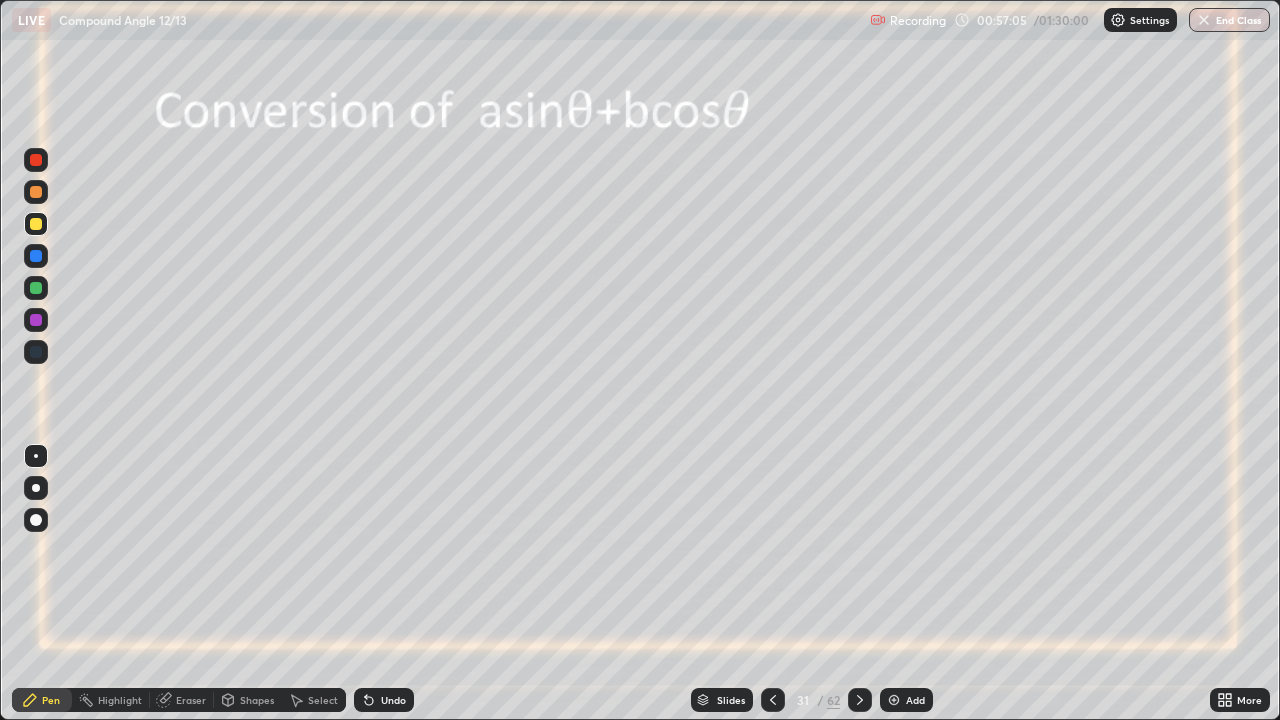 click 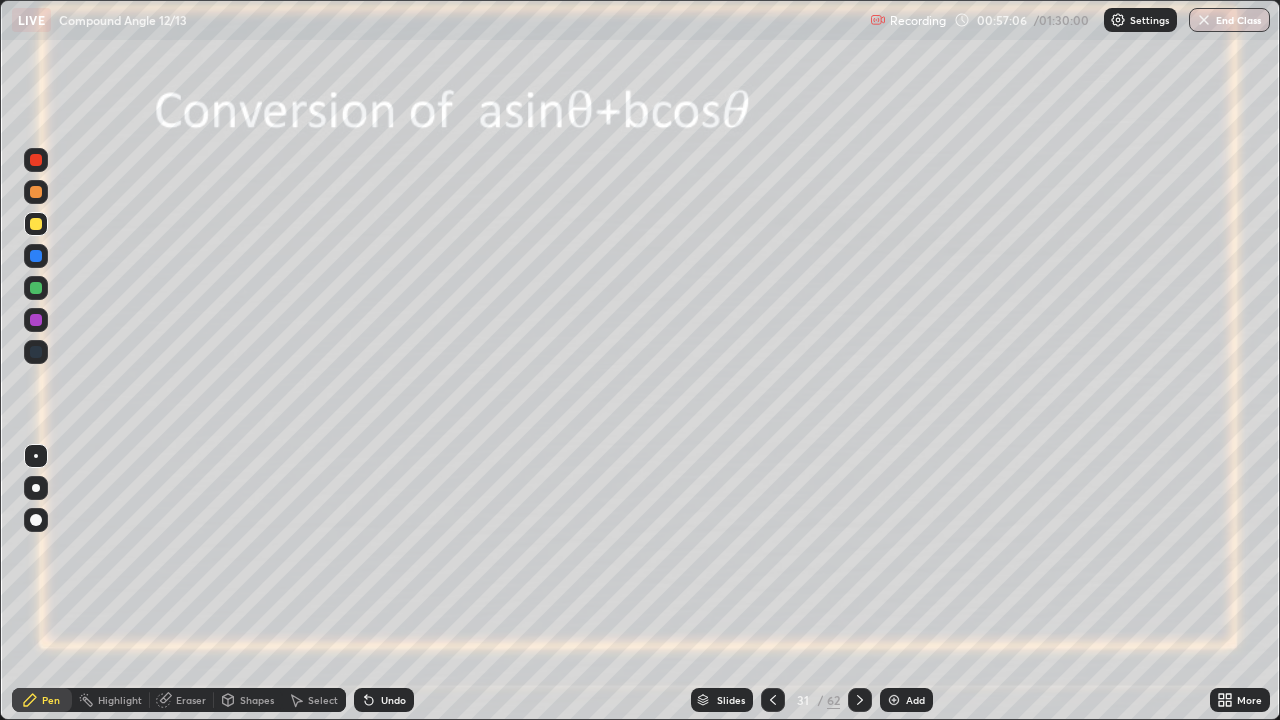 click 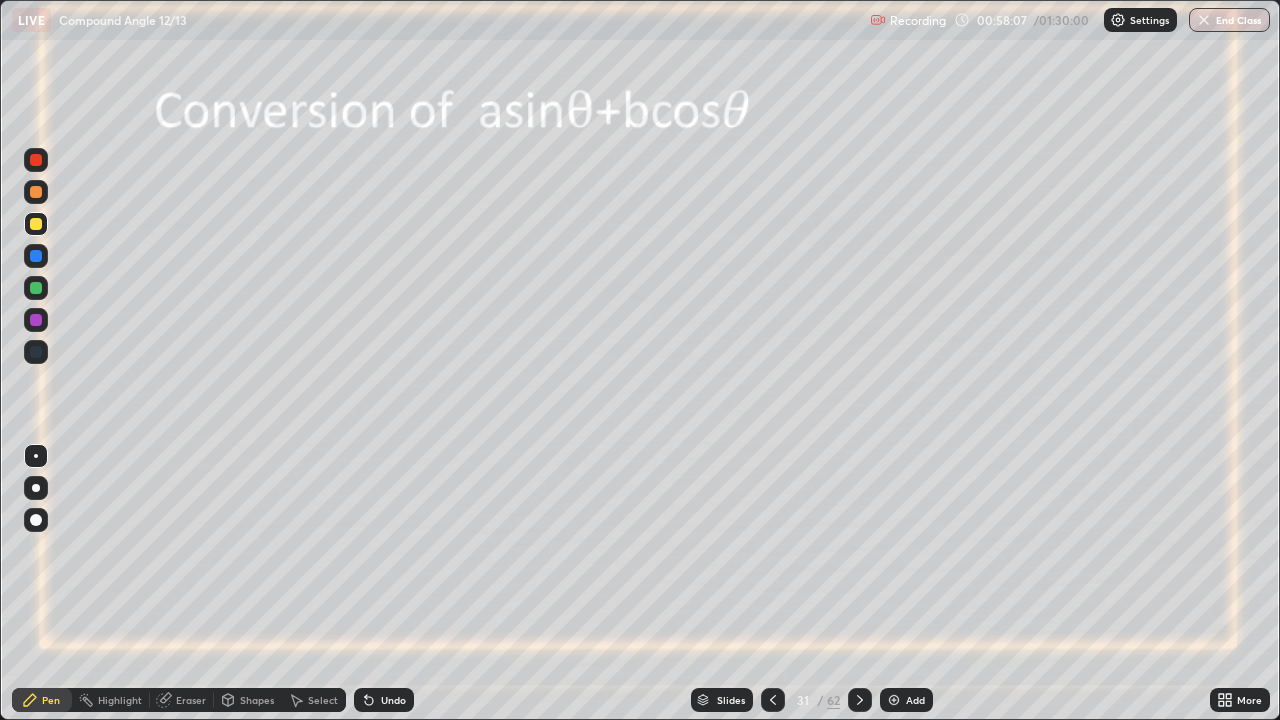 click on "Undo" at bounding box center (393, 700) 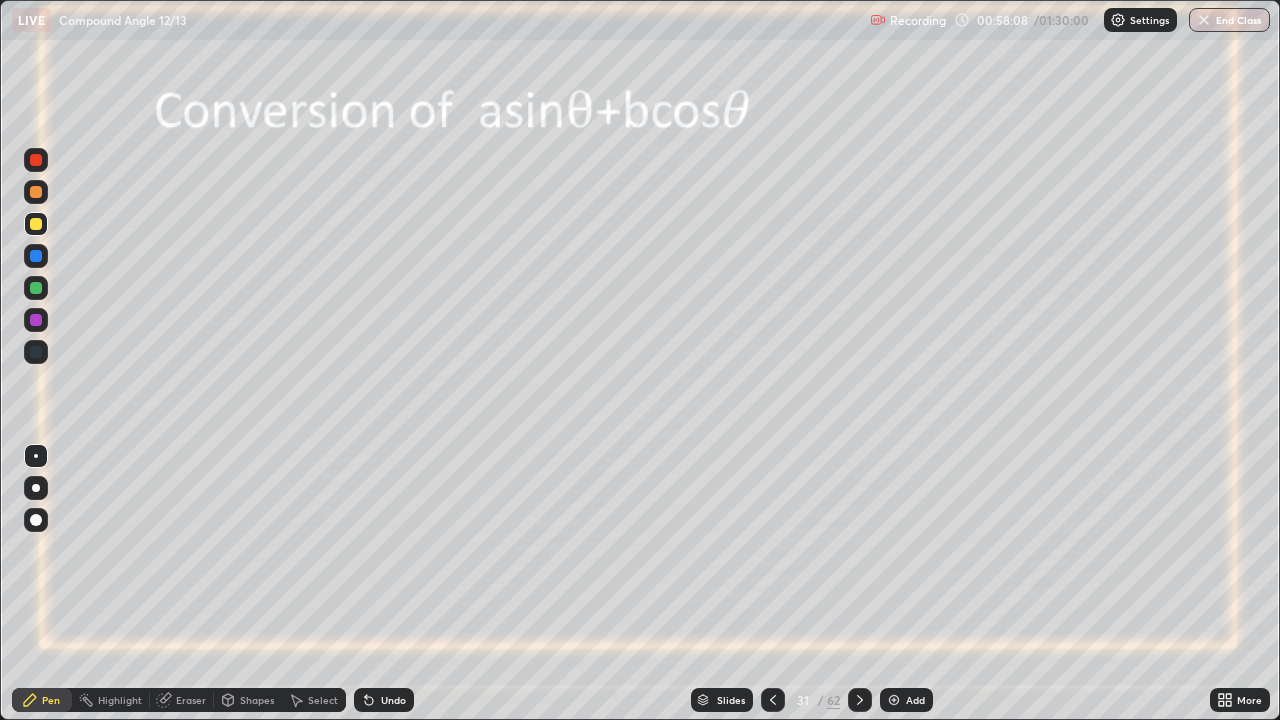 click on "Undo" at bounding box center (393, 700) 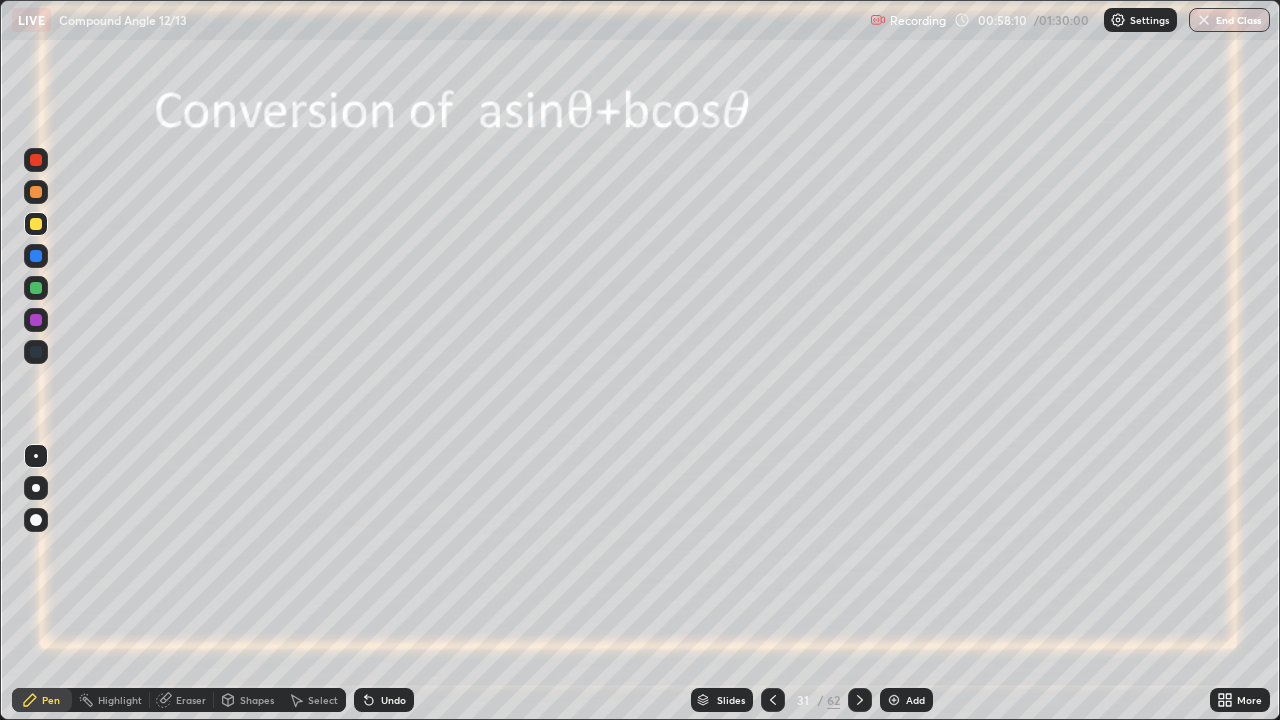 click at bounding box center (36, 288) 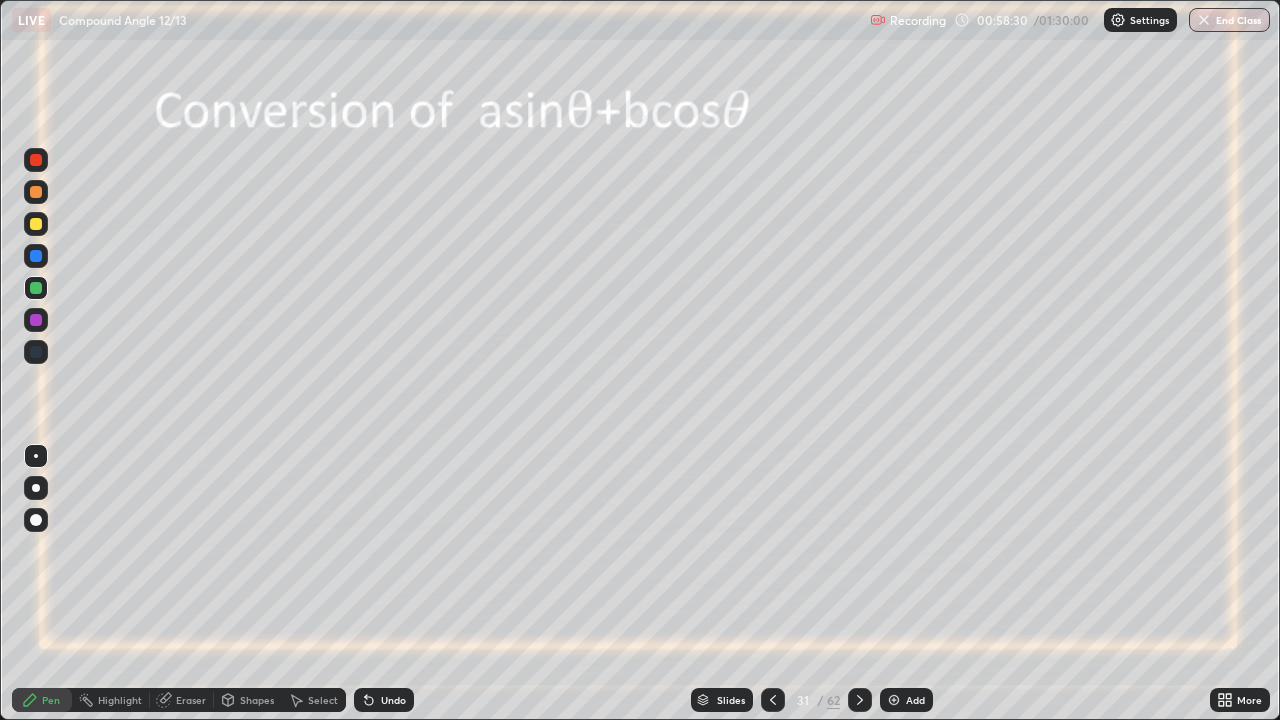 click at bounding box center [36, 224] 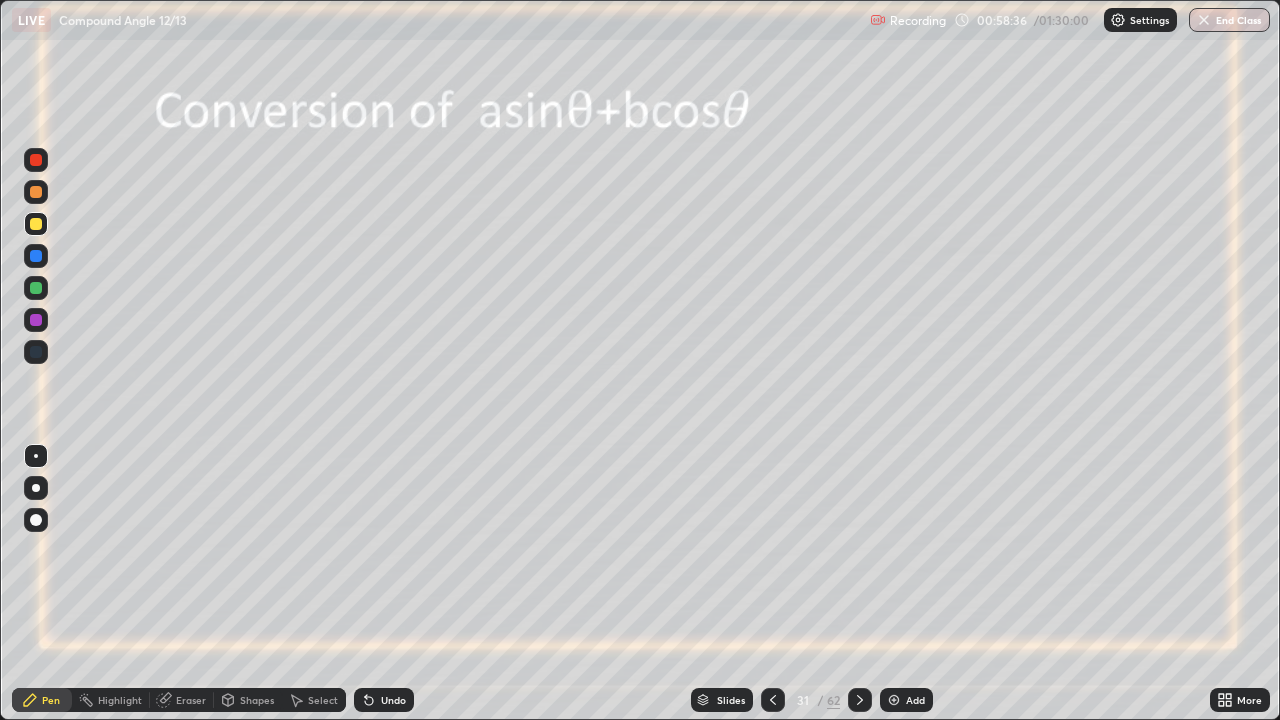 click at bounding box center (36, 288) 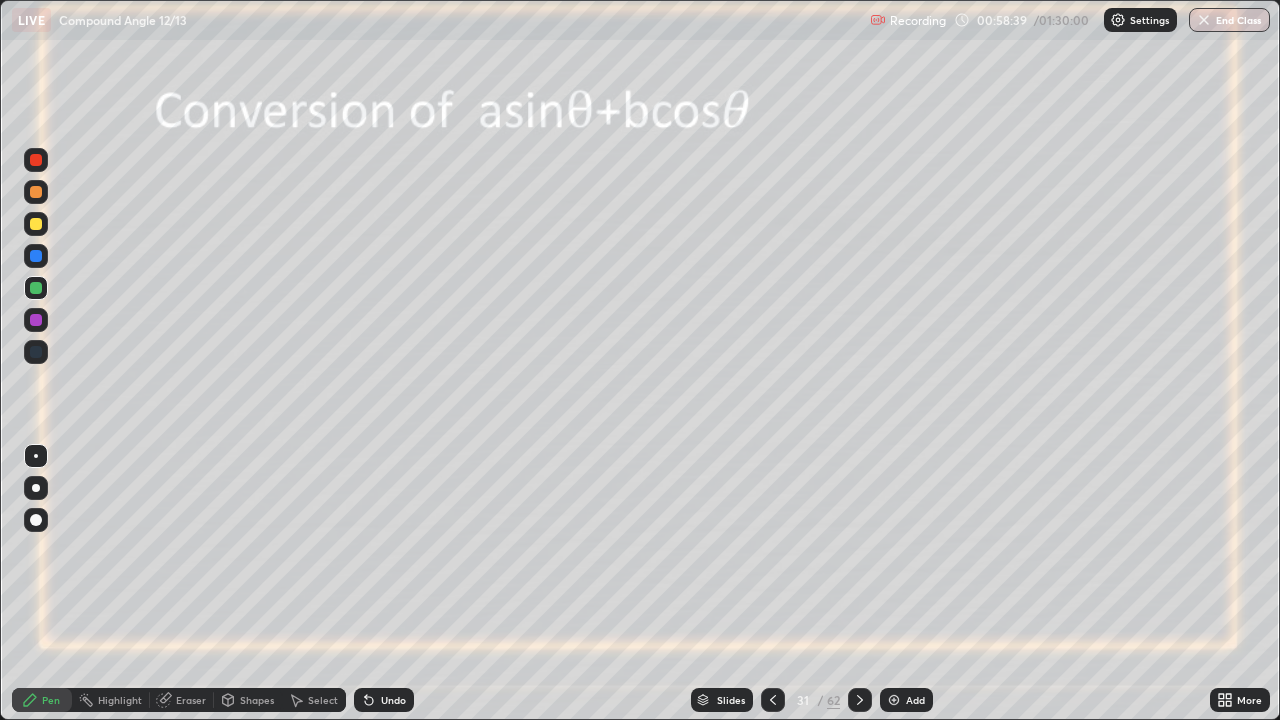 click at bounding box center [36, 224] 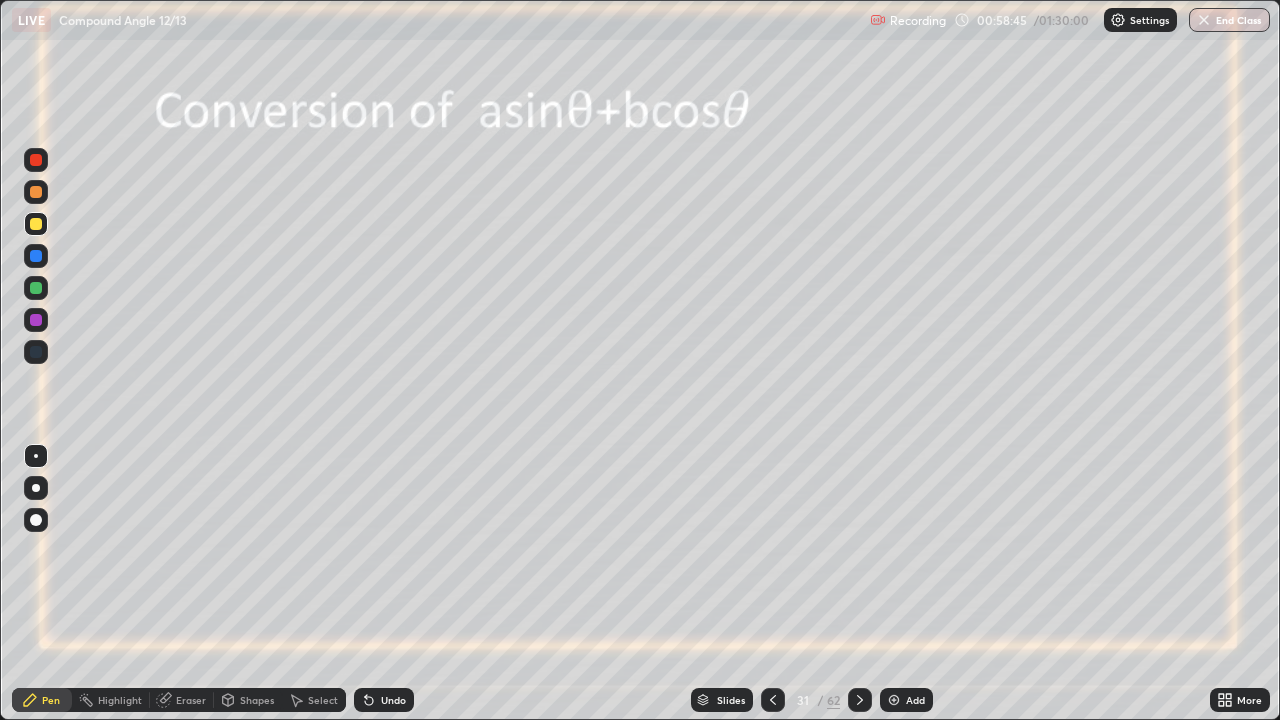 click at bounding box center [36, 288] 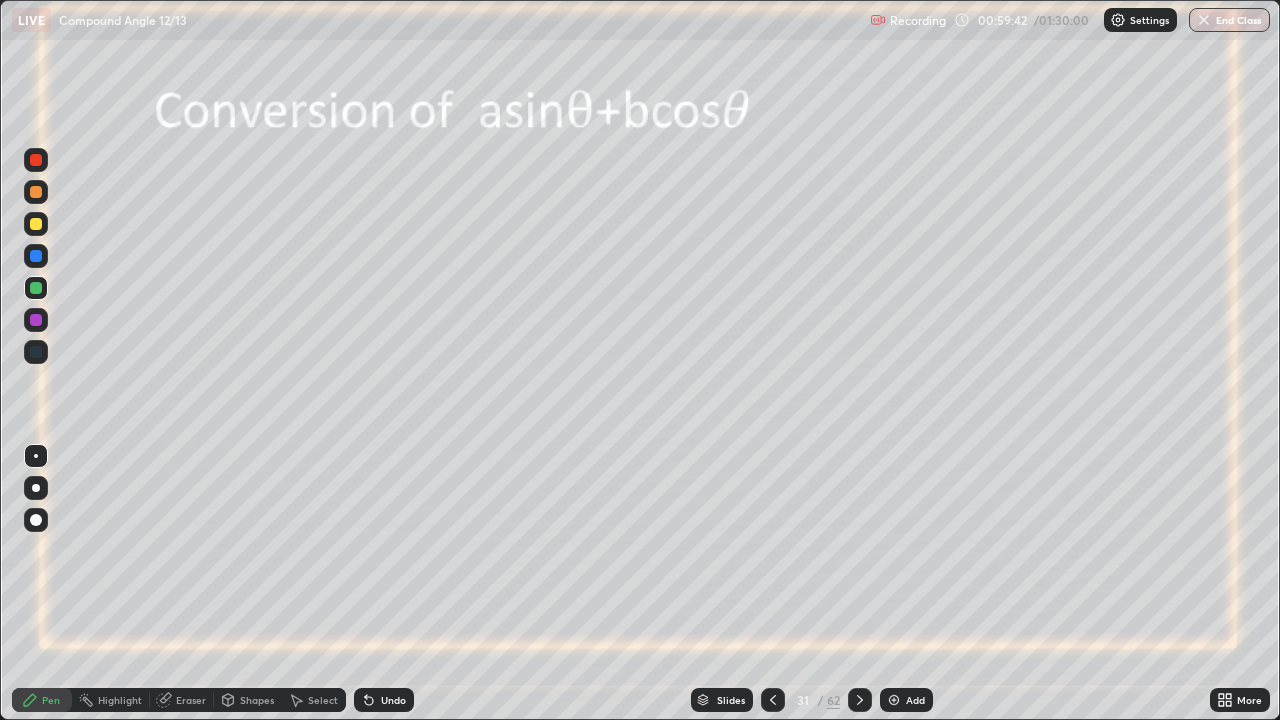 click 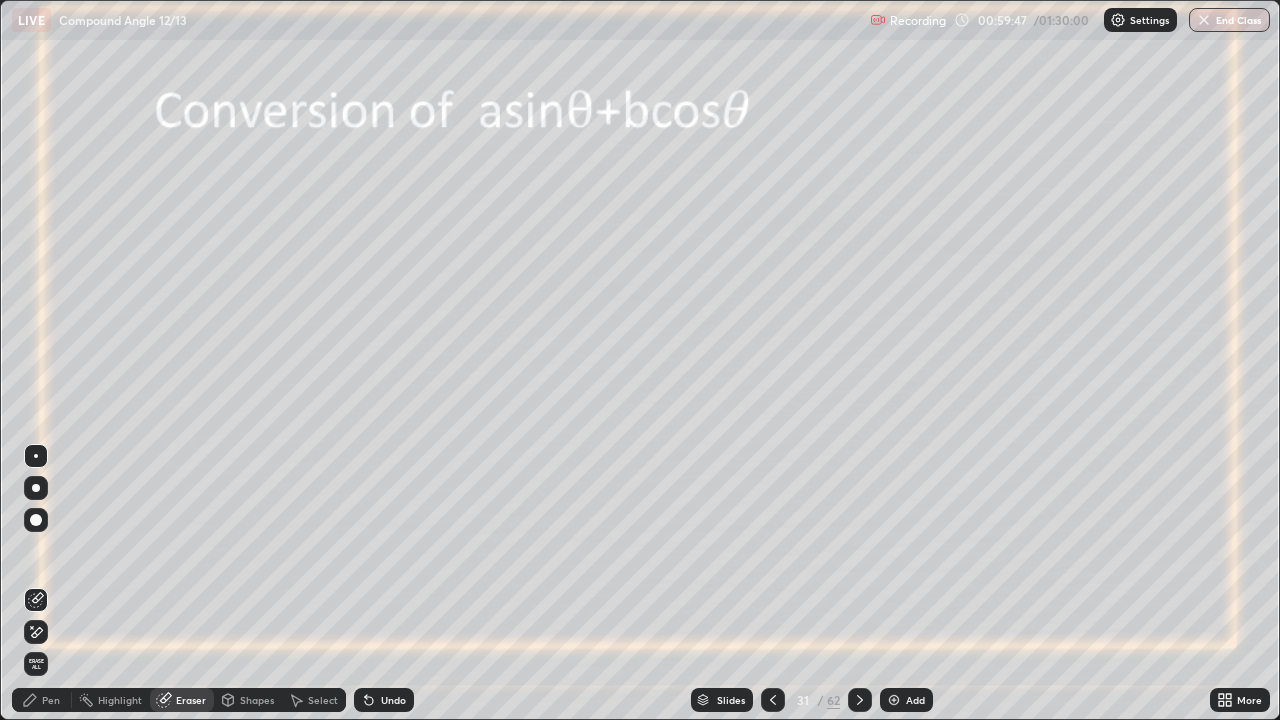 click on "Pen" at bounding box center (42, 700) 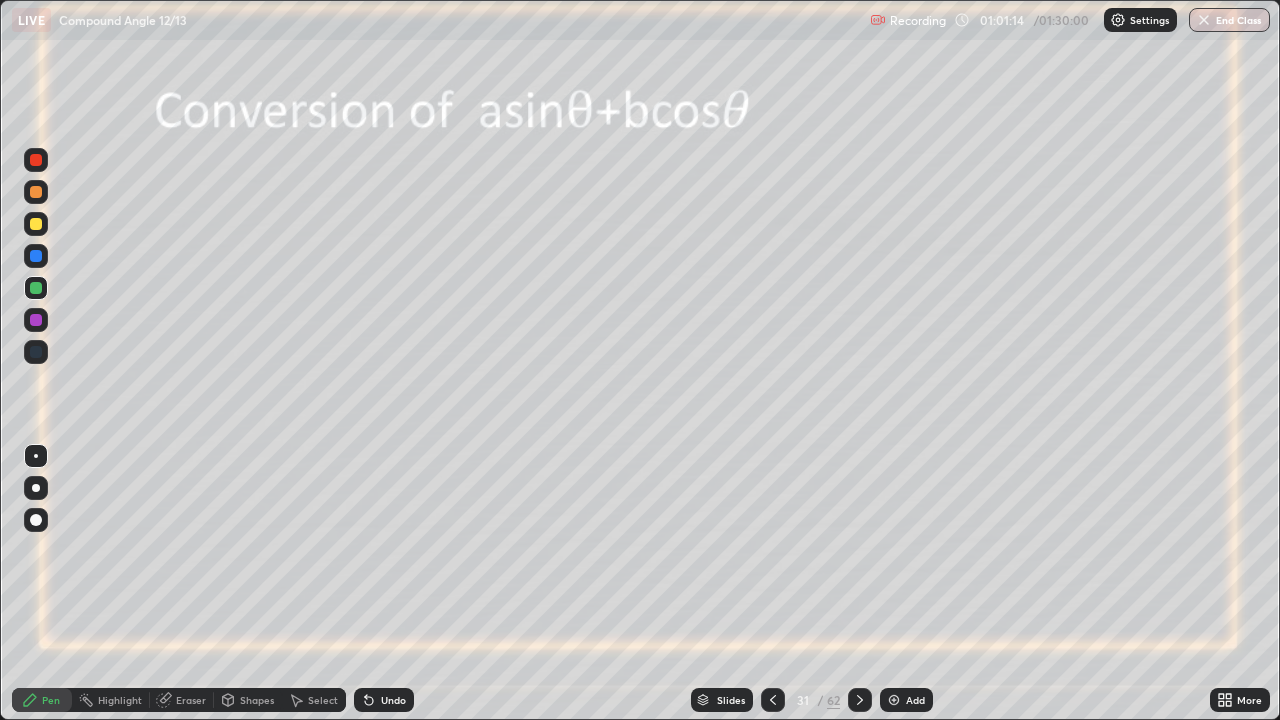 click at bounding box center [36, 320] 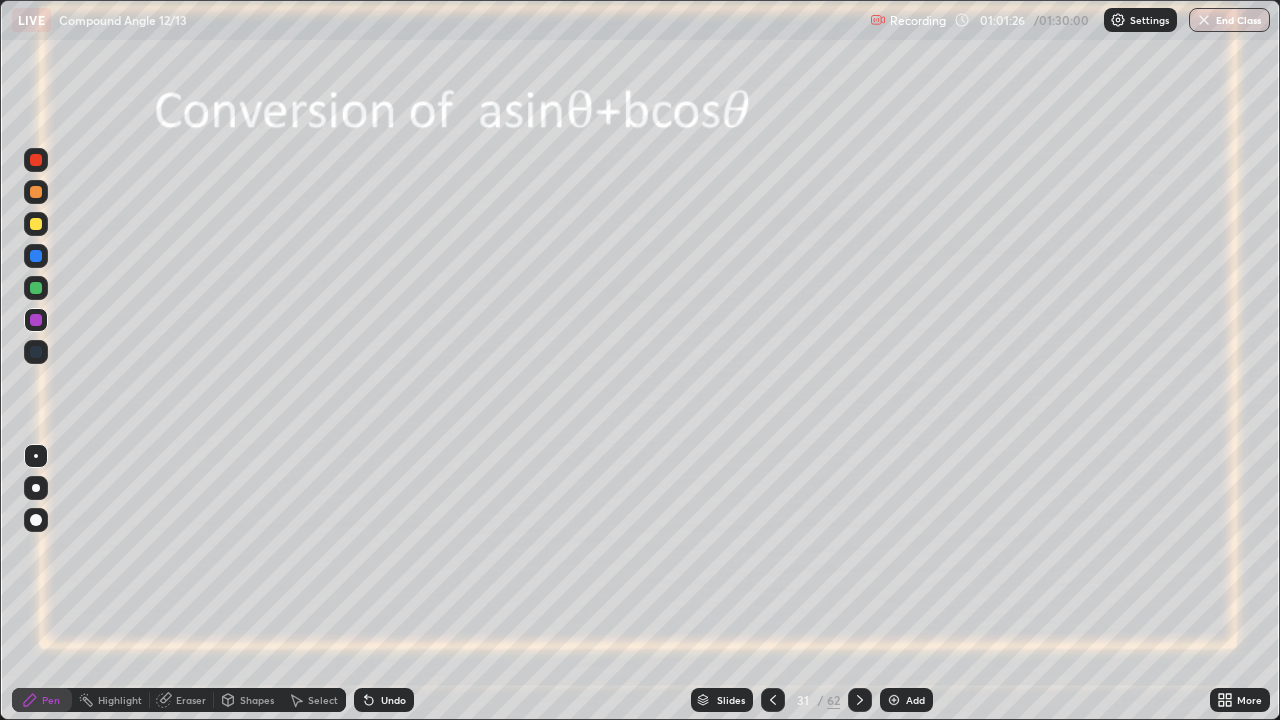 click at bounding box center (894, 700) 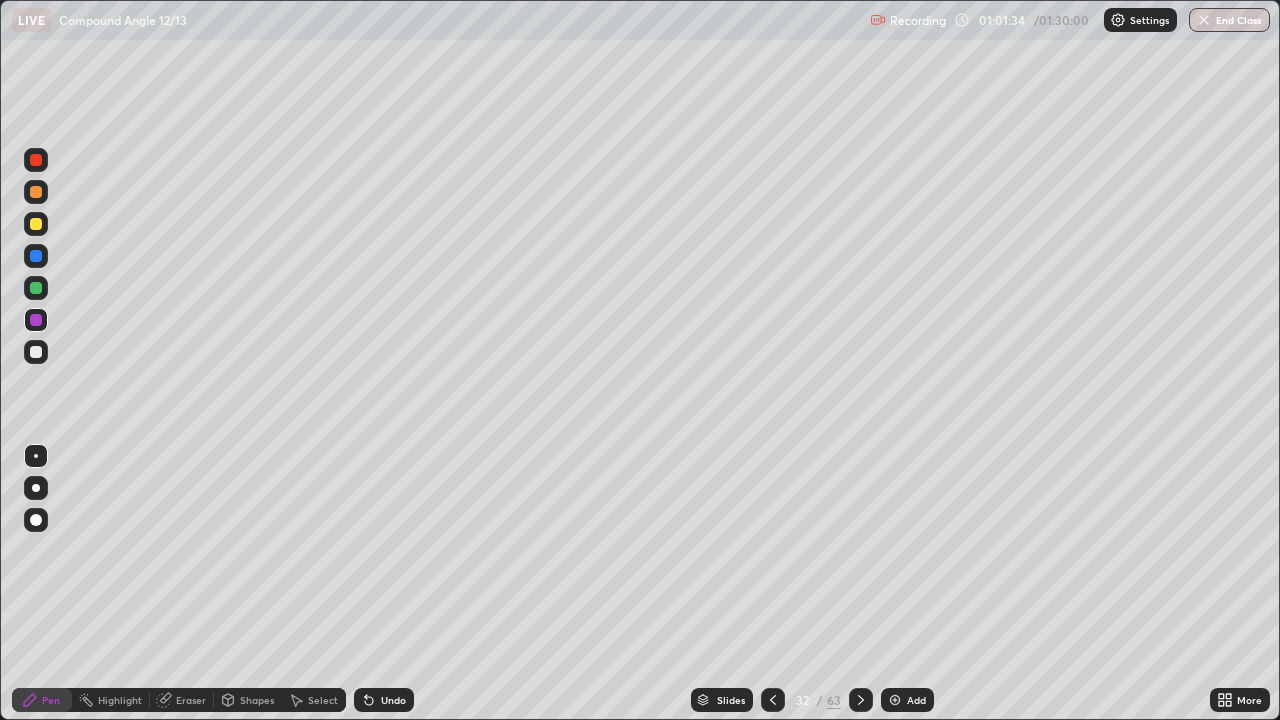 click 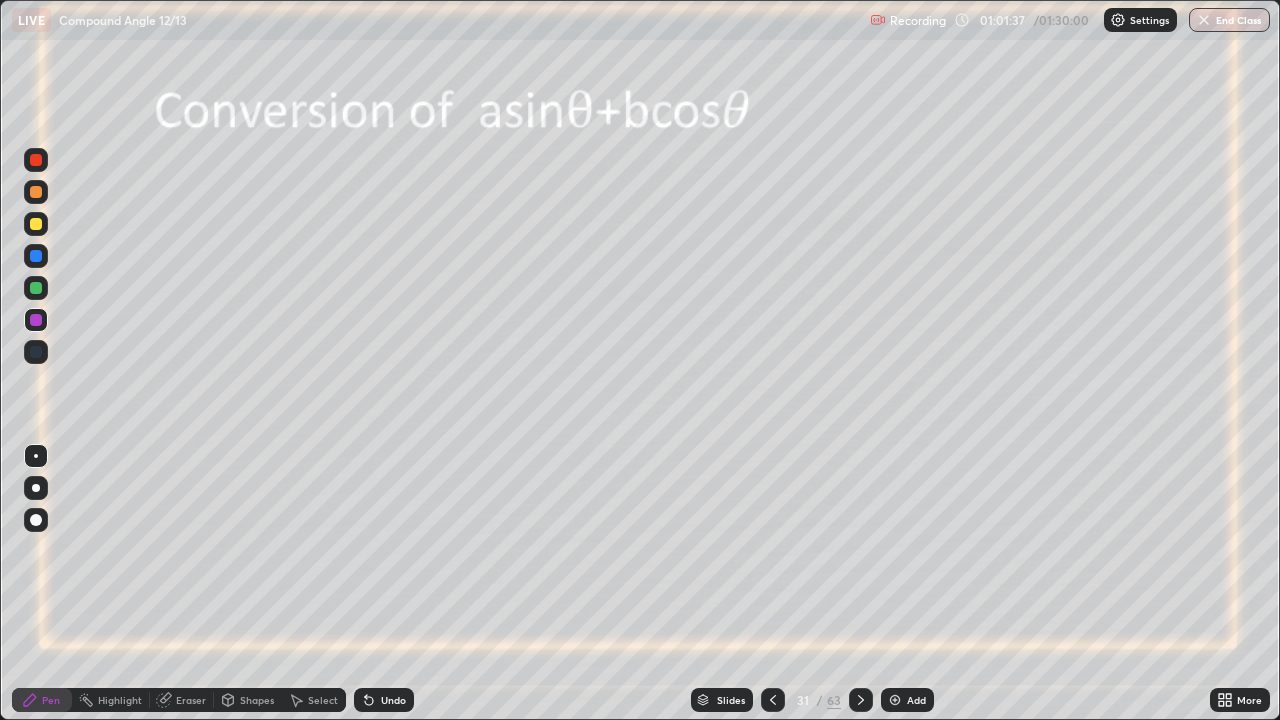 click 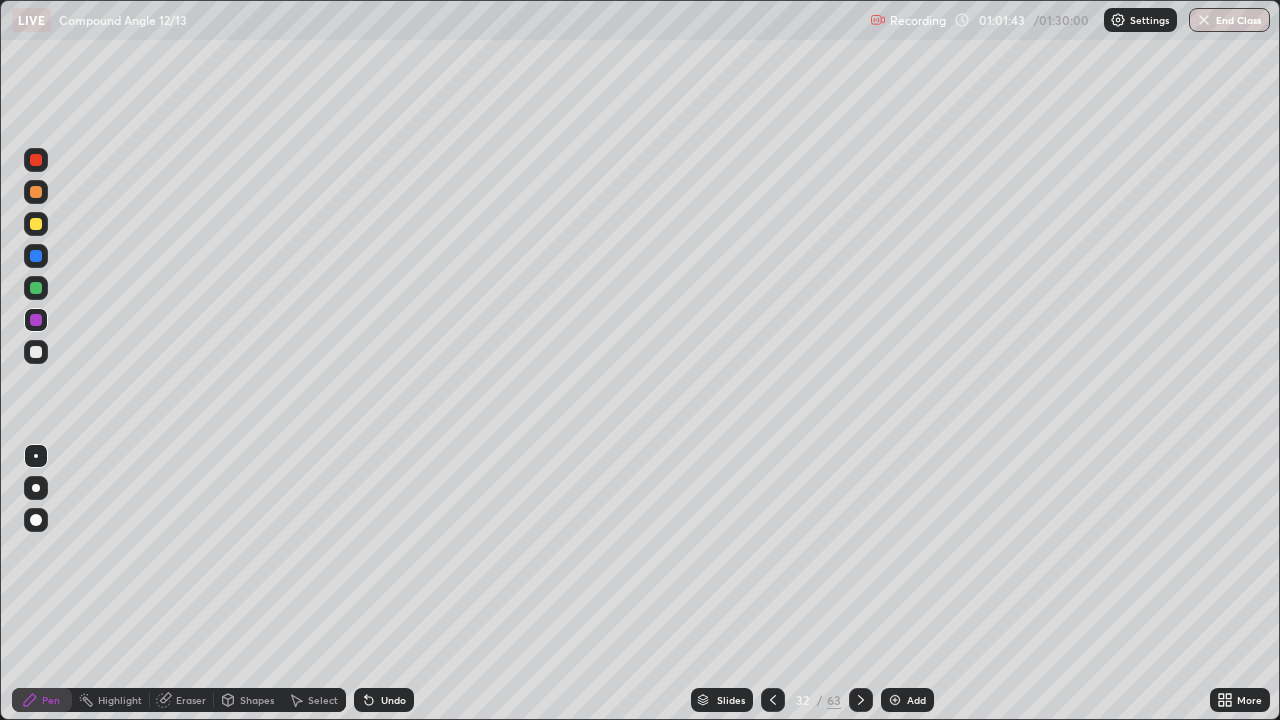 click 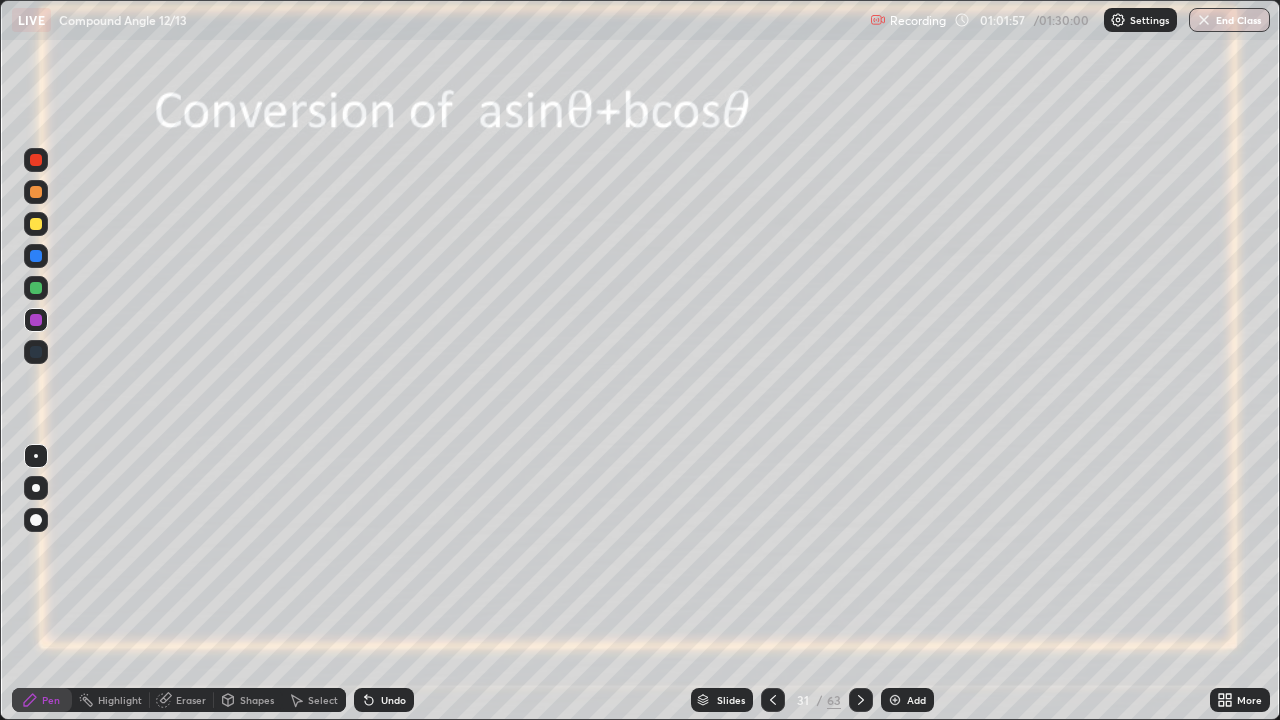 click 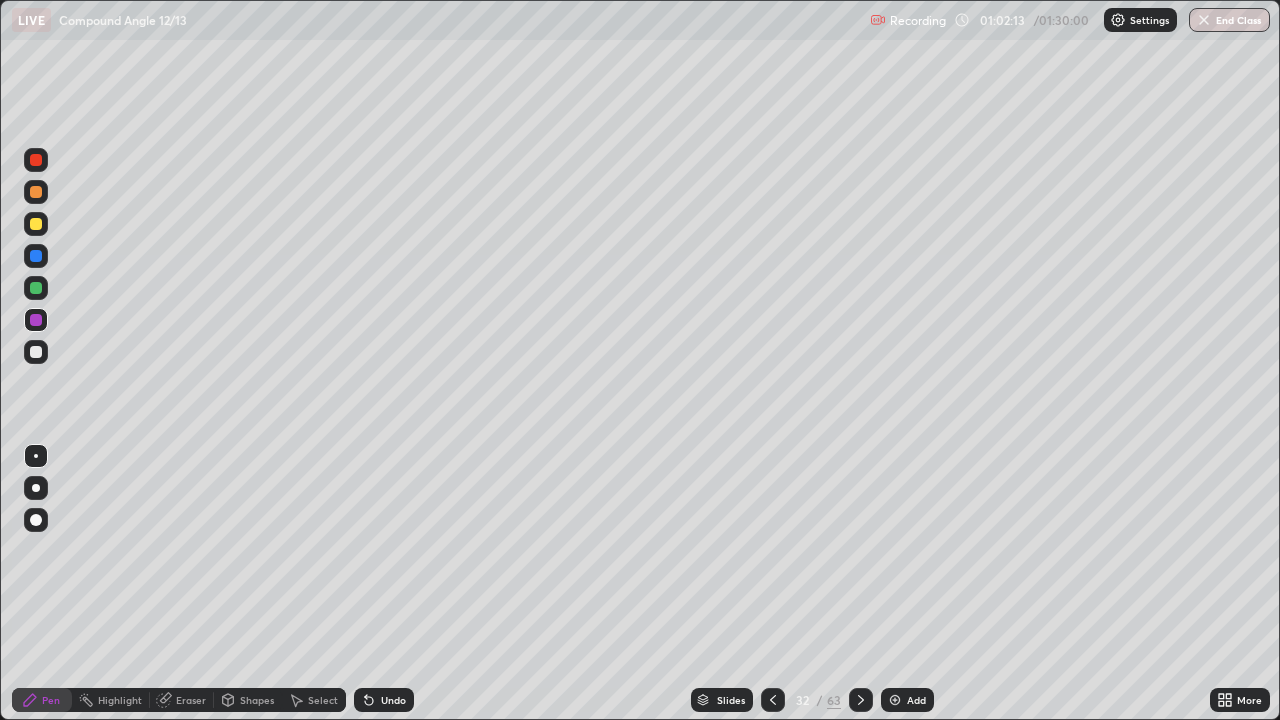 click 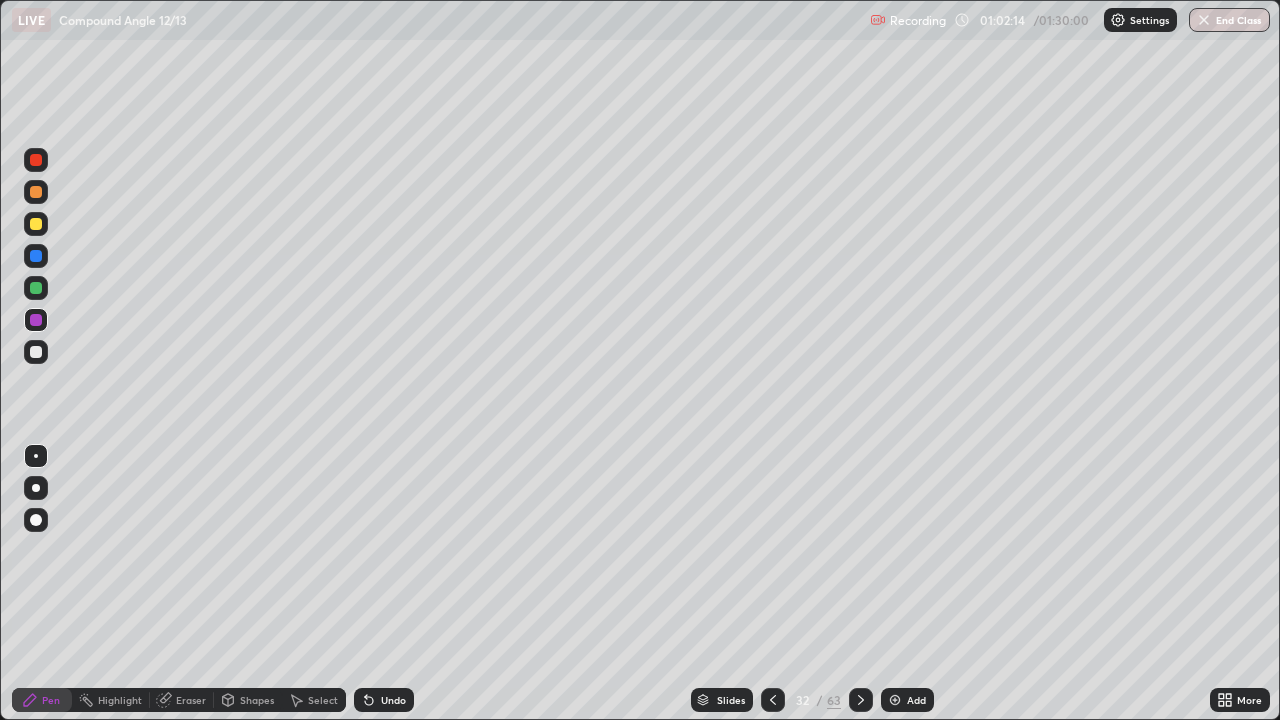 click on "Undo" at bounding box center (384, 700) 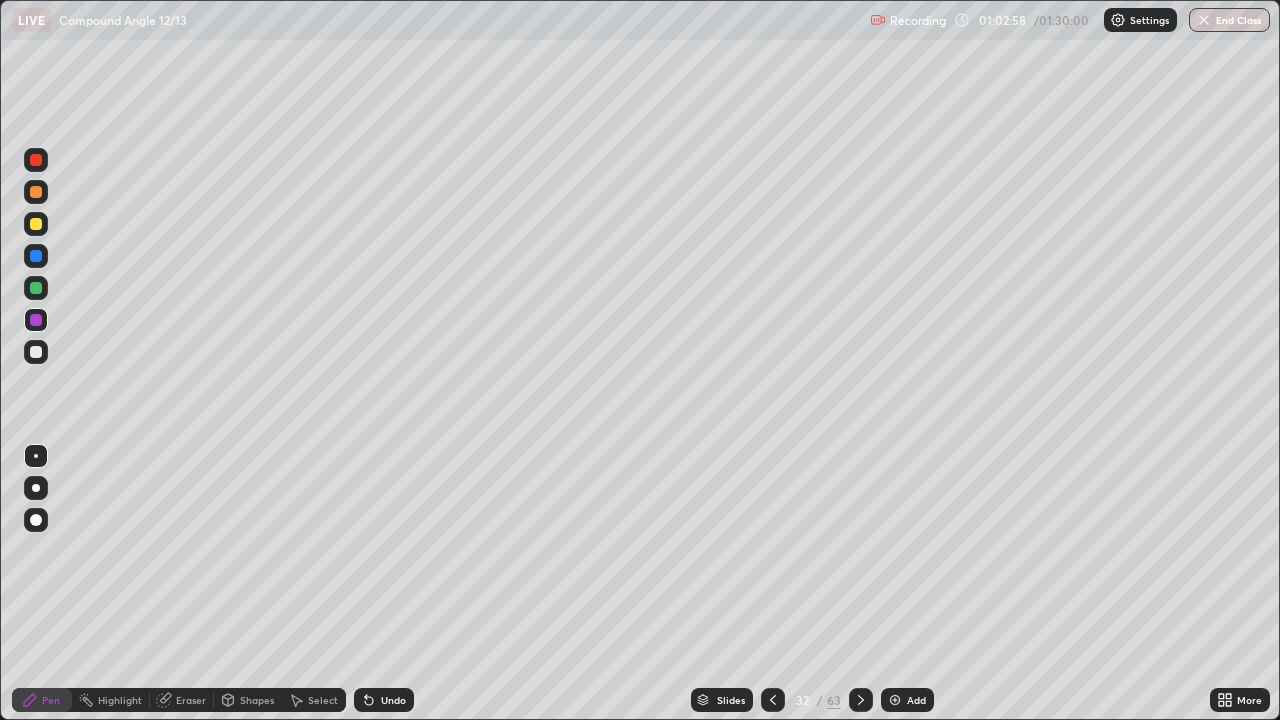 click 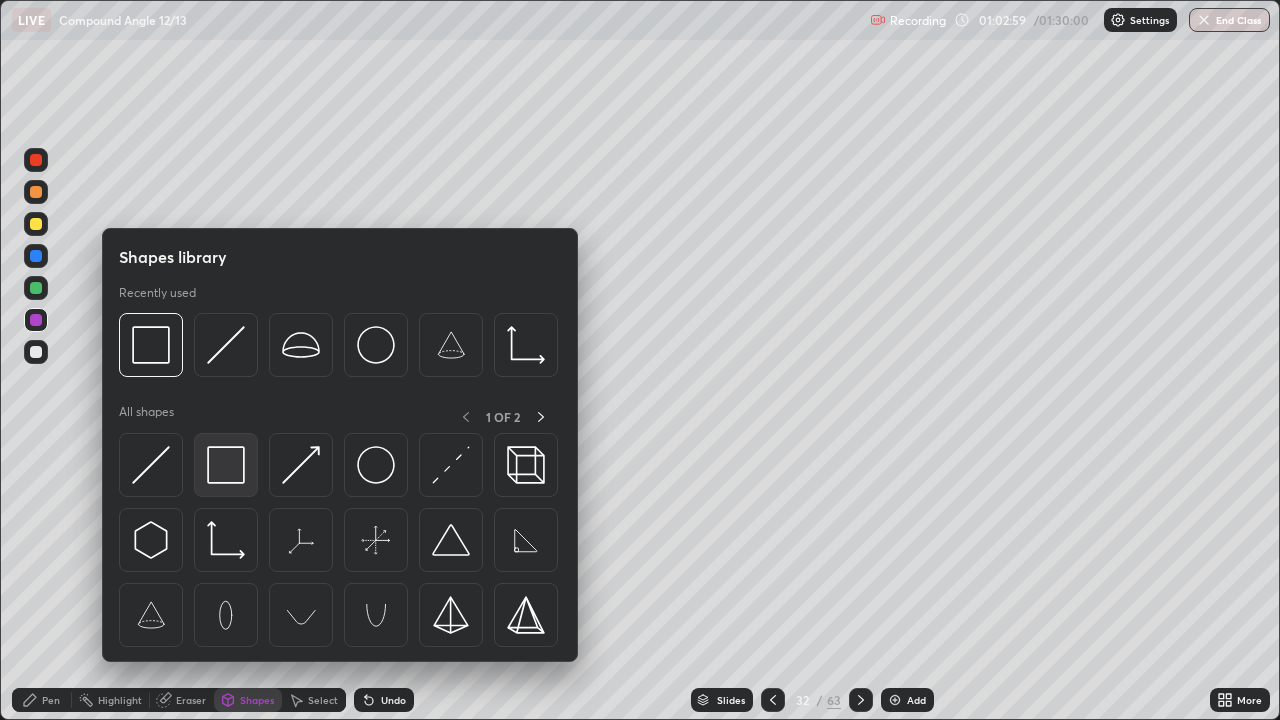 click at bounding box center (226, 465) 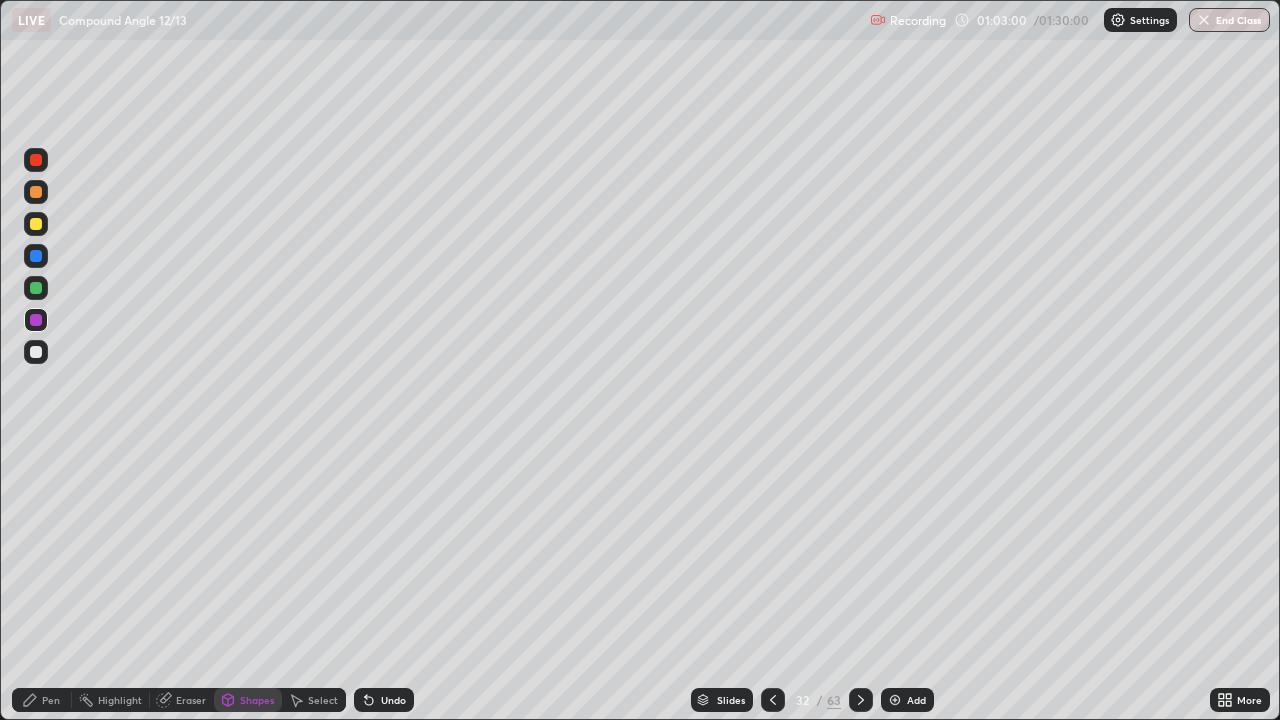 click at bounding box center (36, 352) 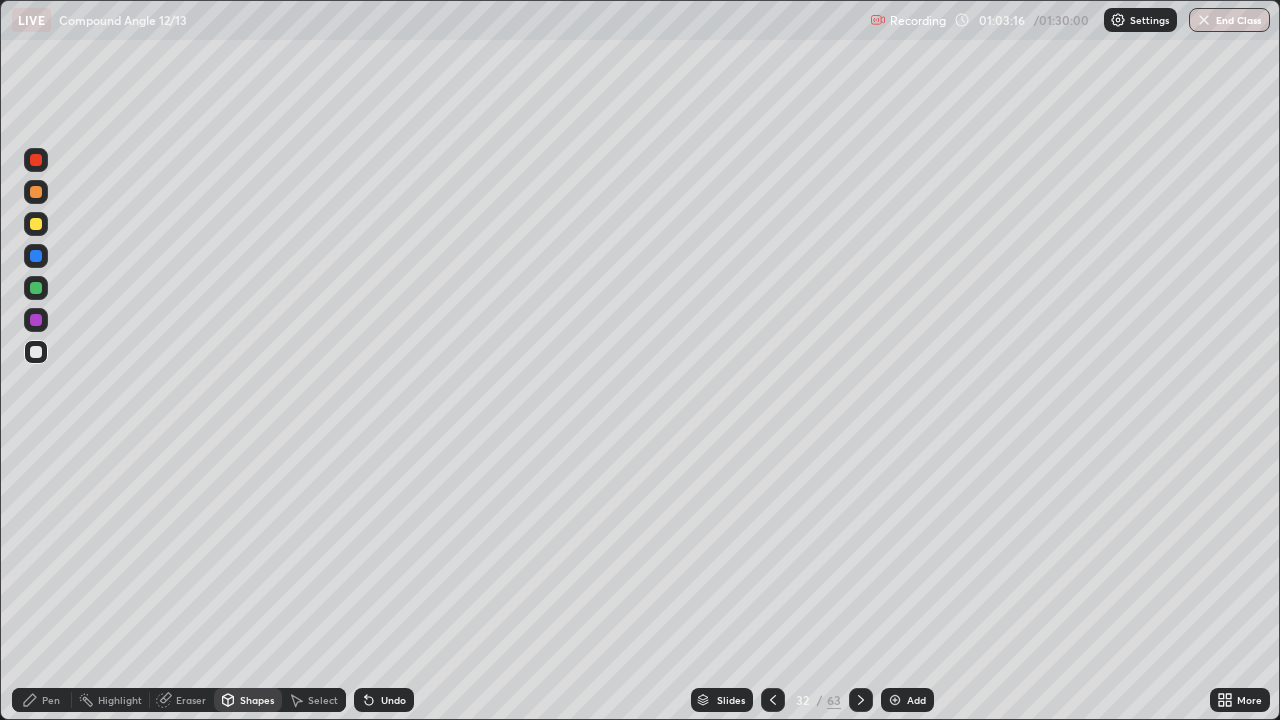 click on "Pen" at bounding box center (51, 700) 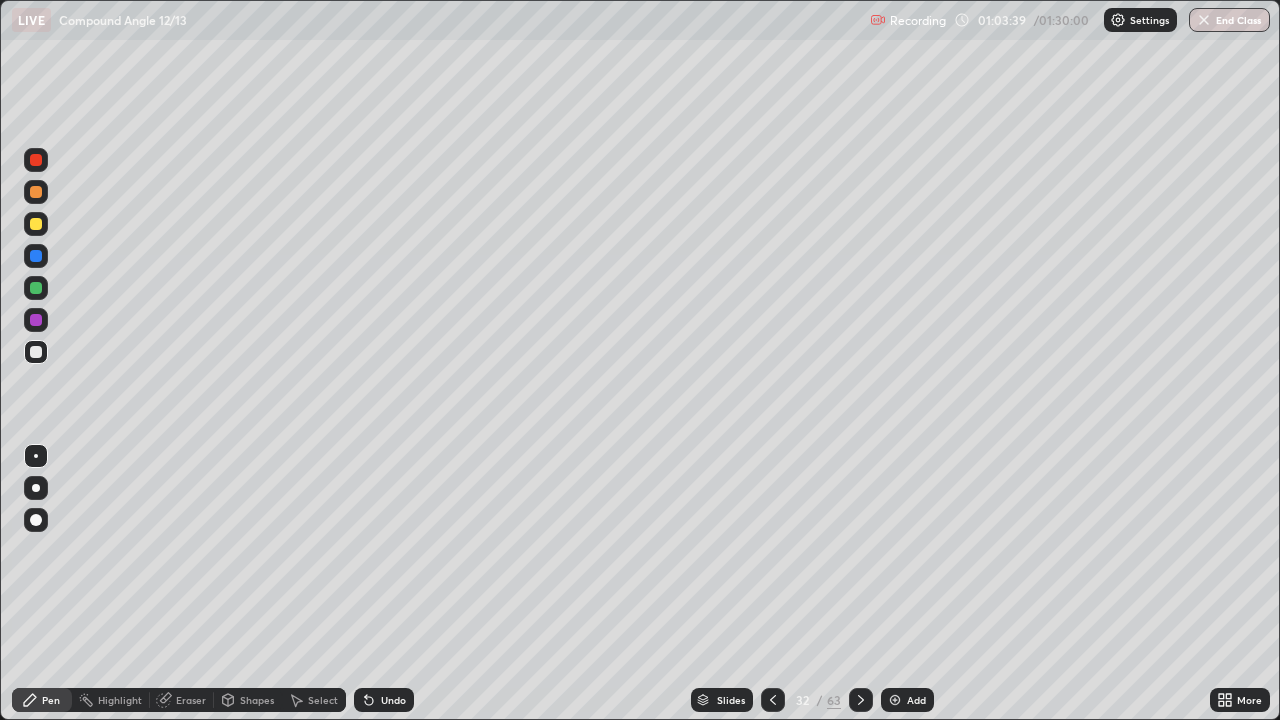 click 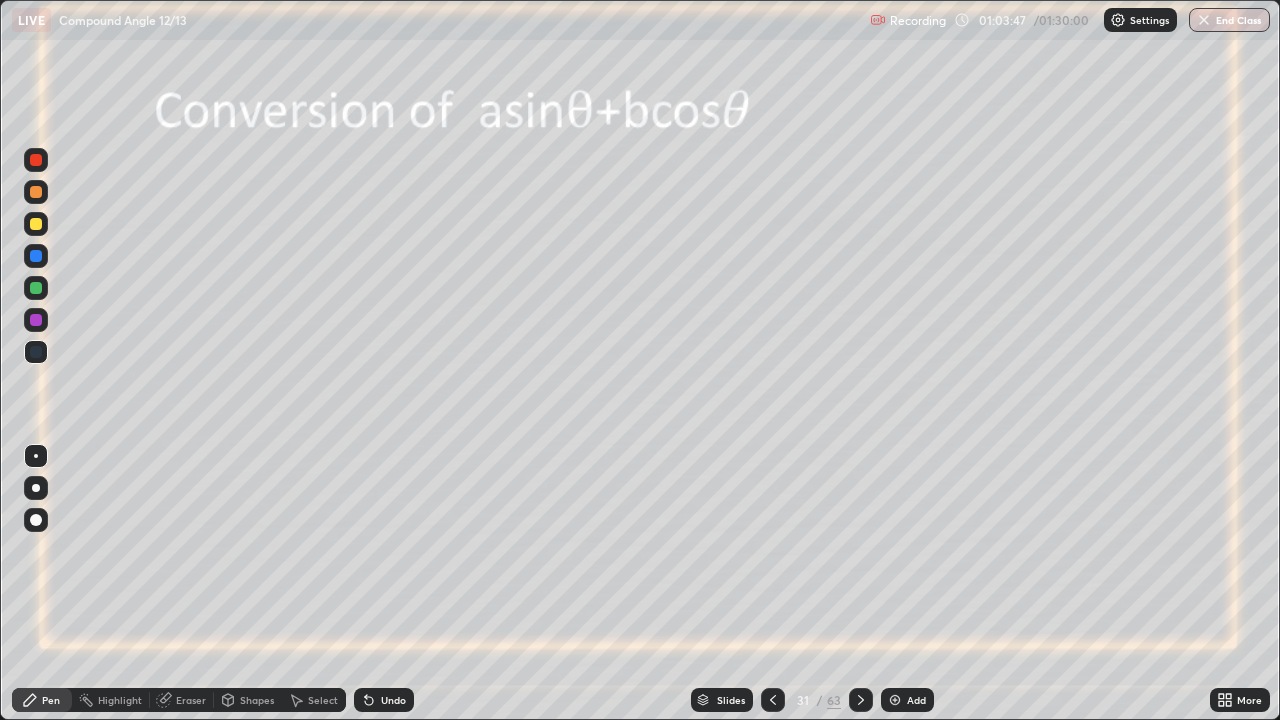 click 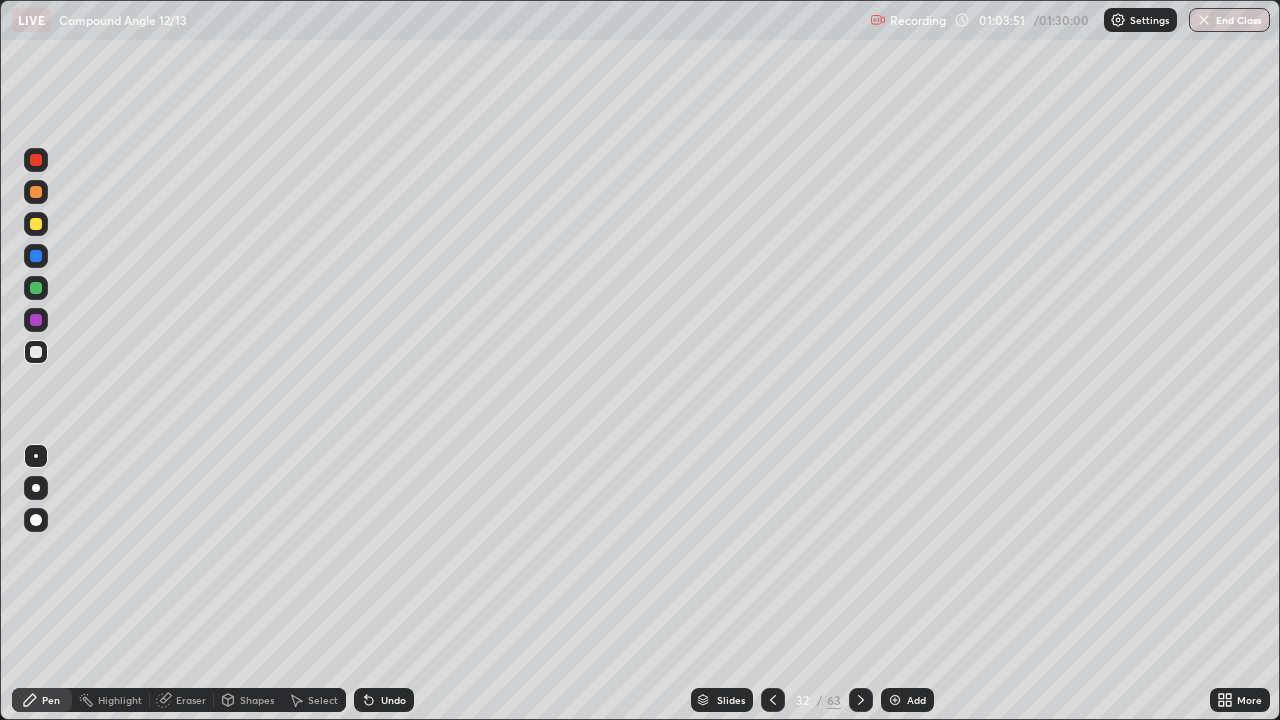 click on "Pen" at bounding box center [51, 700] 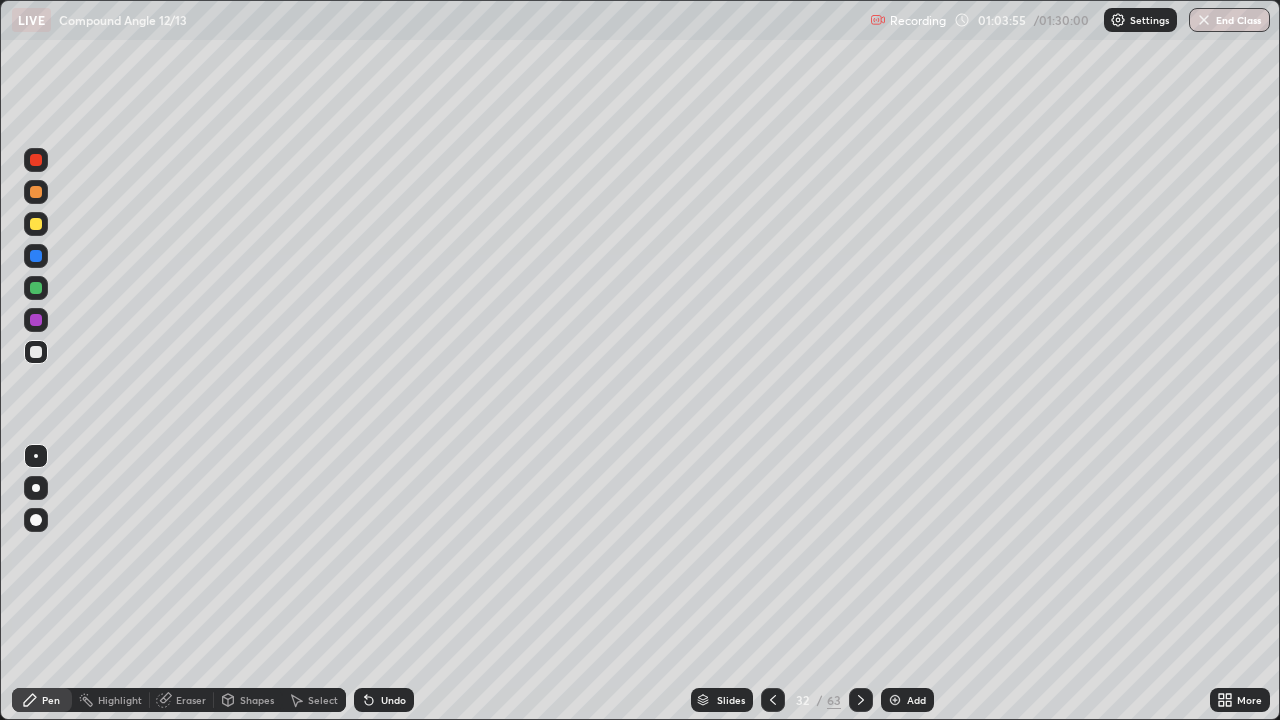 click at bounding box center (36, 320) 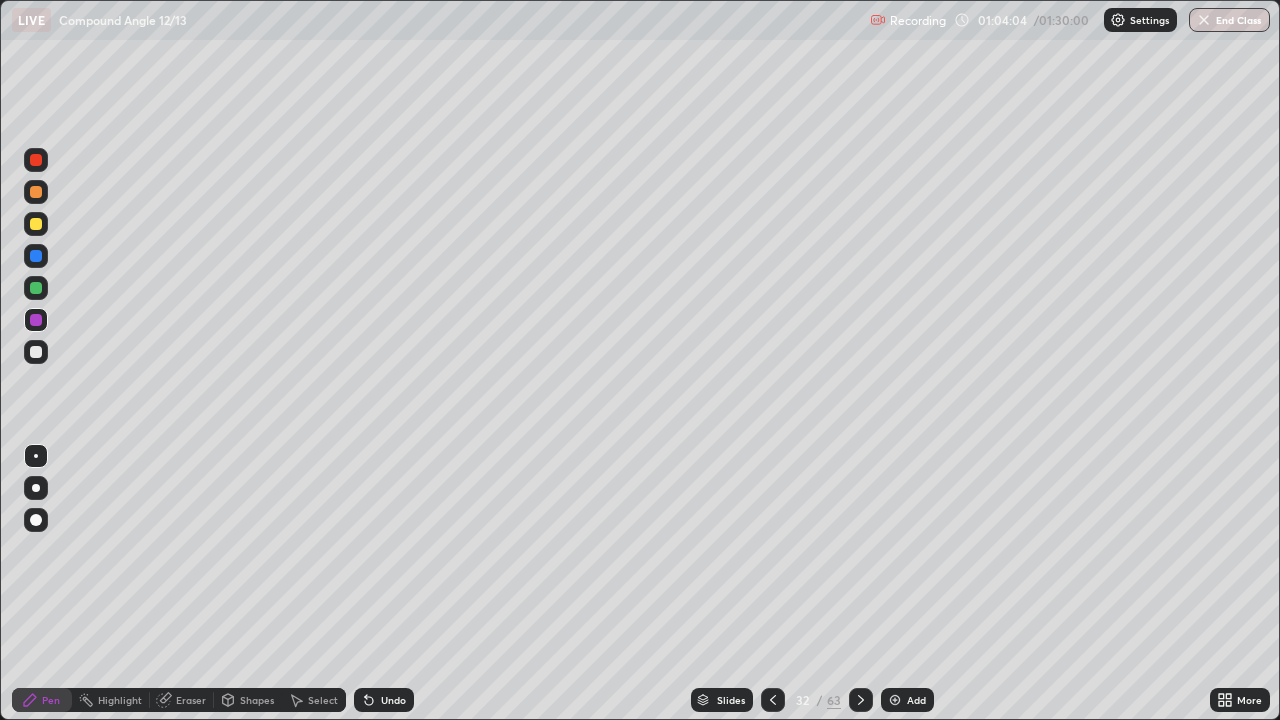 click 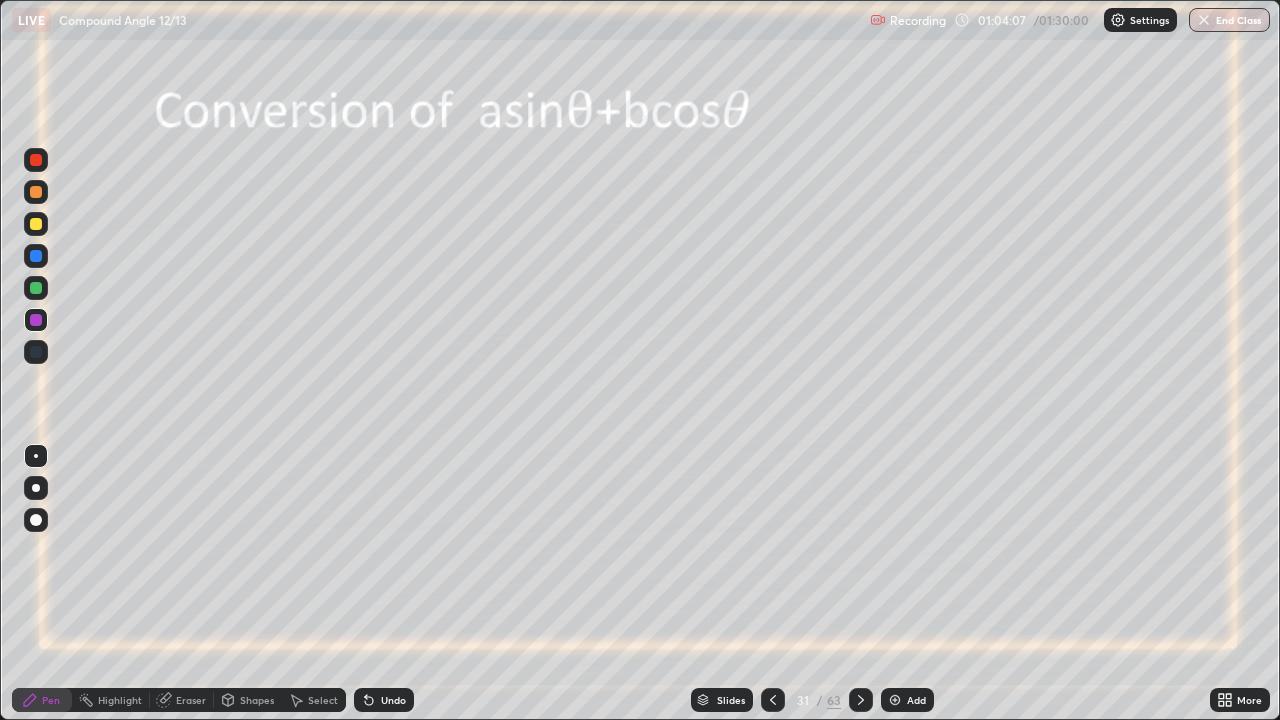 click 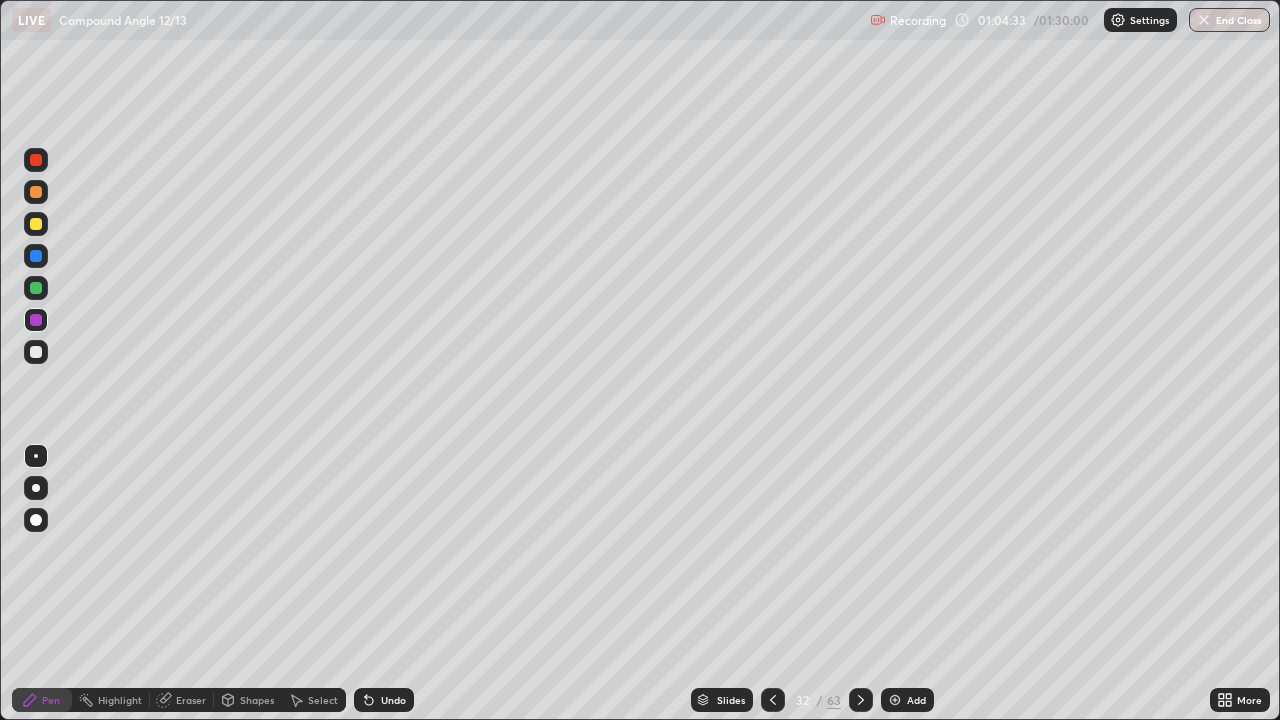 click at bounding box center [36, 352] 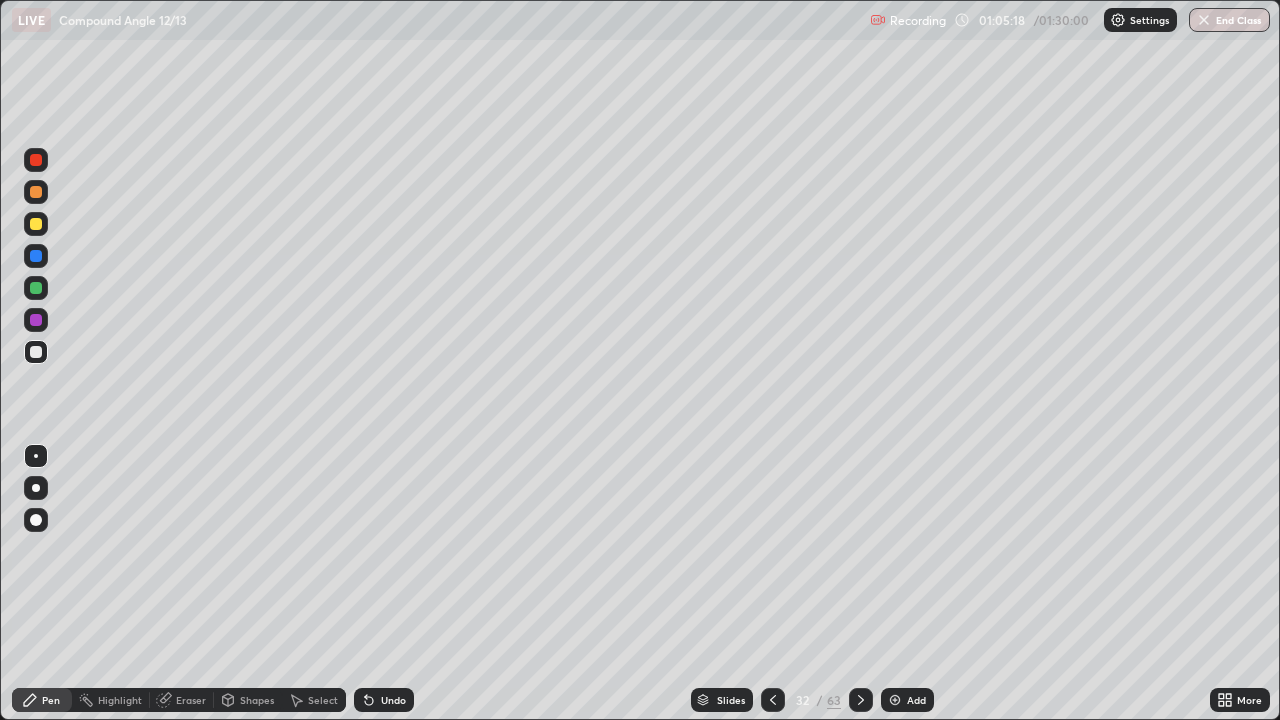 click on "Undo" at bounding box center [393, 700] 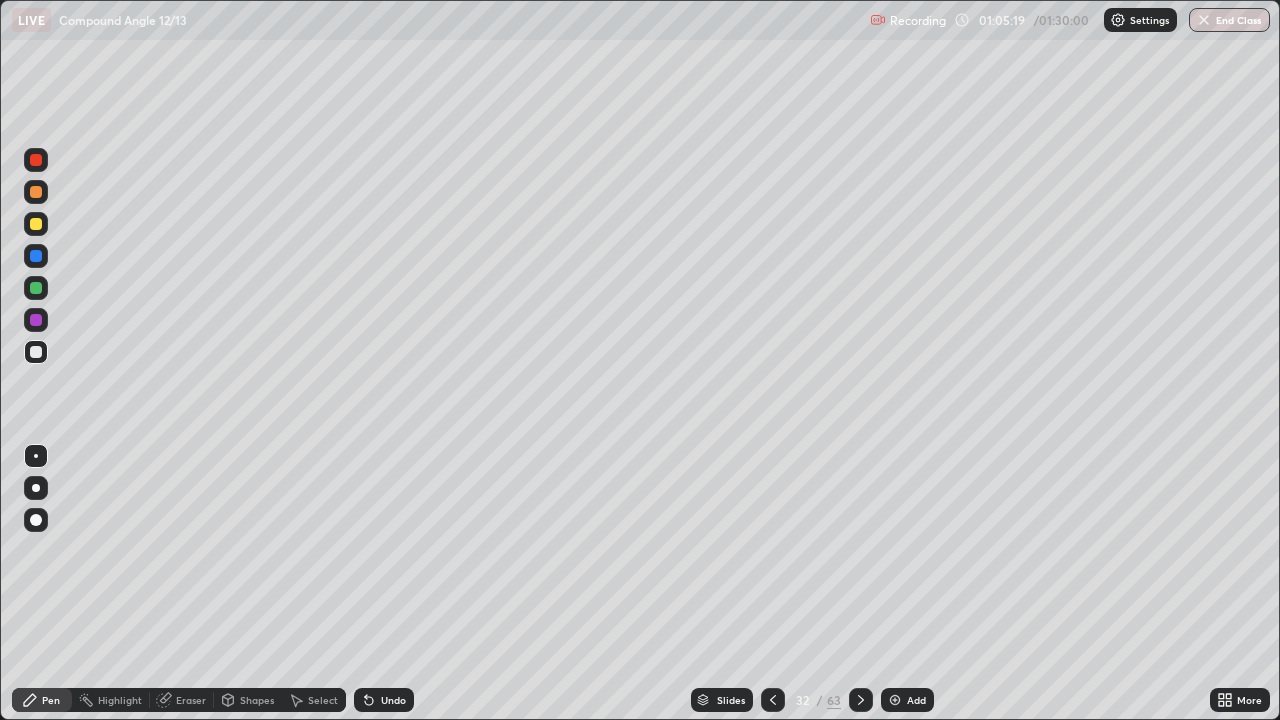 click on "Undo" at bounding box center (393, 700) 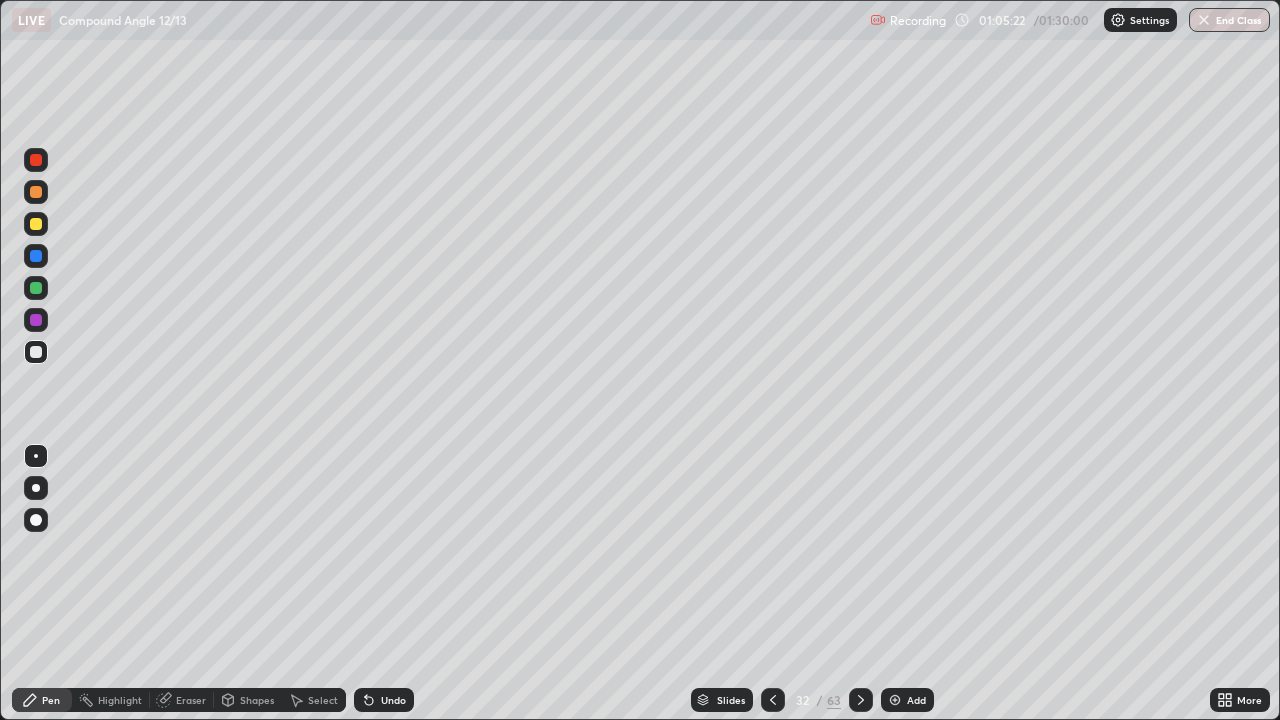 click on "Eraser" at bounding box center (191, 700) 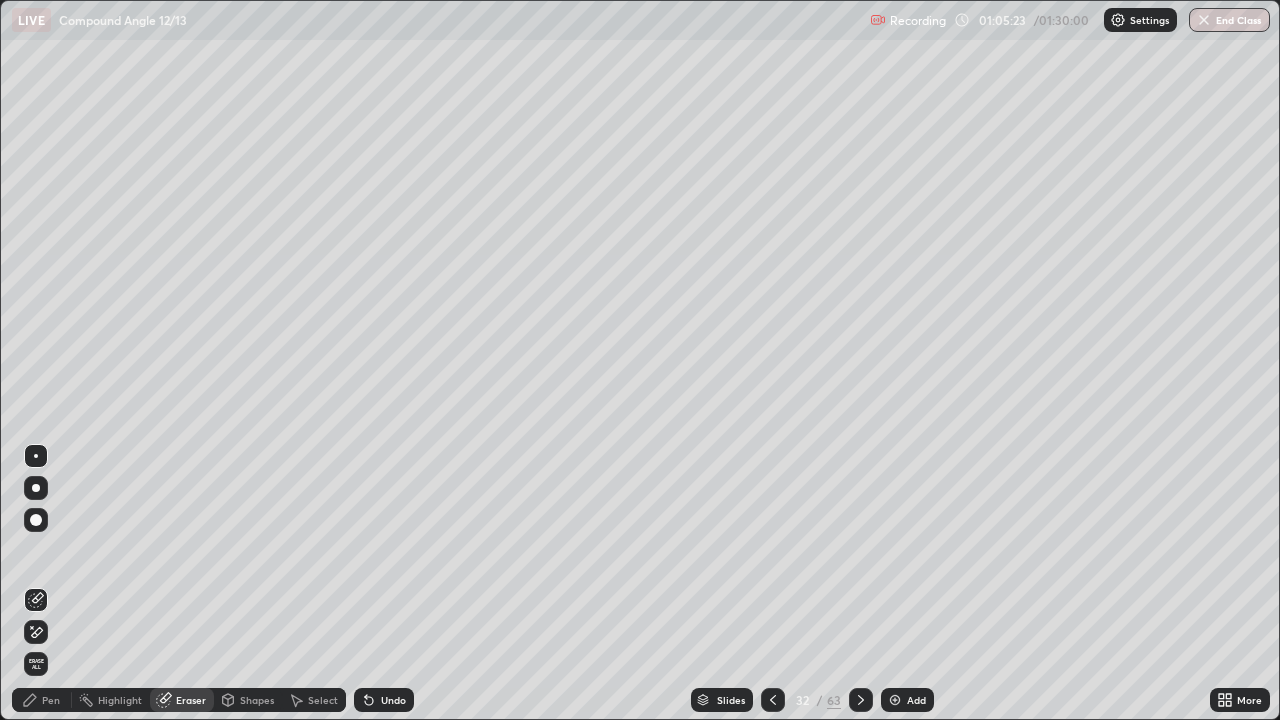 click 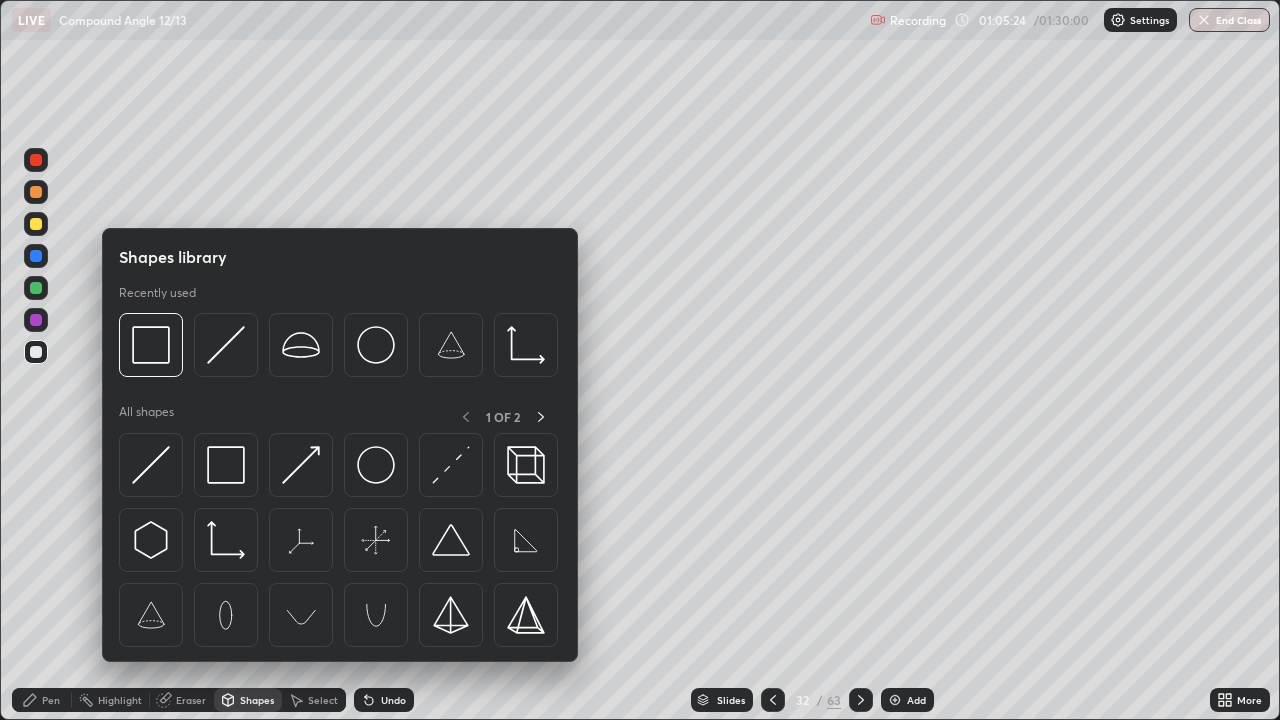 click at bounding box center (36, 320) 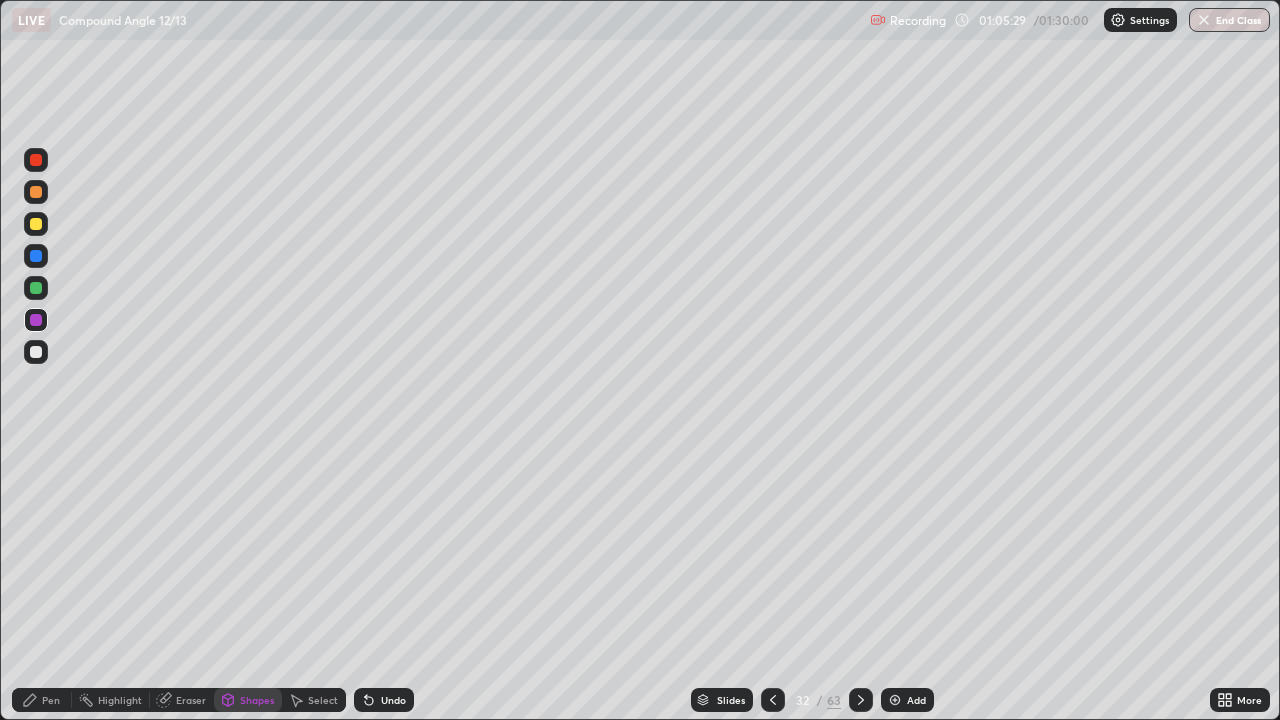 click 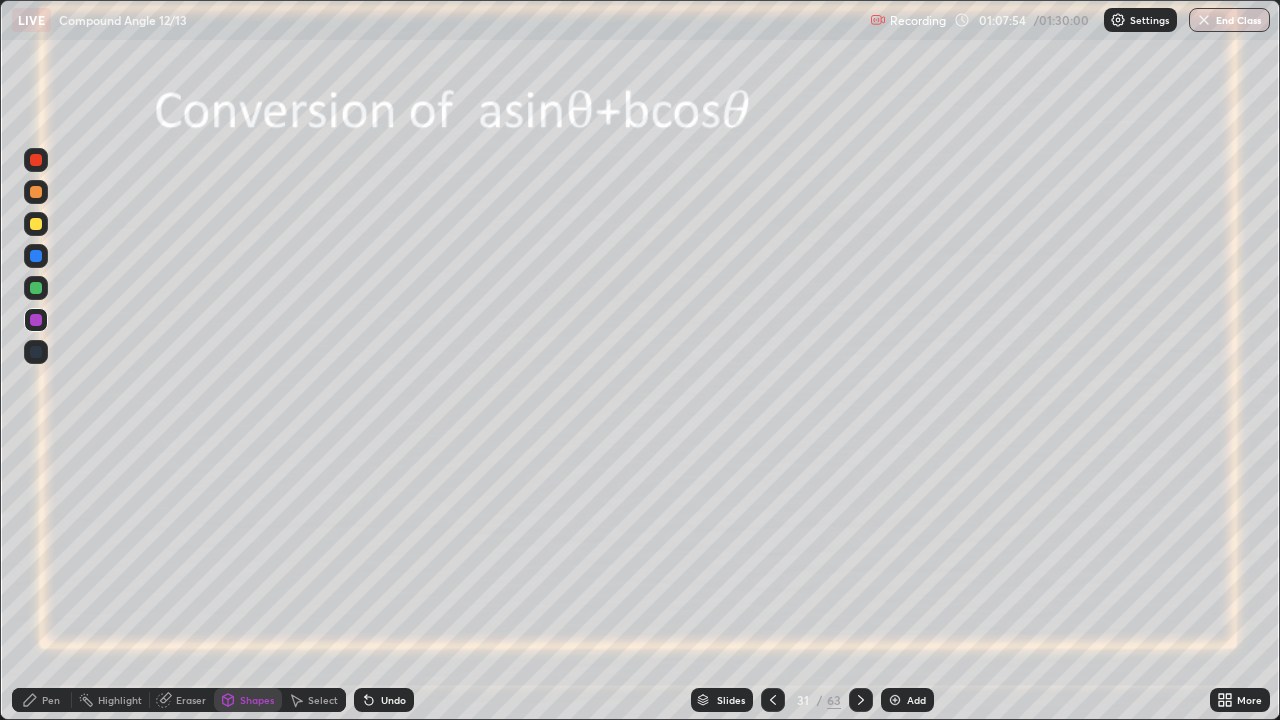 click 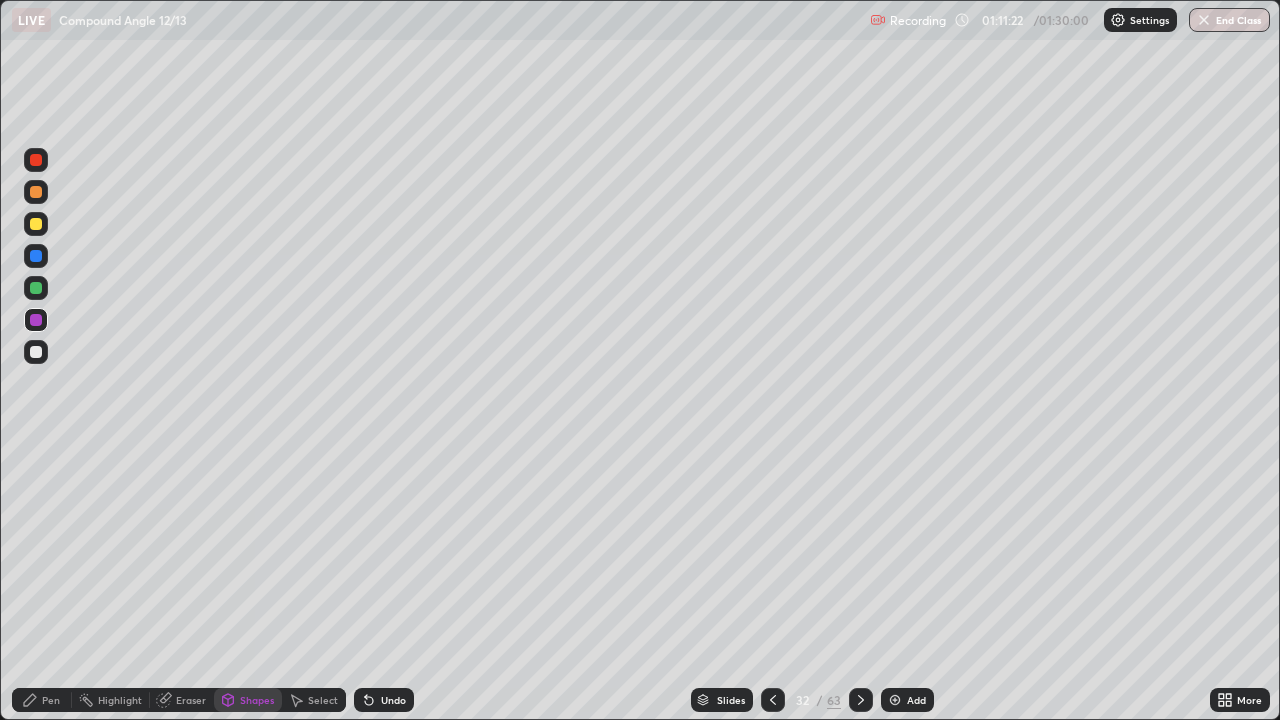 click 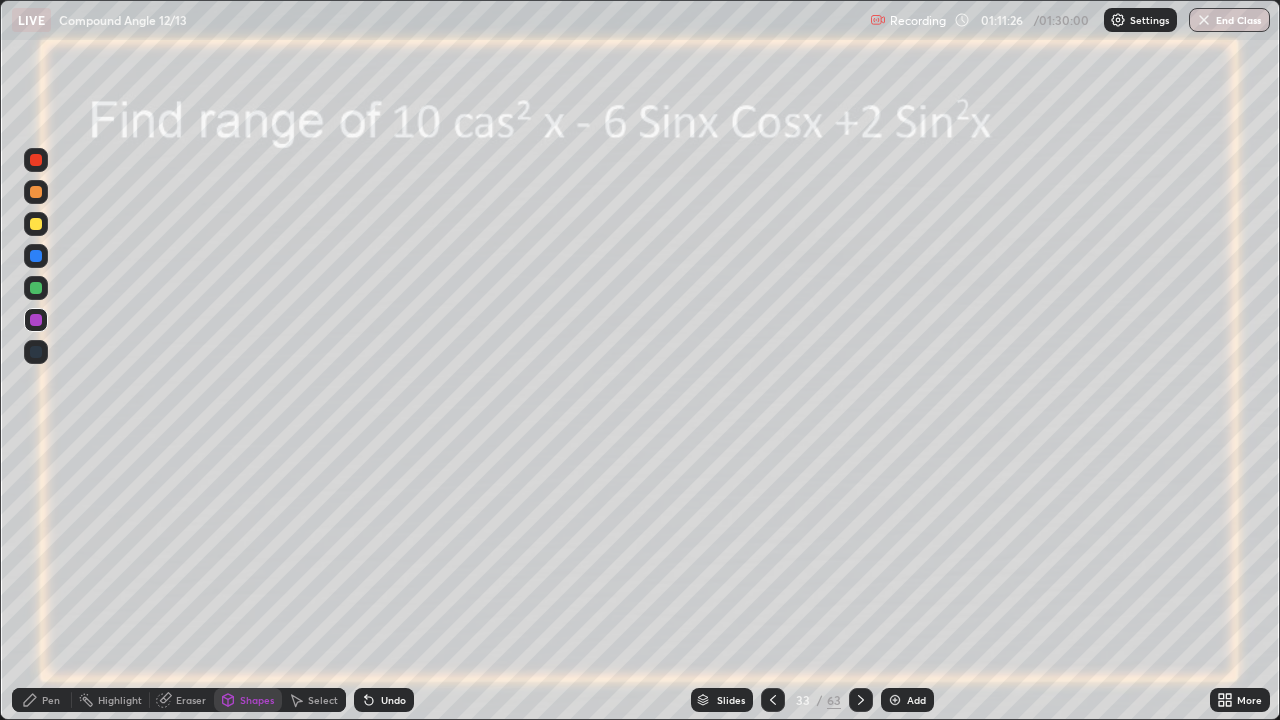 click 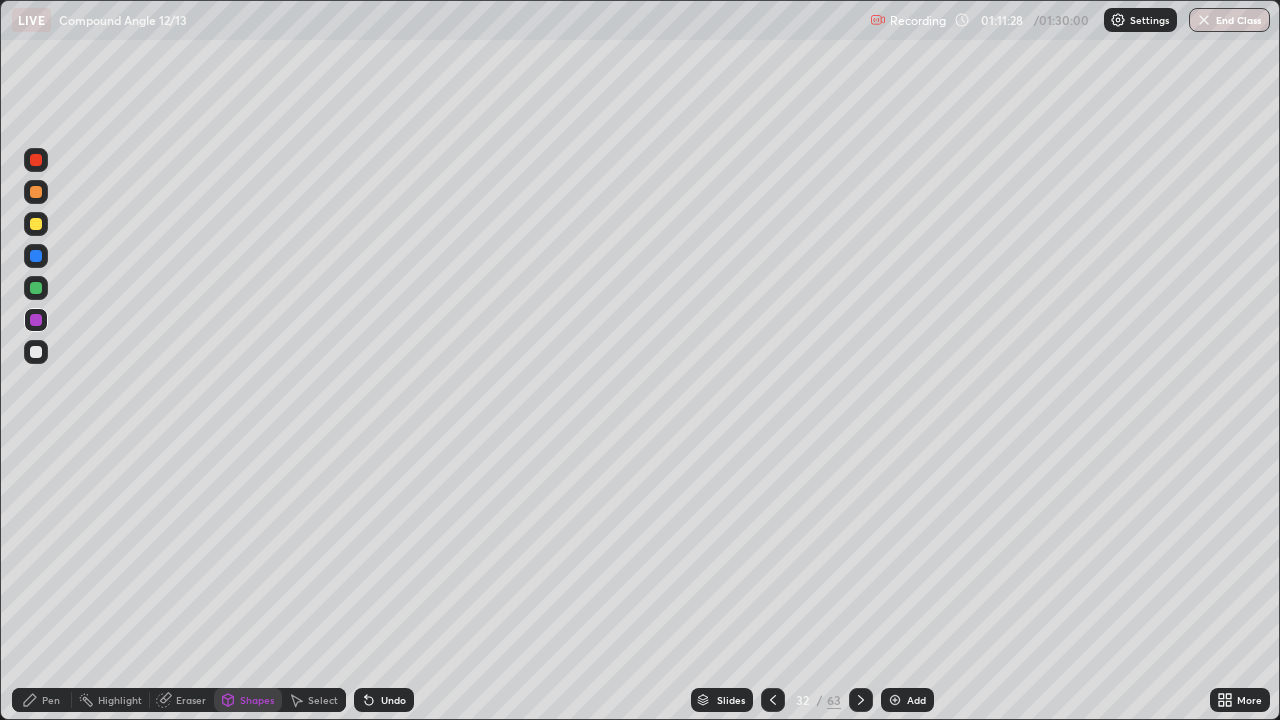 click on "Add" at bounding box center [907, 700] 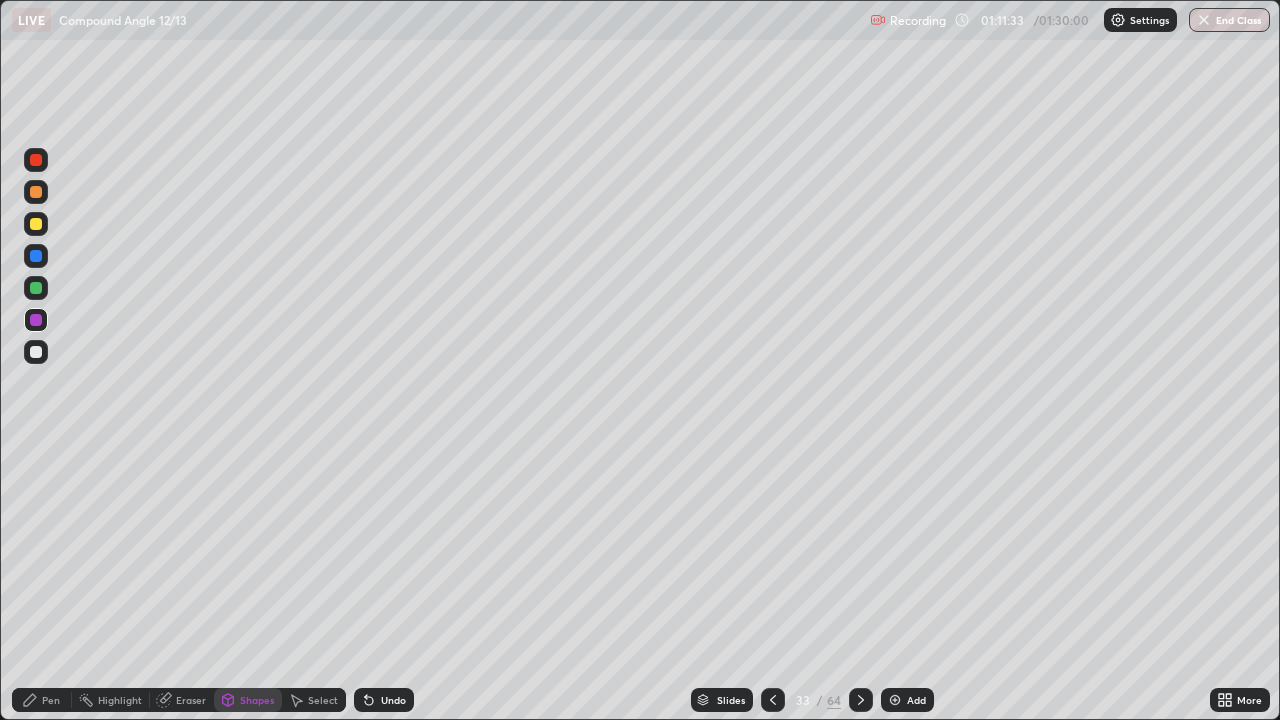 click on "Pen" at bounding box center (42, 700) 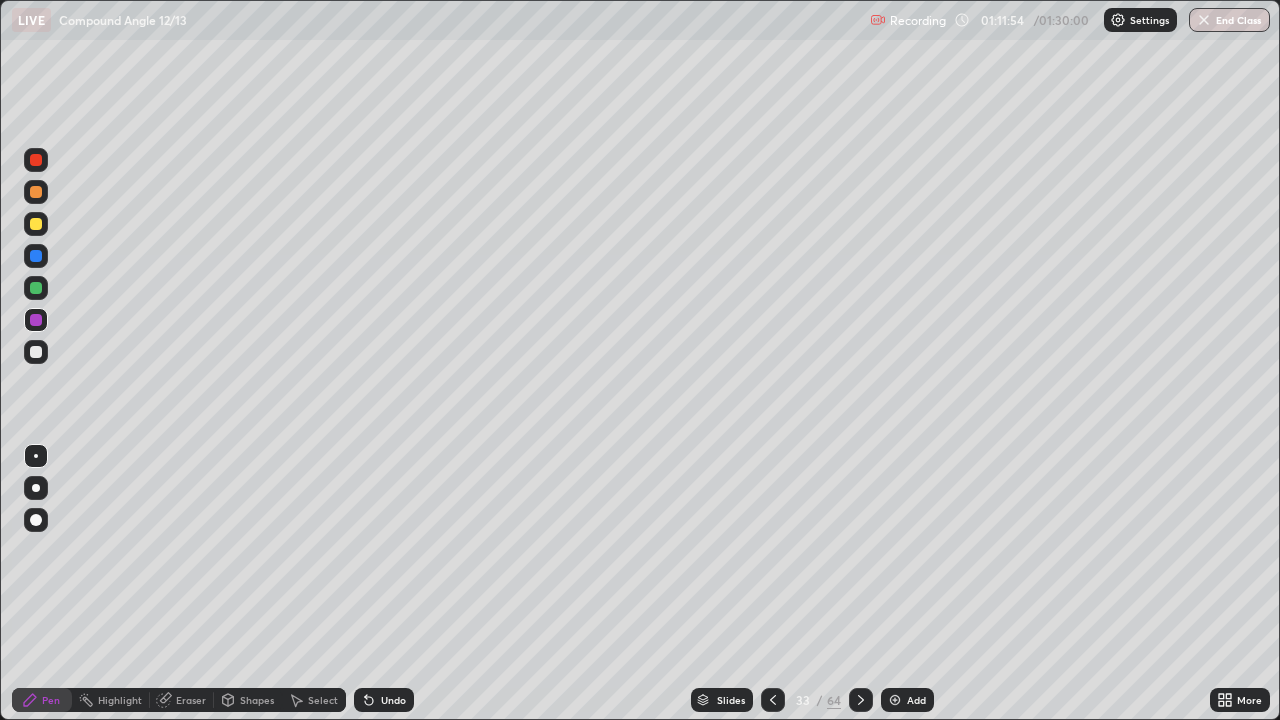 click at bounding box center [36, 288] 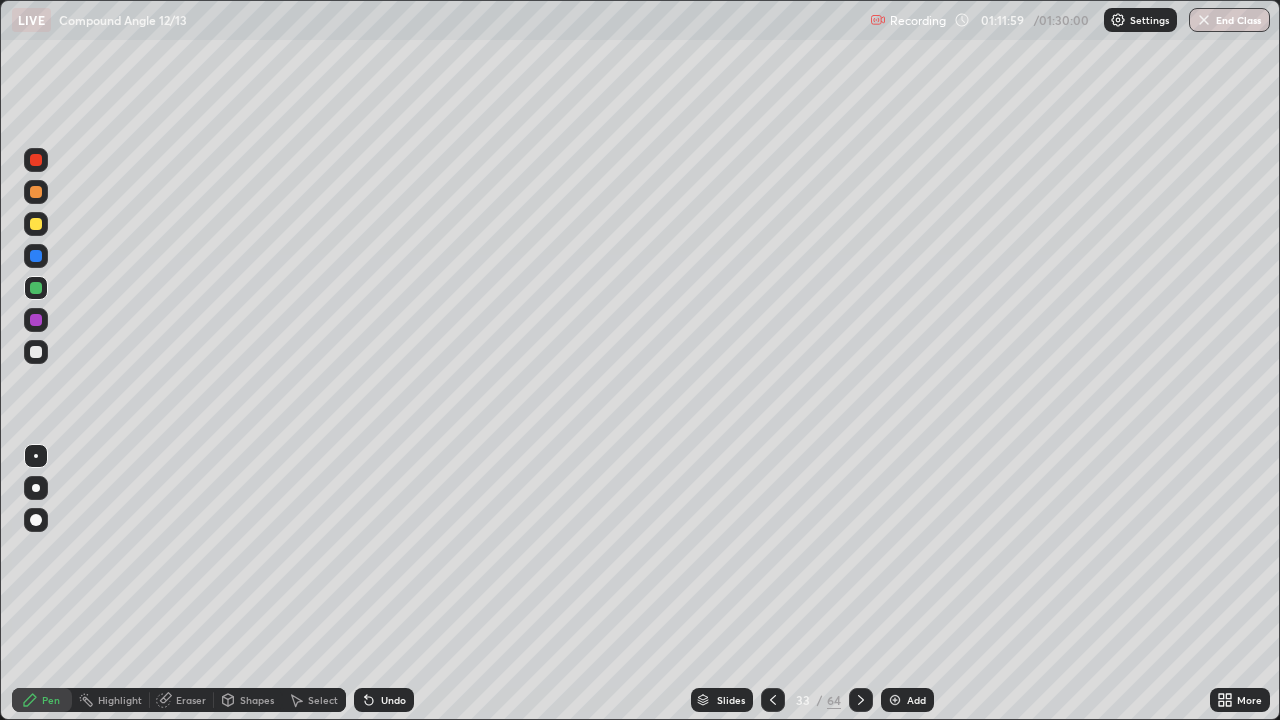 click at bounding box center (36, 320) 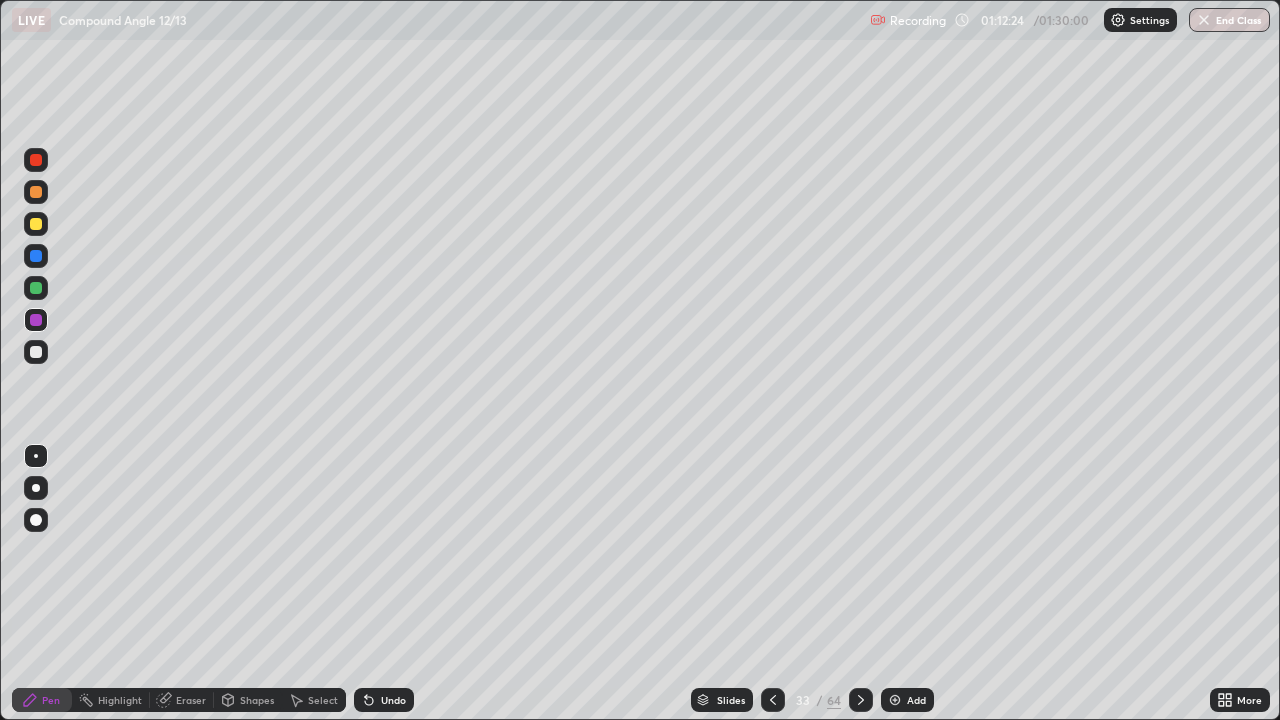 click at bounding box center [36, 288] 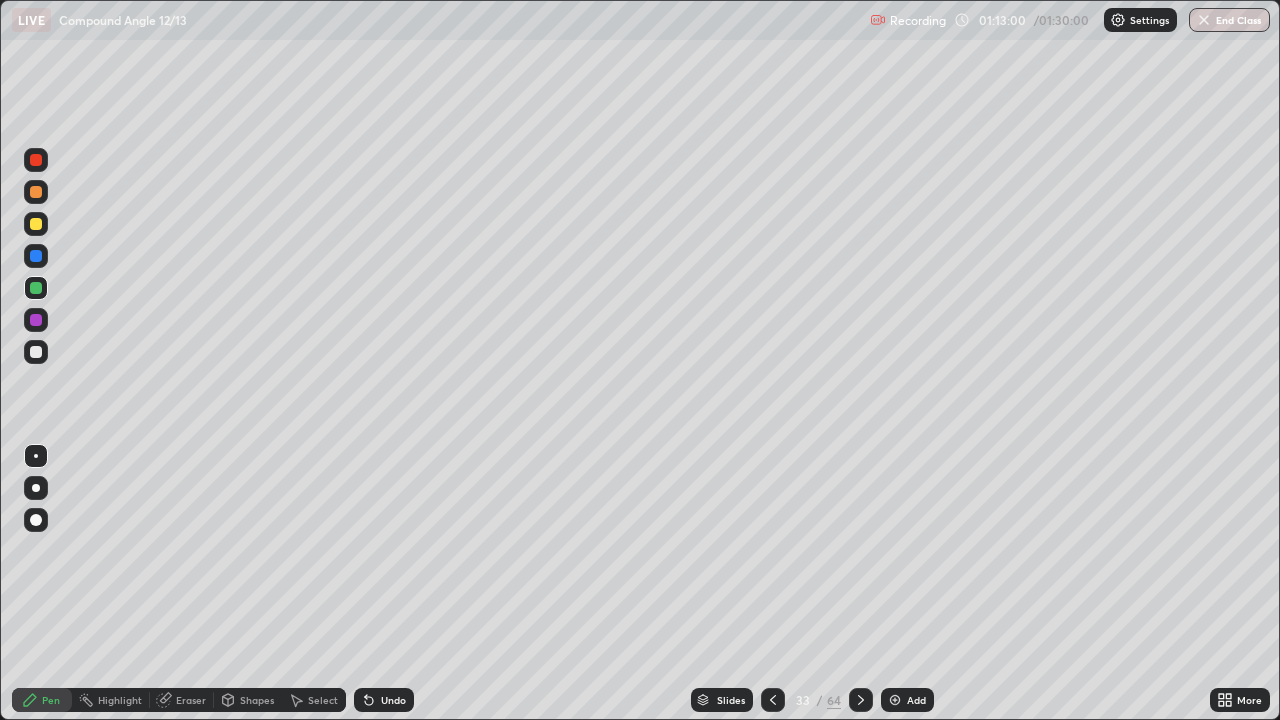 click 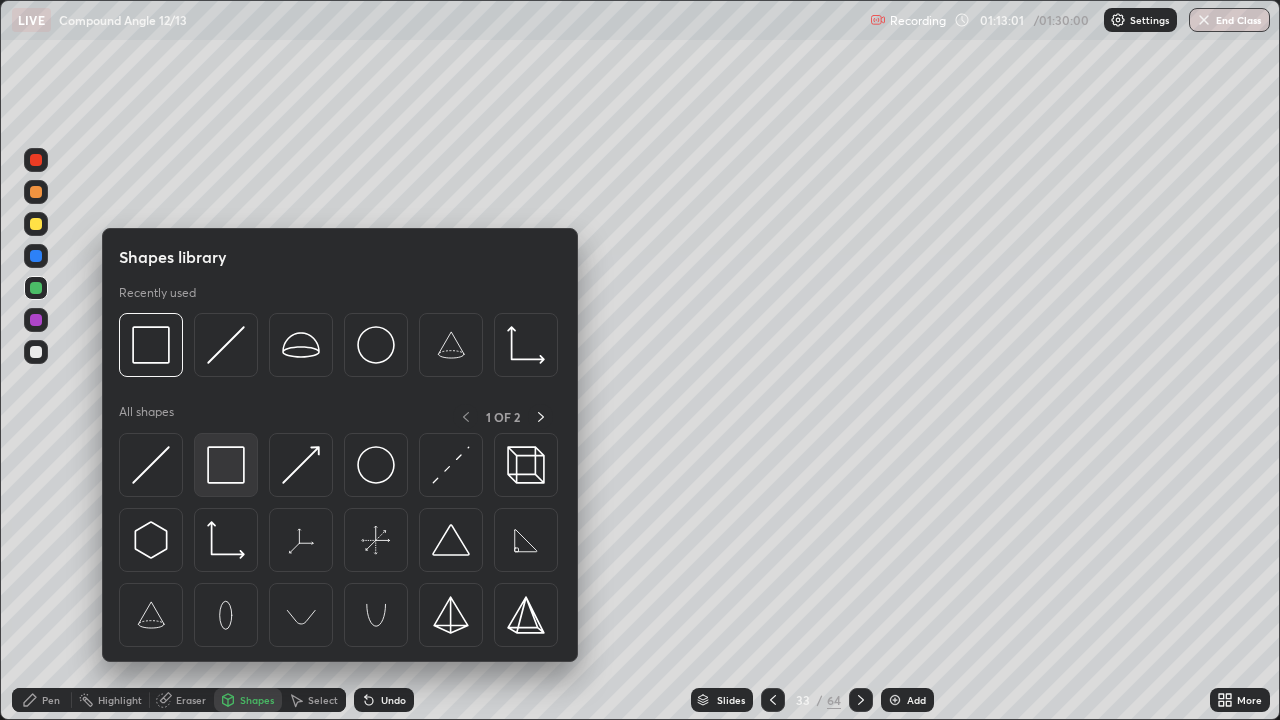 click at bounding box center [226, 465] 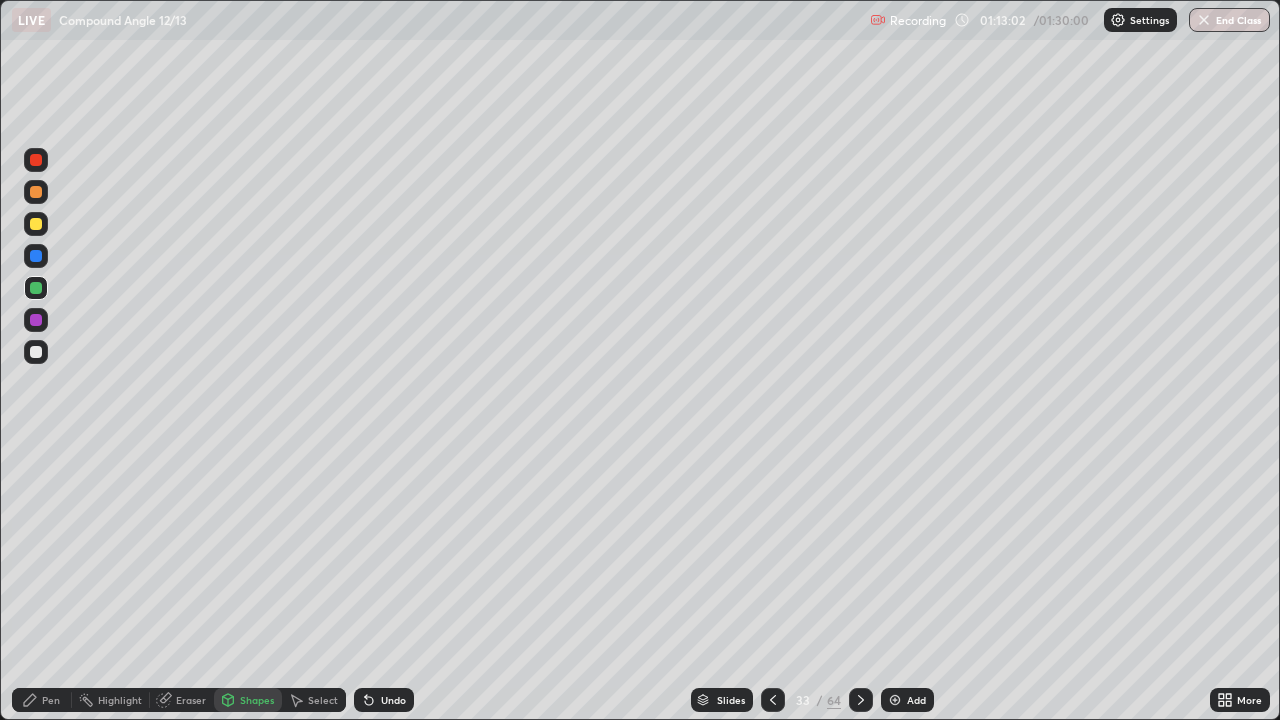 click at bounding box center (36, 352) 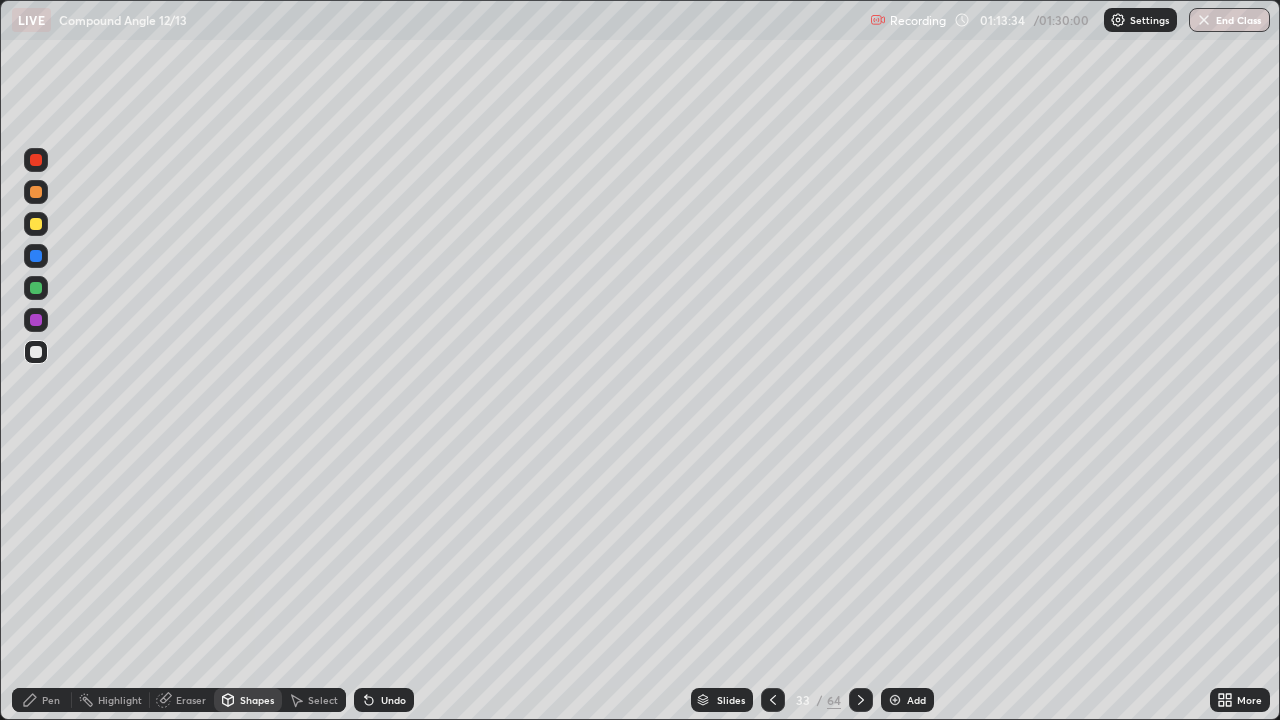 click on "Pen" at bounding box center (51, 700) 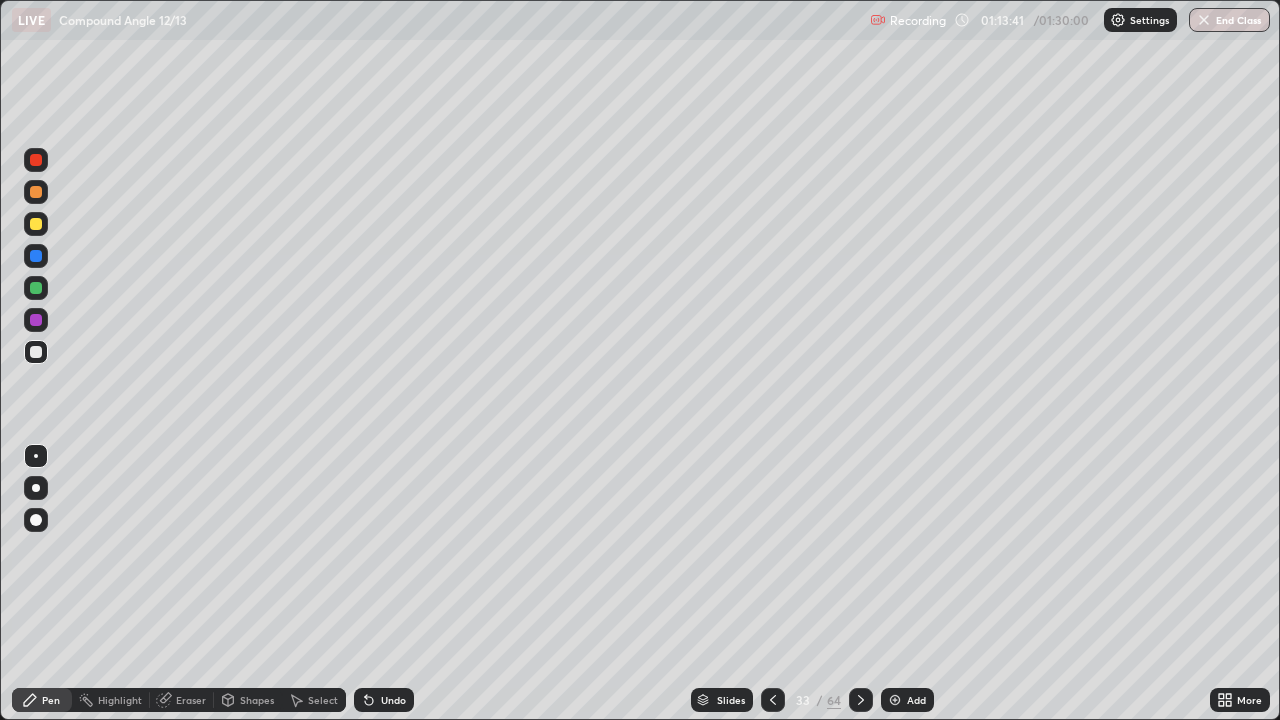 click 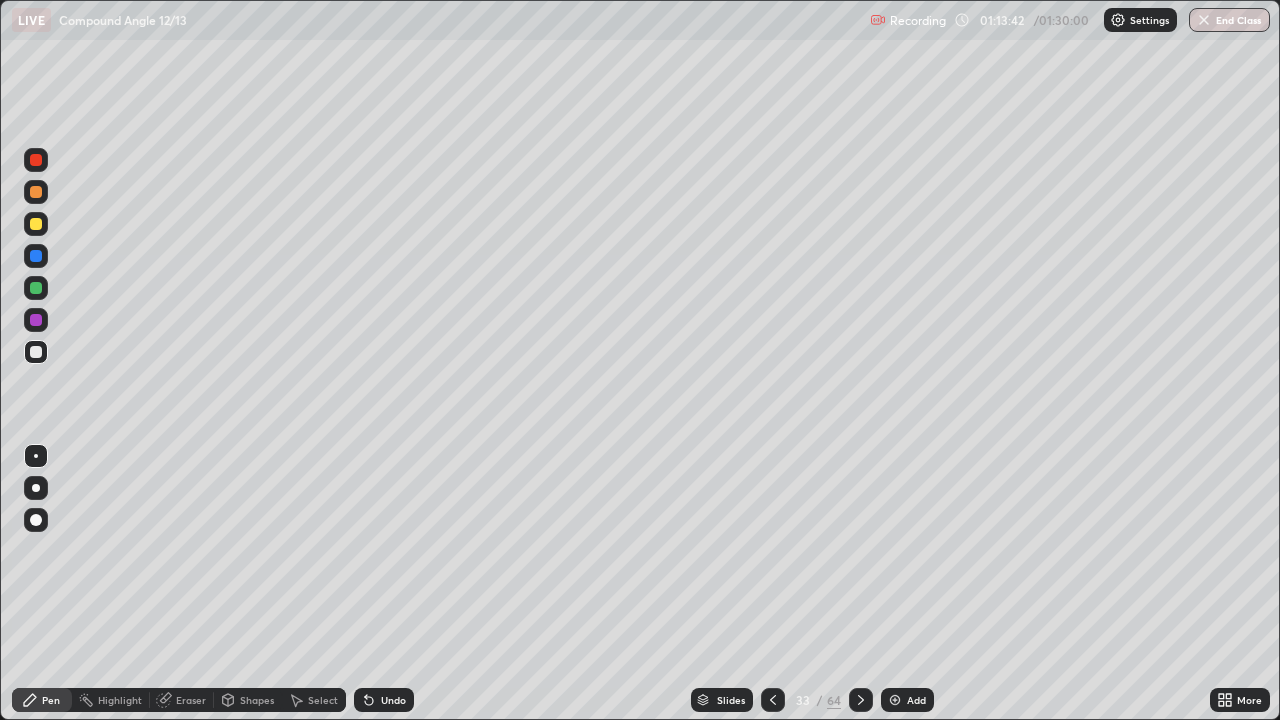 click on "Undo" at bounding box center (384, 700) 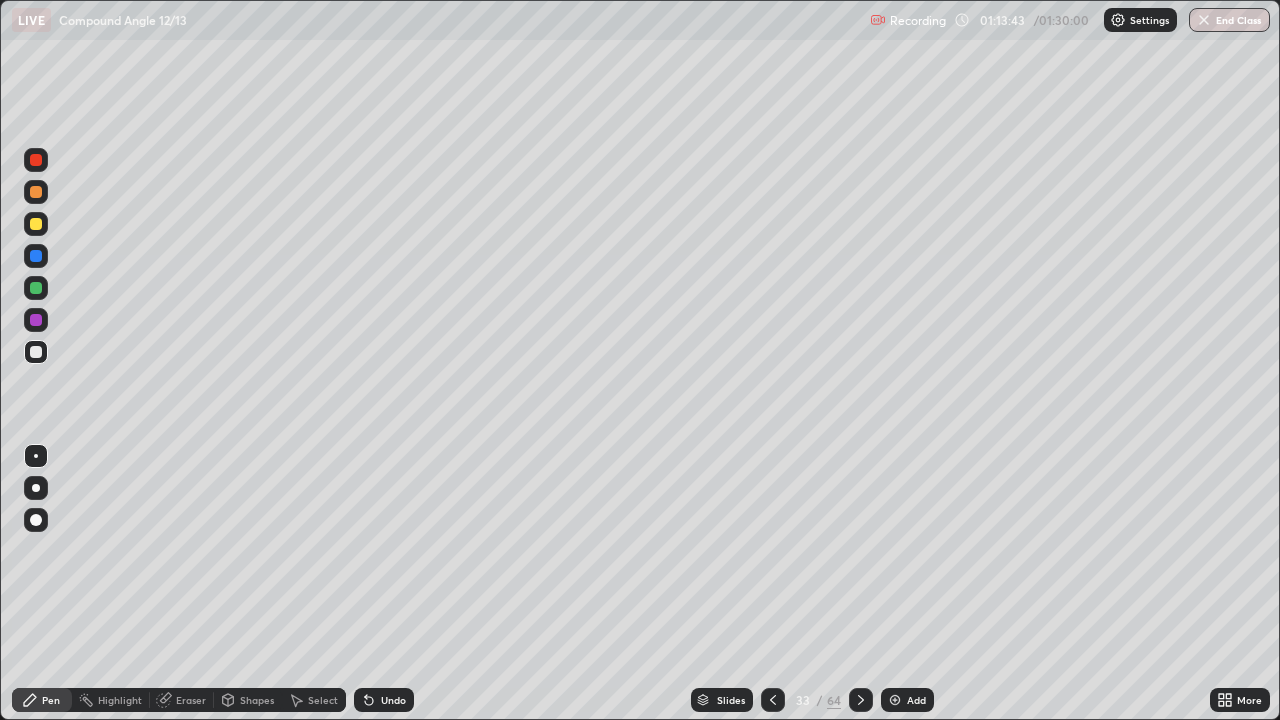 click on "Undo" at bounding box center [384, 700] 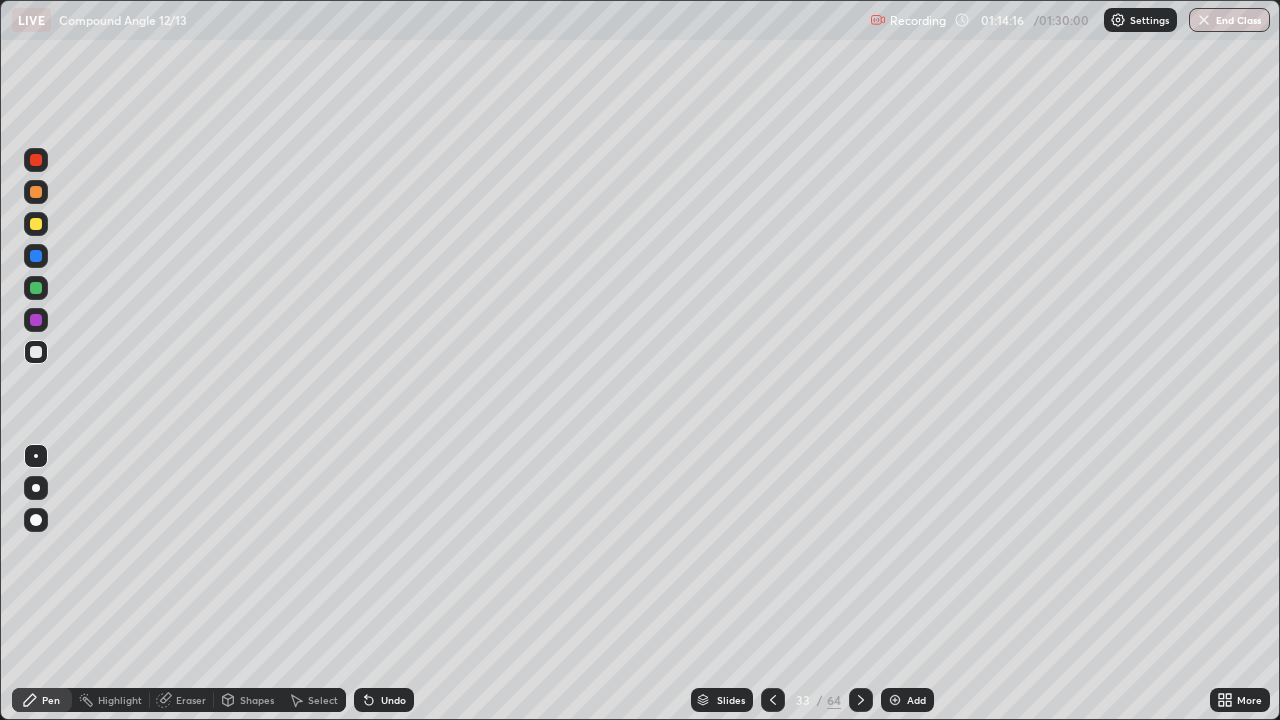 click on "Undo" at bounding box center (393, 700) 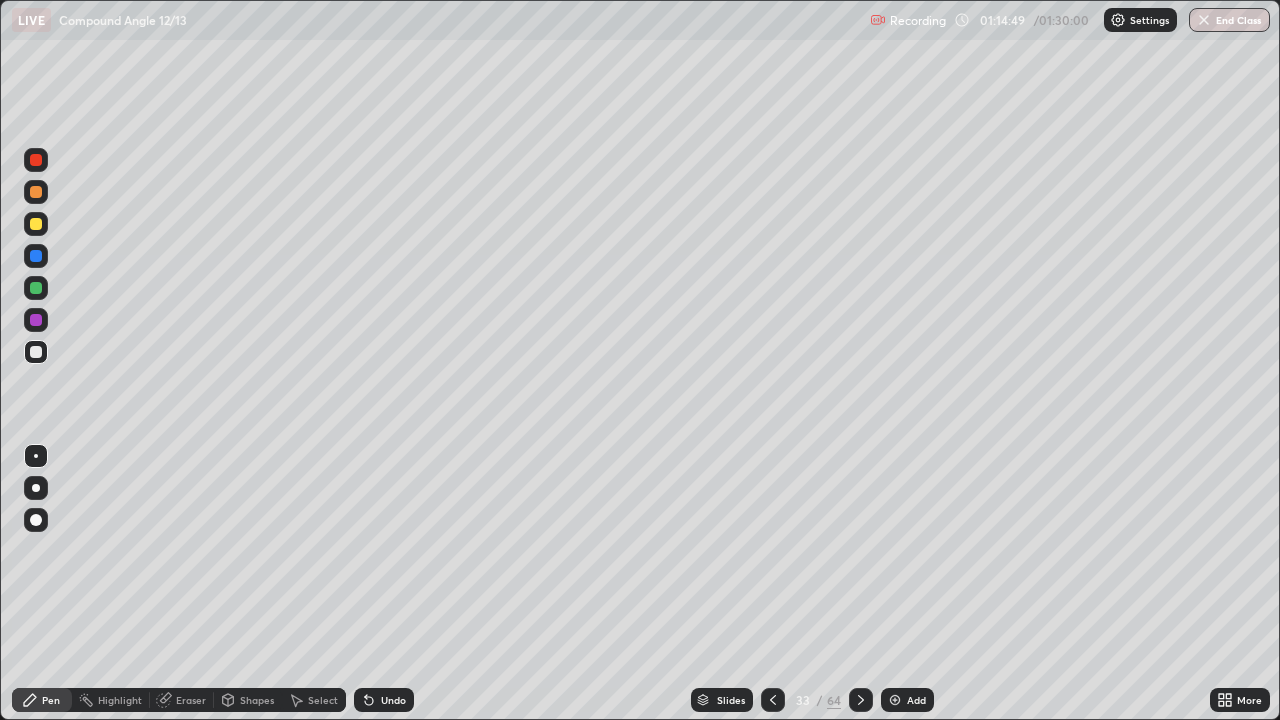 click at bounding box center (36, 352) 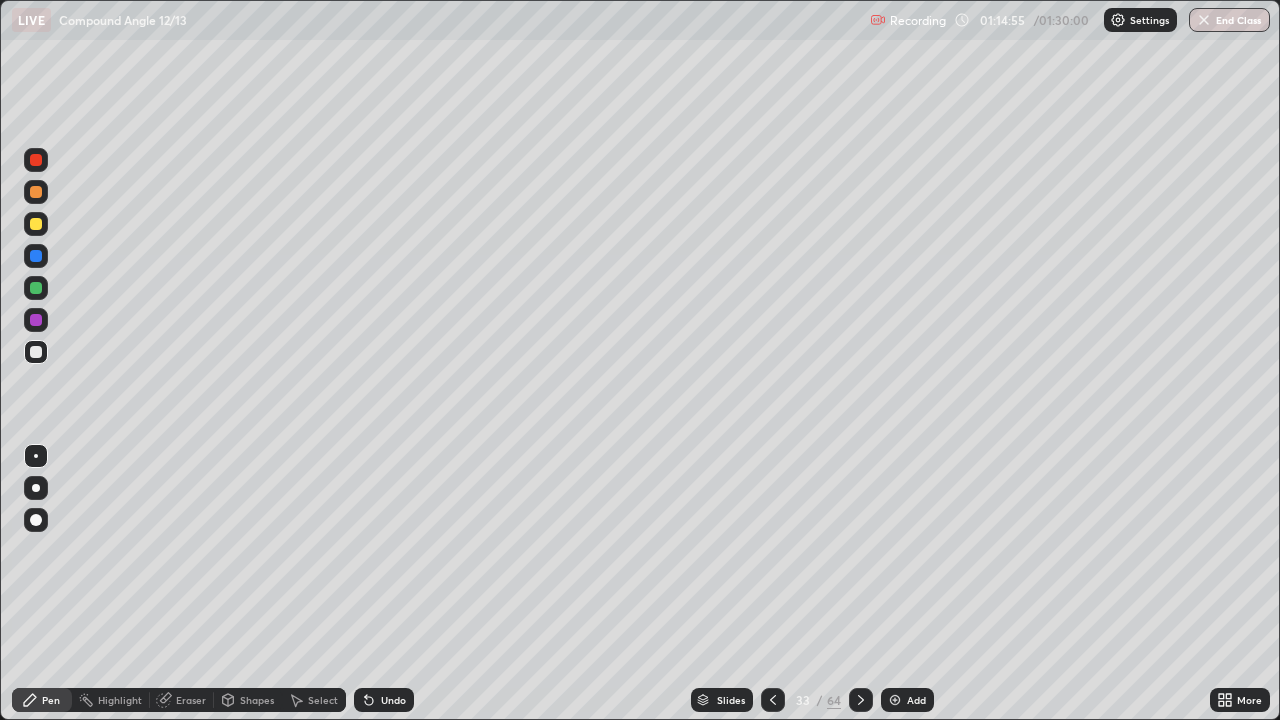 click 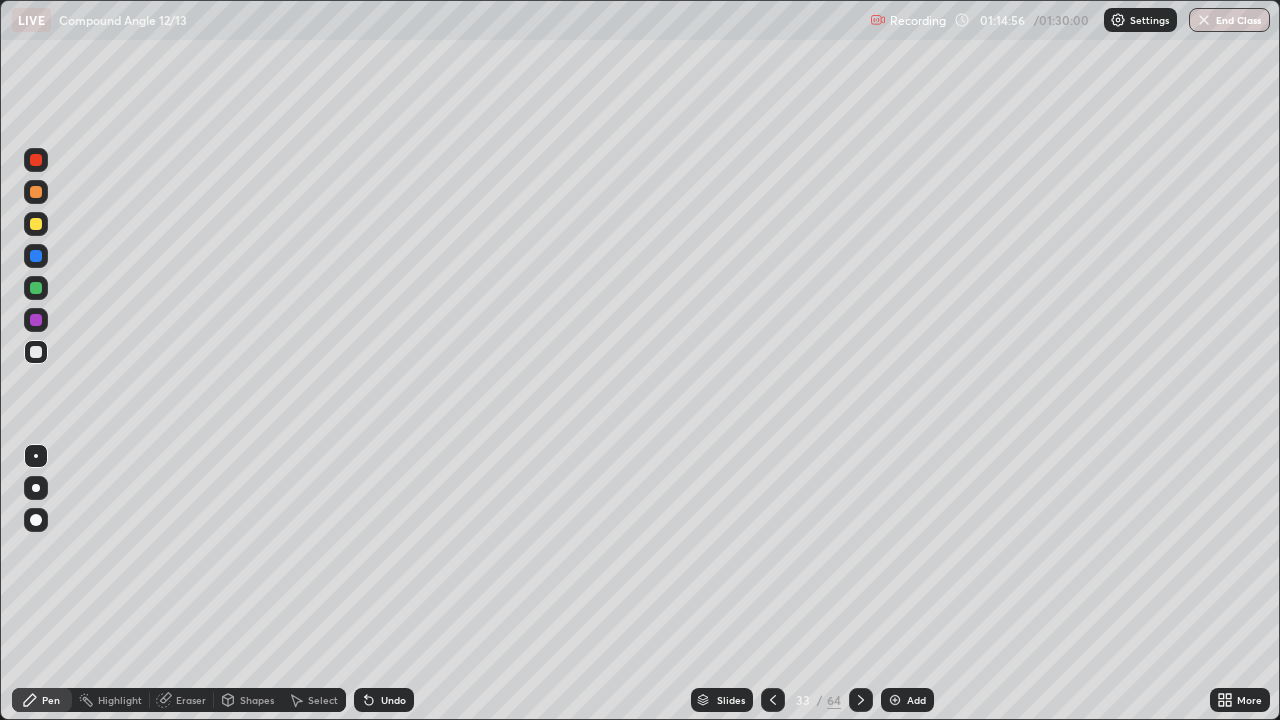 click on "Undo" at bounding box center (384, 700) 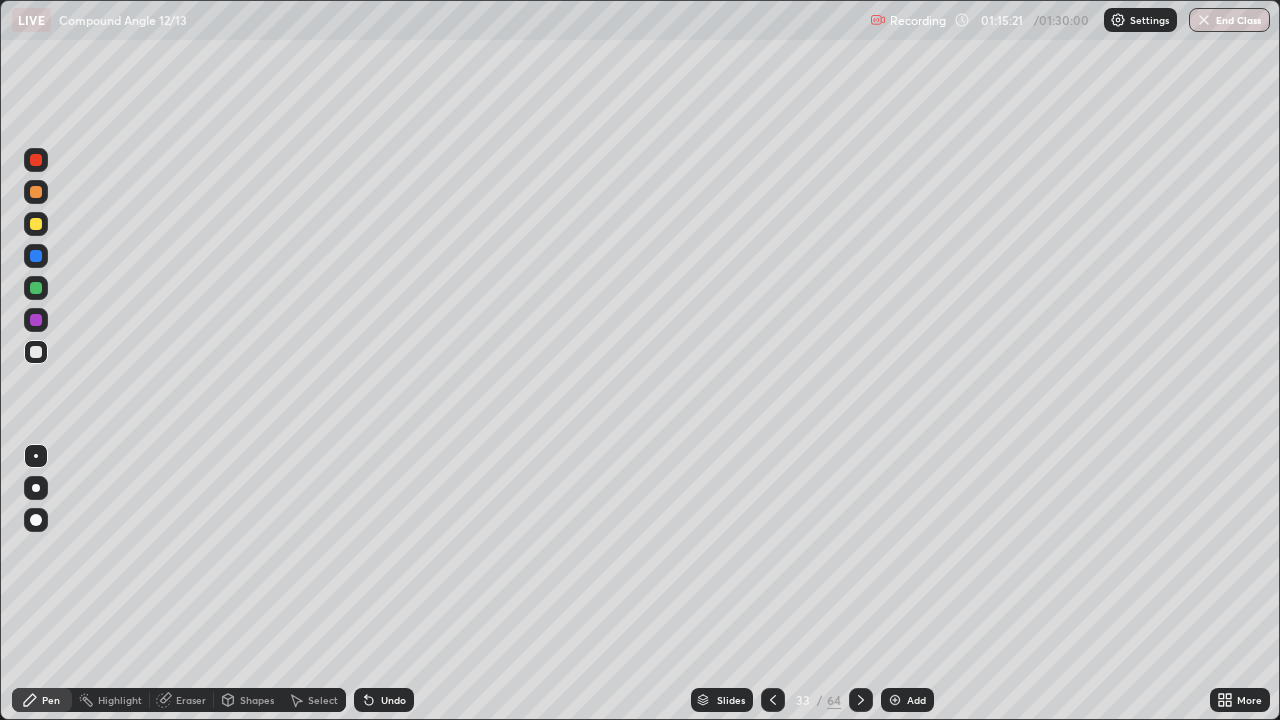 click at bounding box center [895, 700] 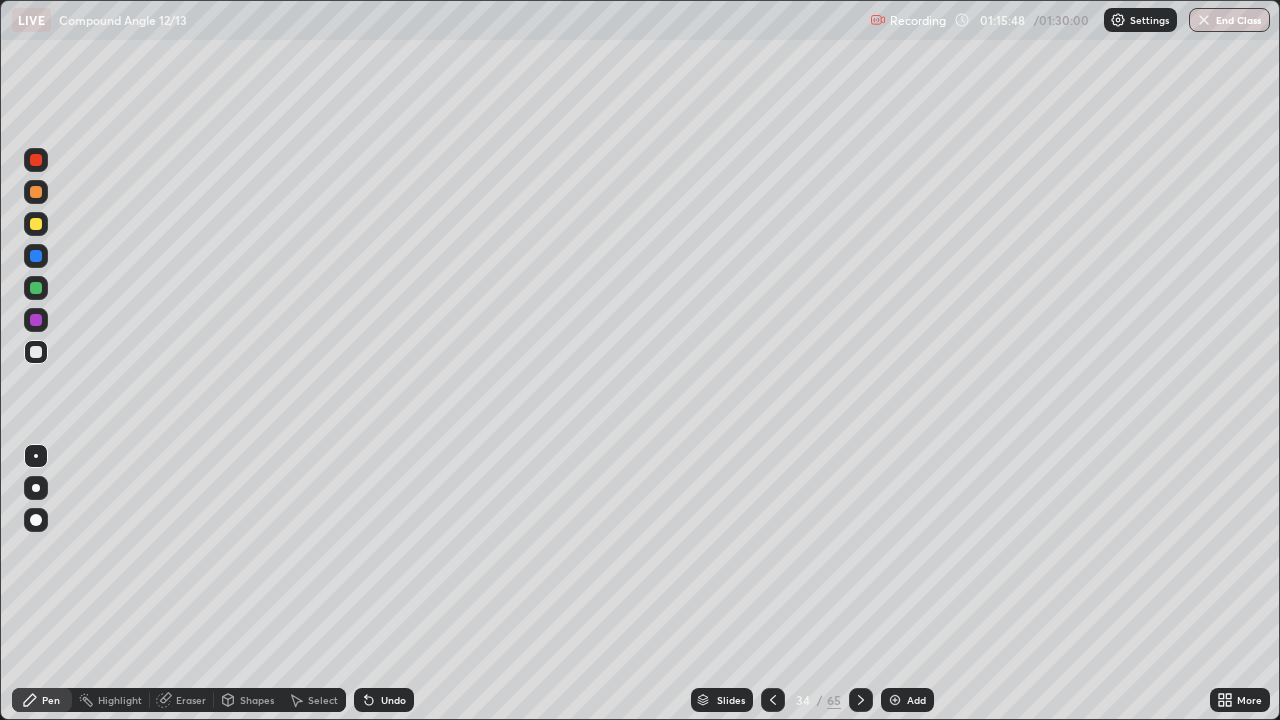 click 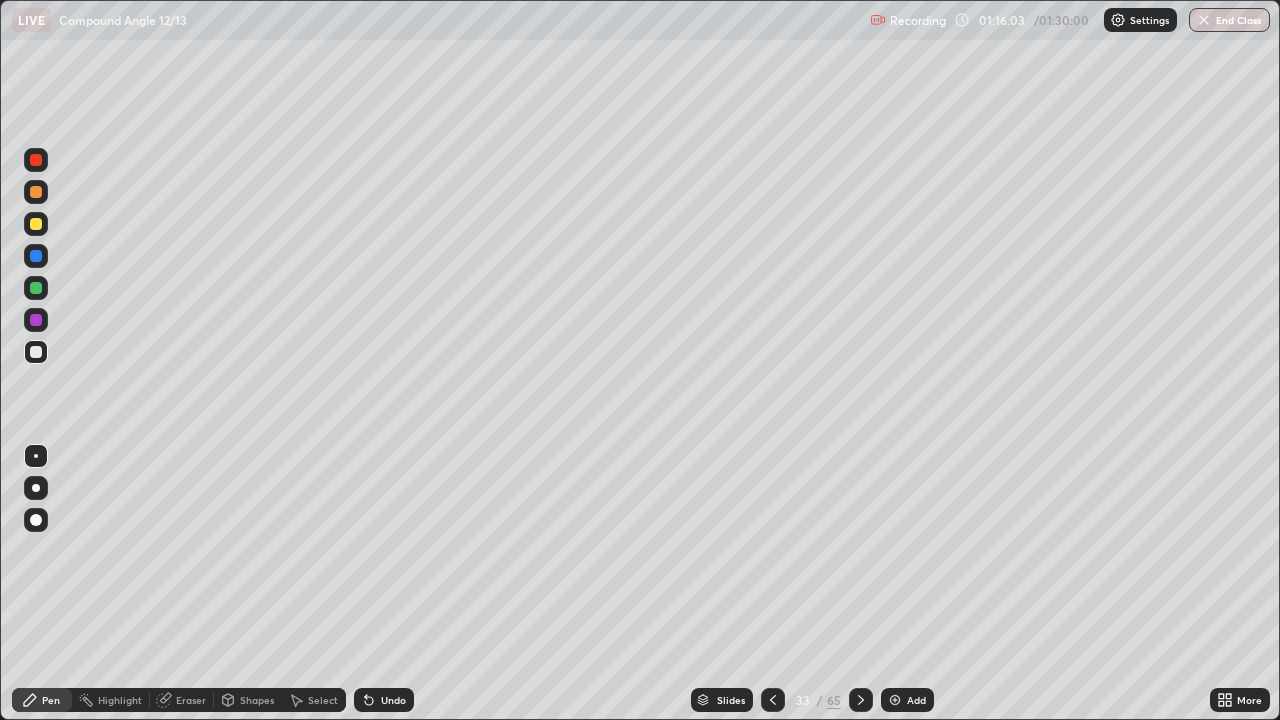 click 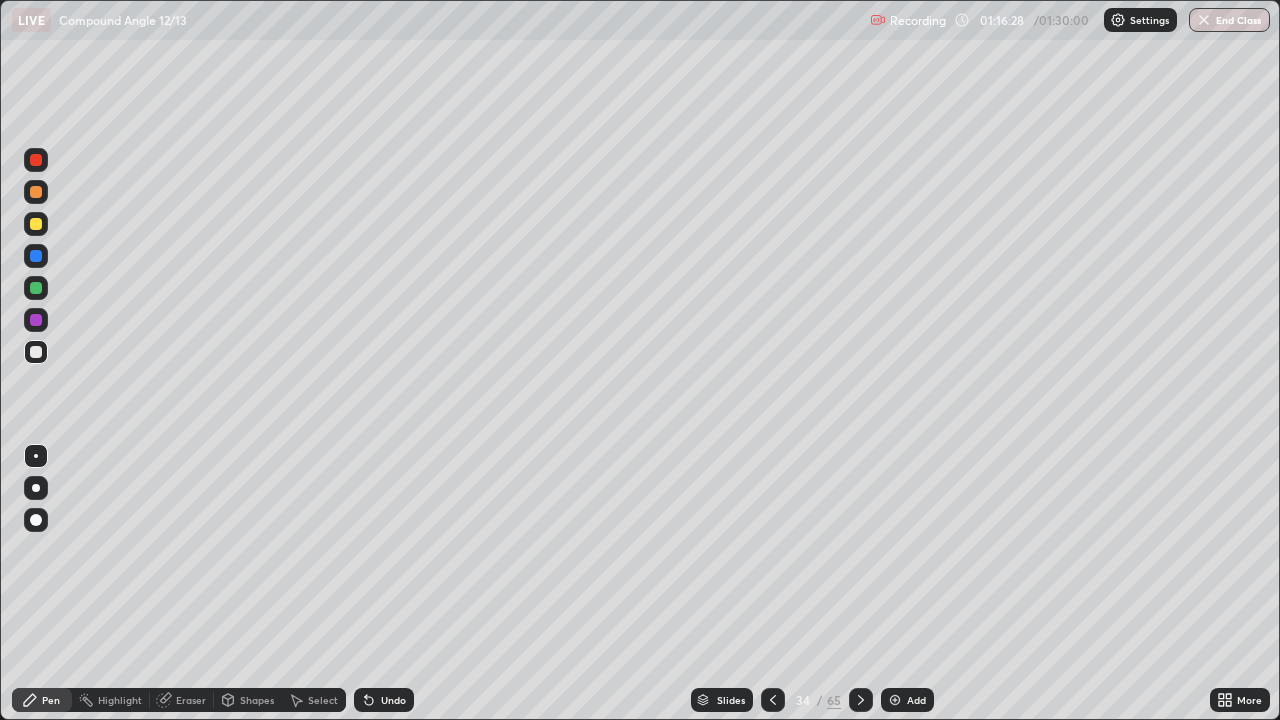 click on "Undo" at bounding box center [384, 700] 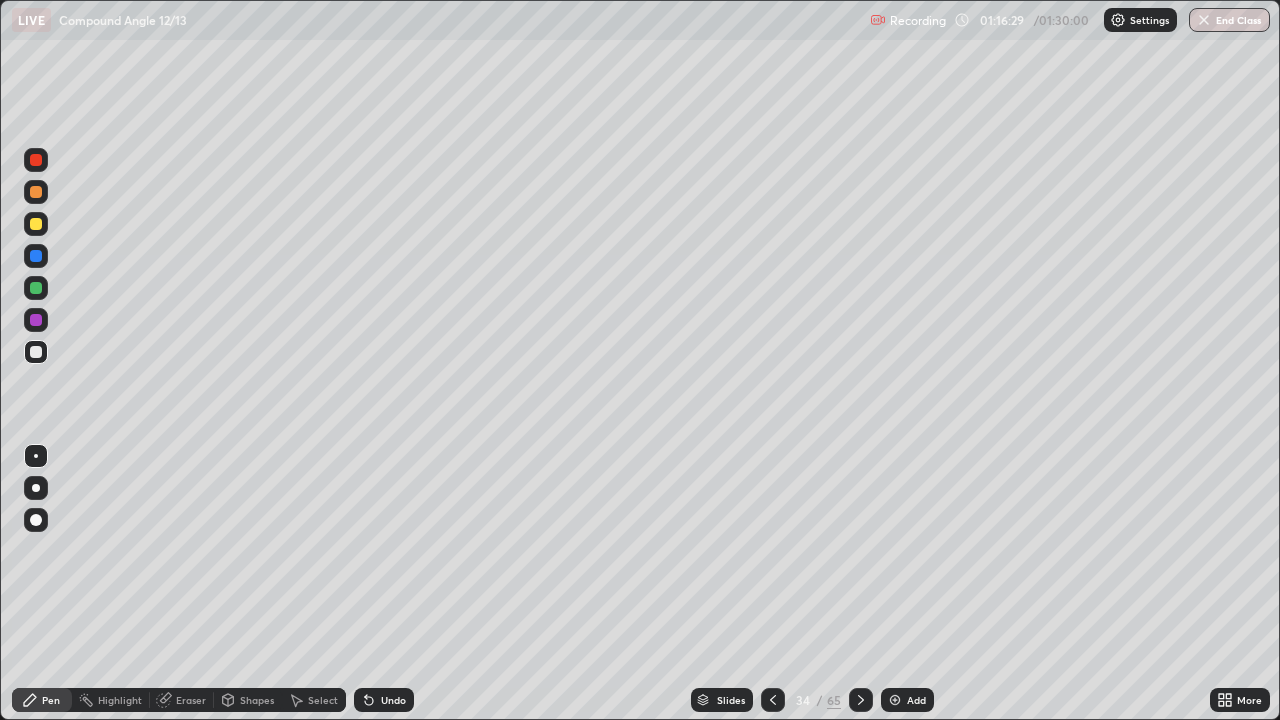 click on "Undo" at bounding box center (384, 700) 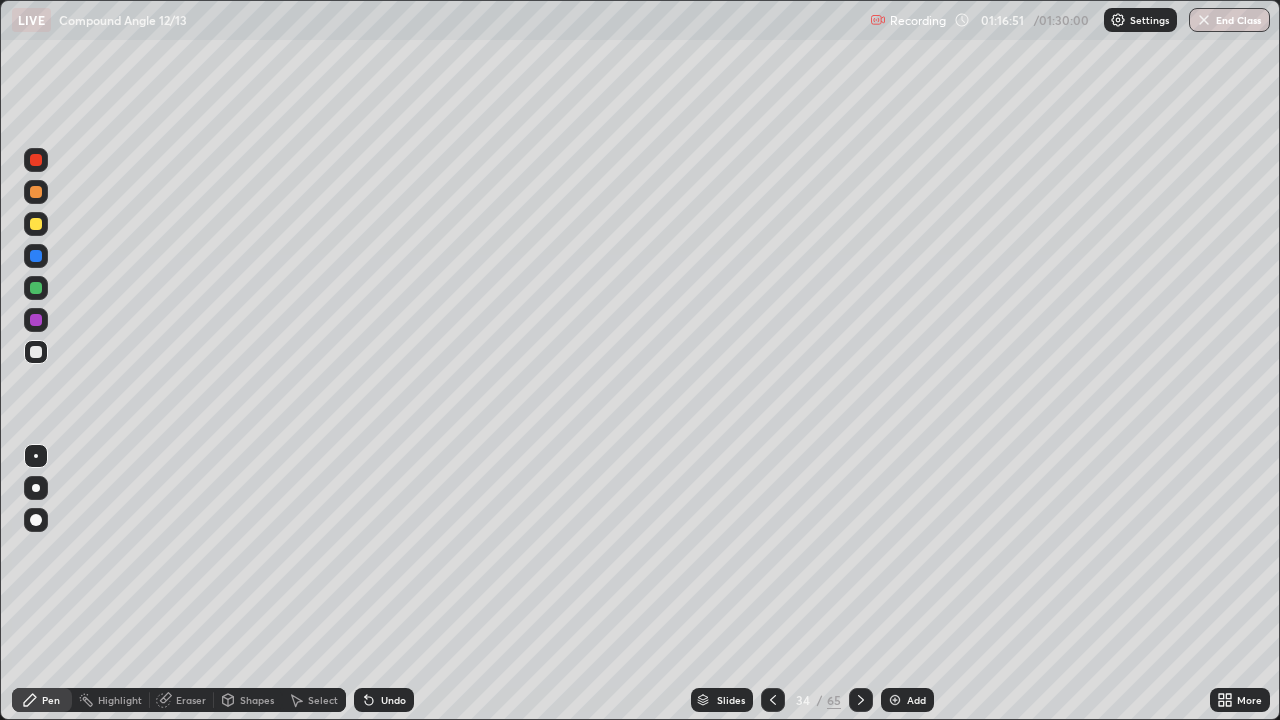 click 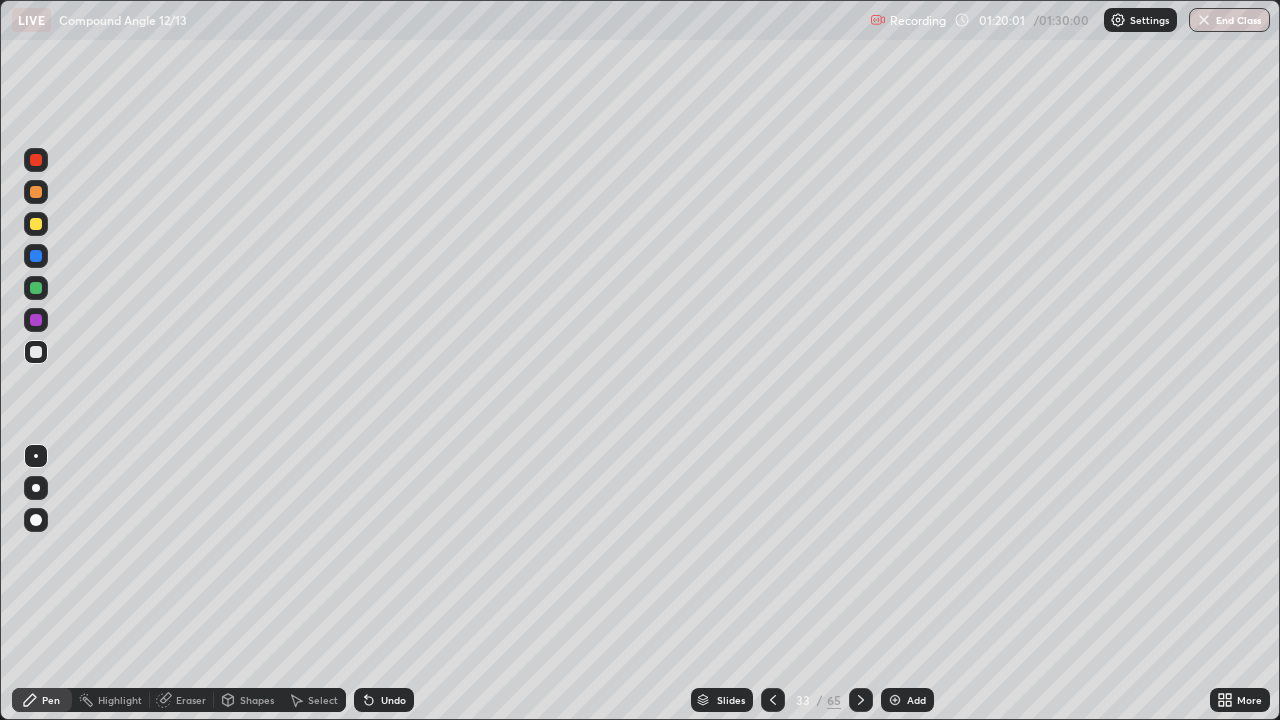 click 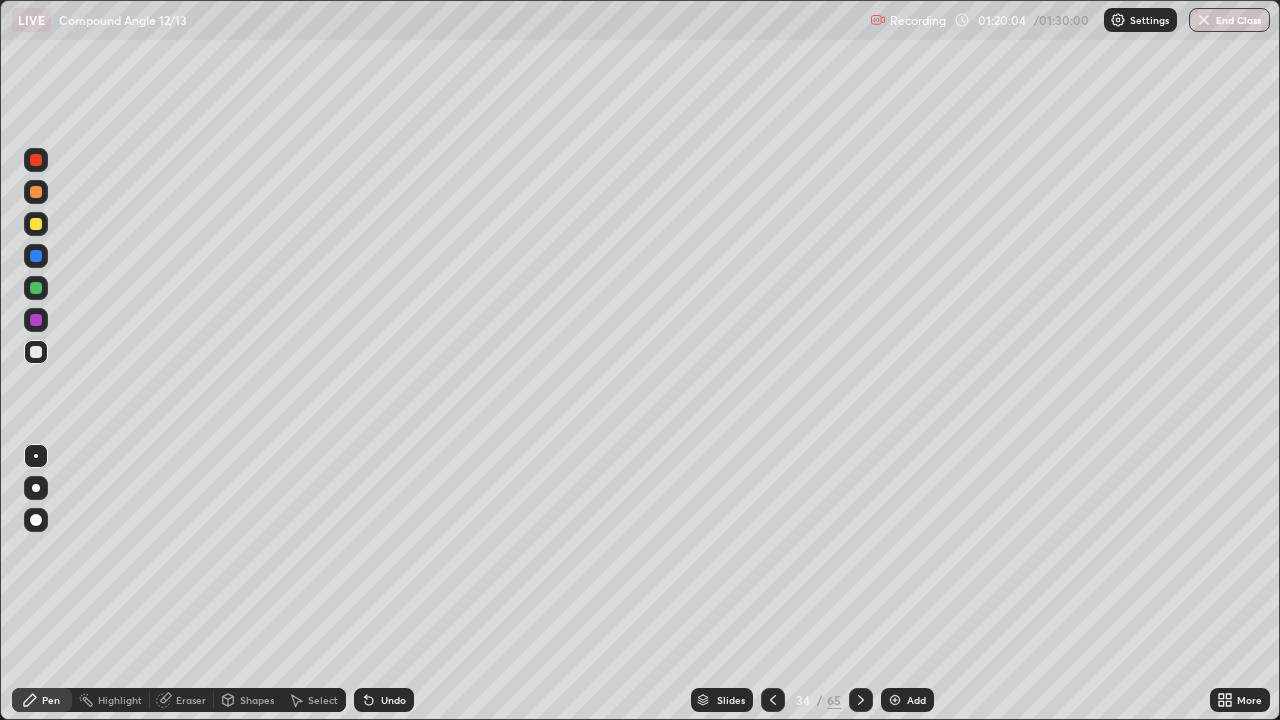 click at bounding box center (36, 288) 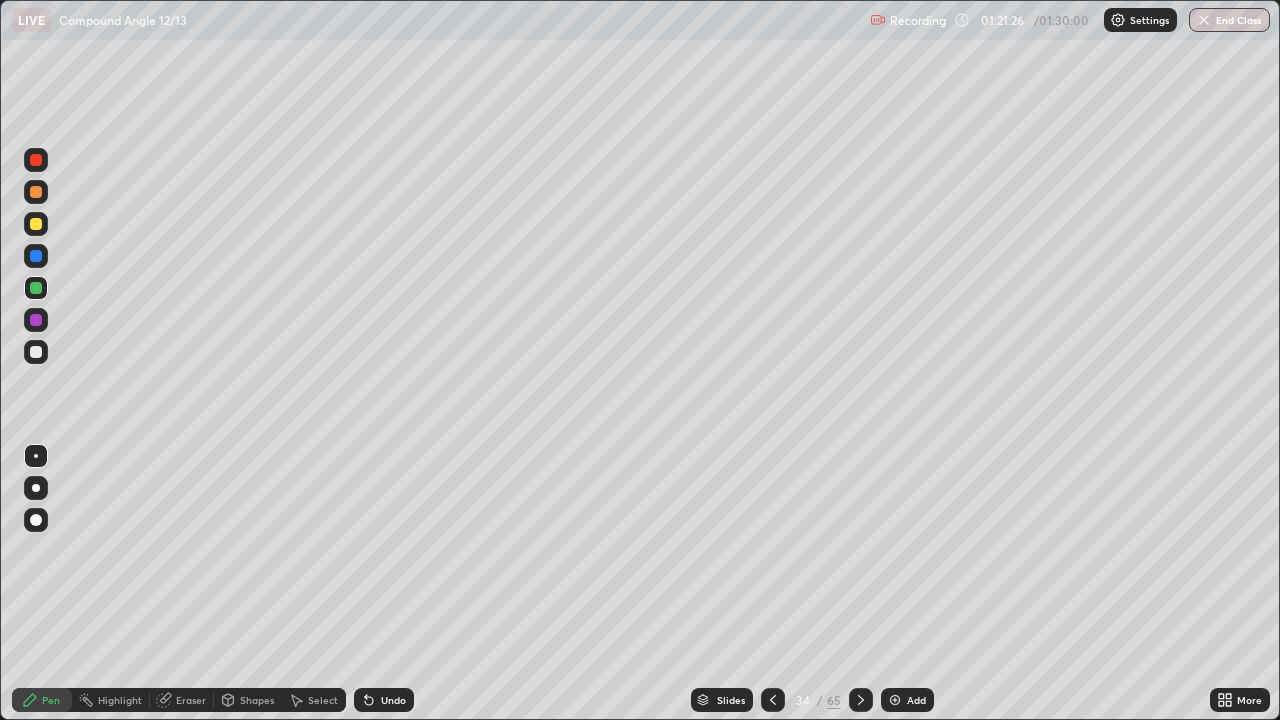 click 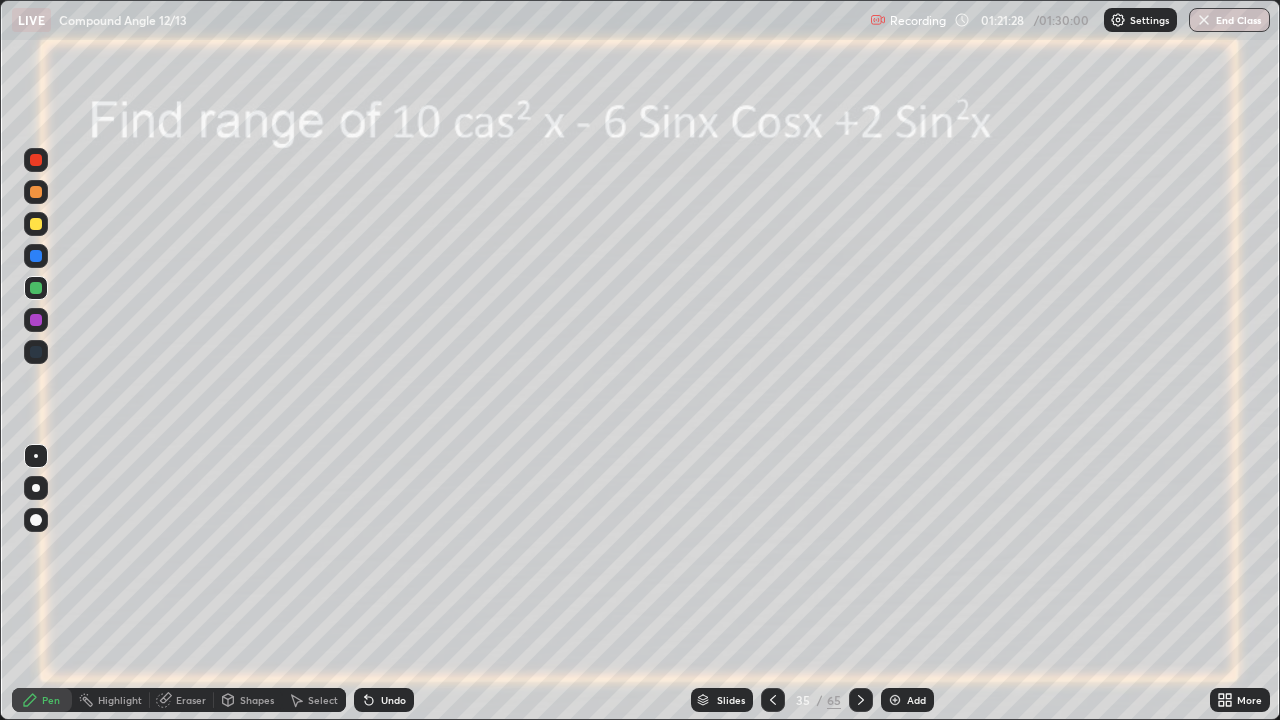 click 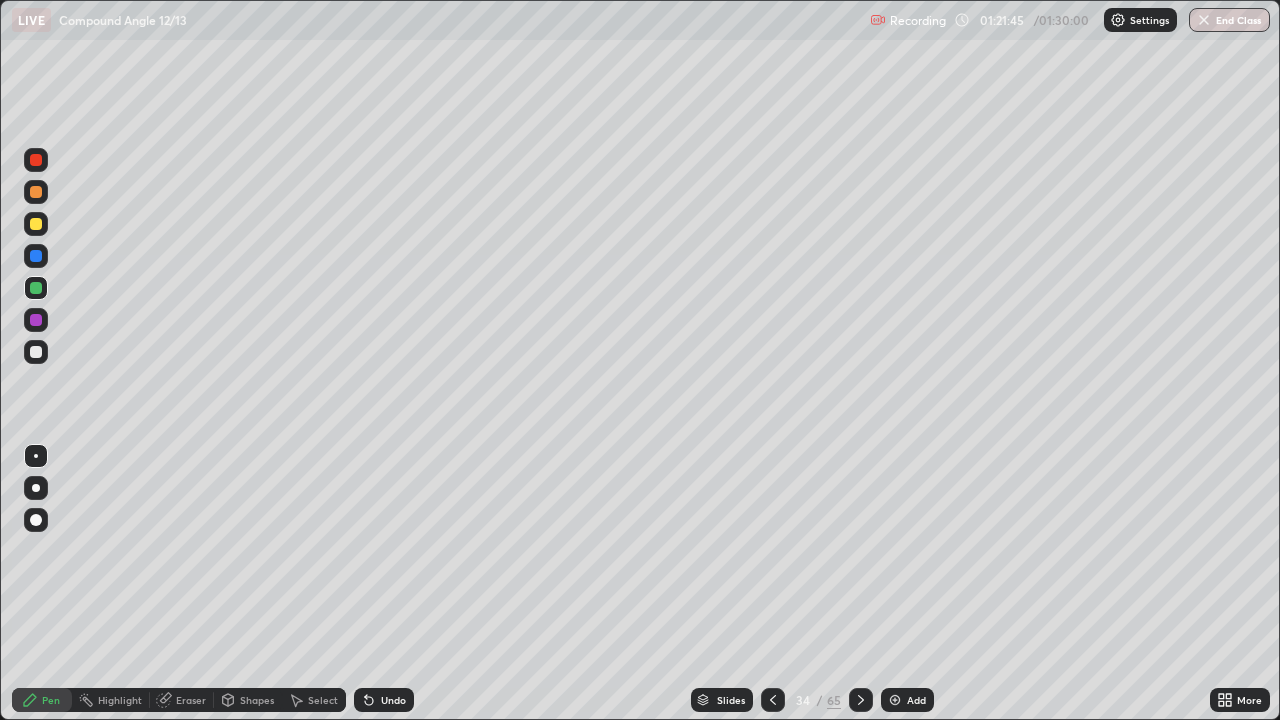 click 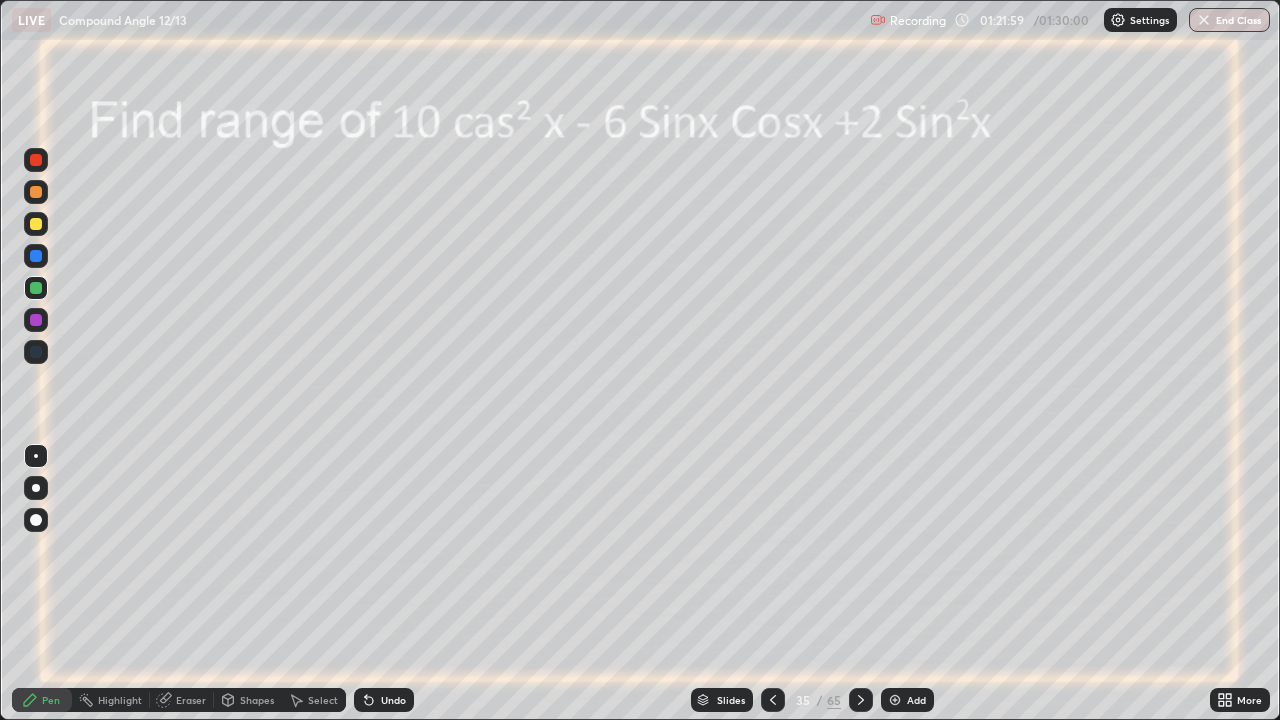 click at bounding box center (36, 224) 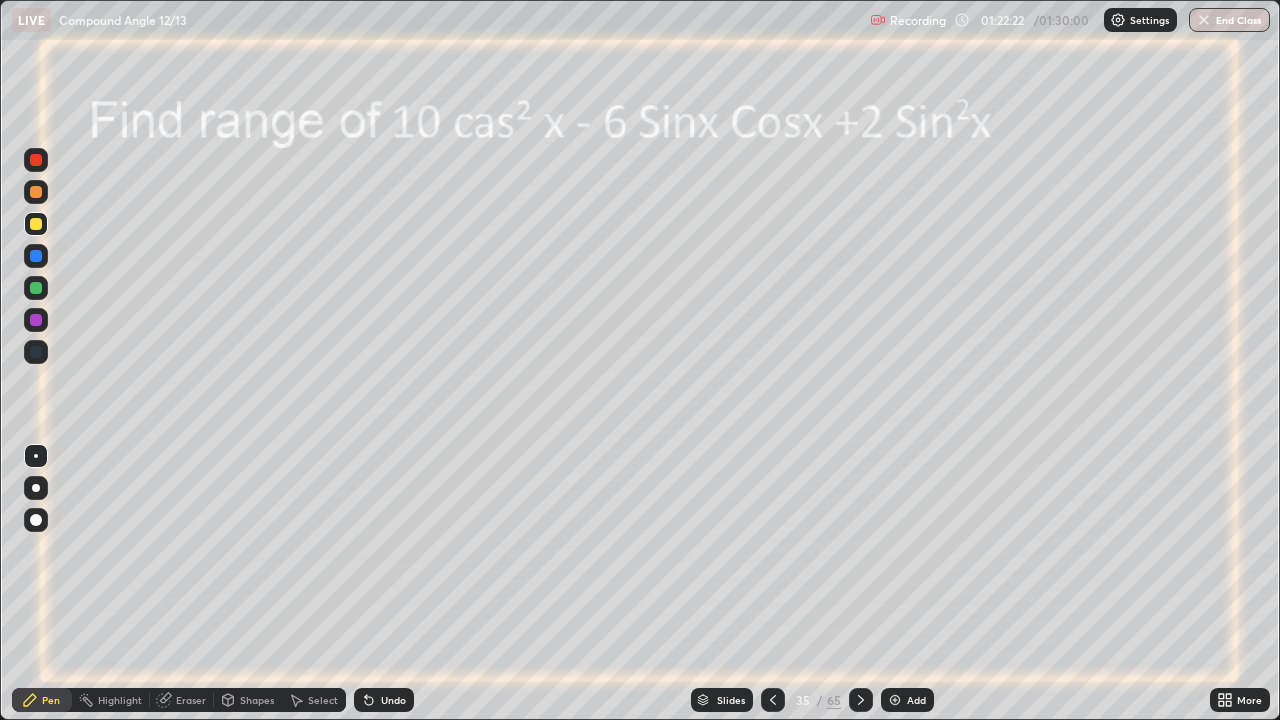 click 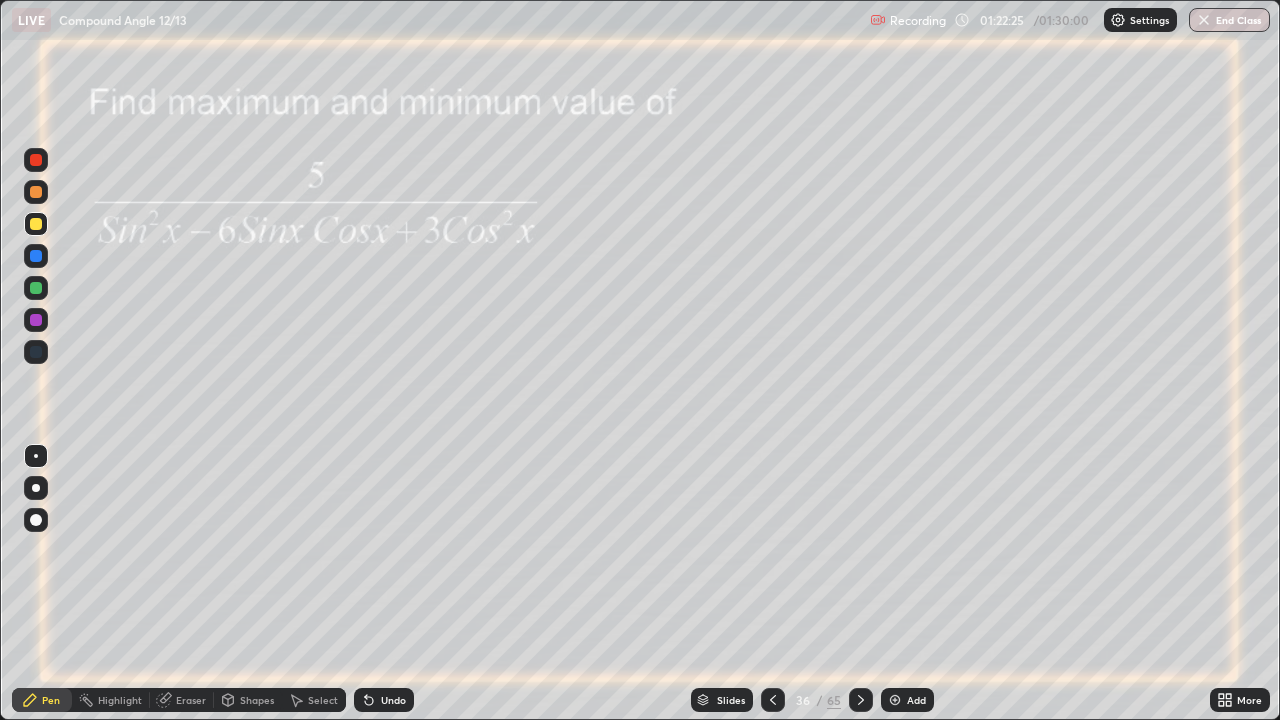 click at bounding box center (861, 700) 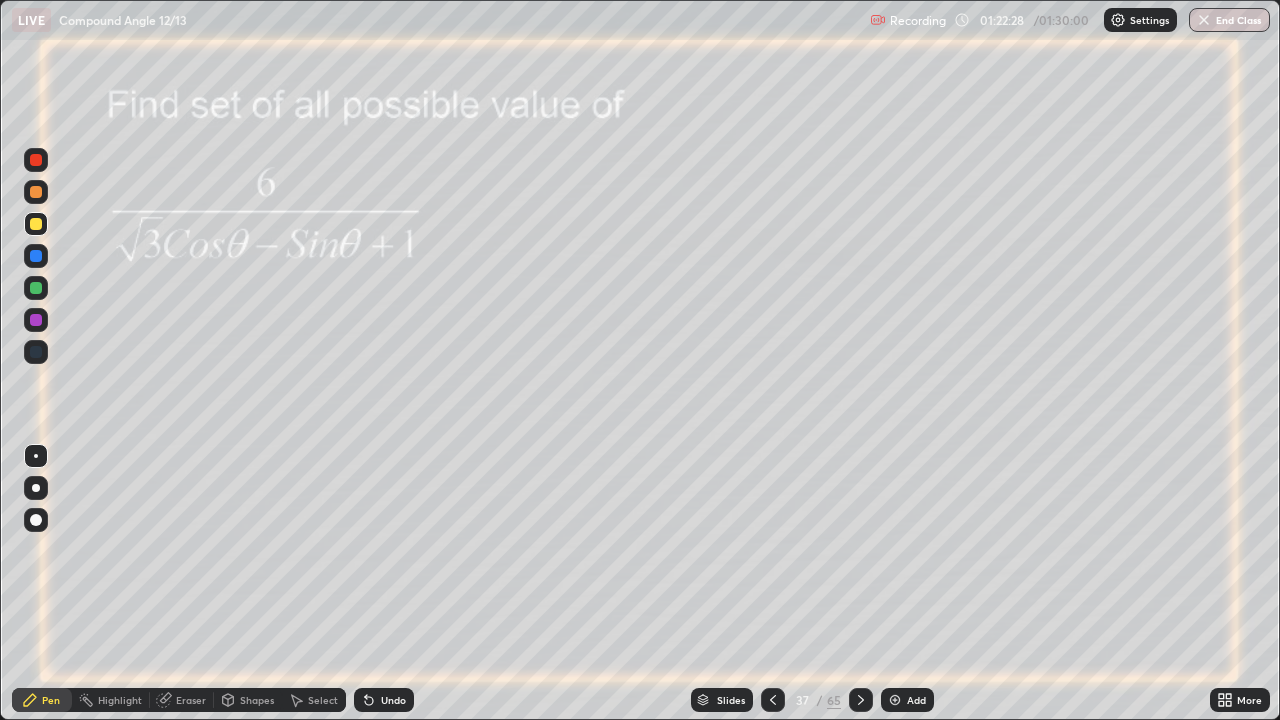 click 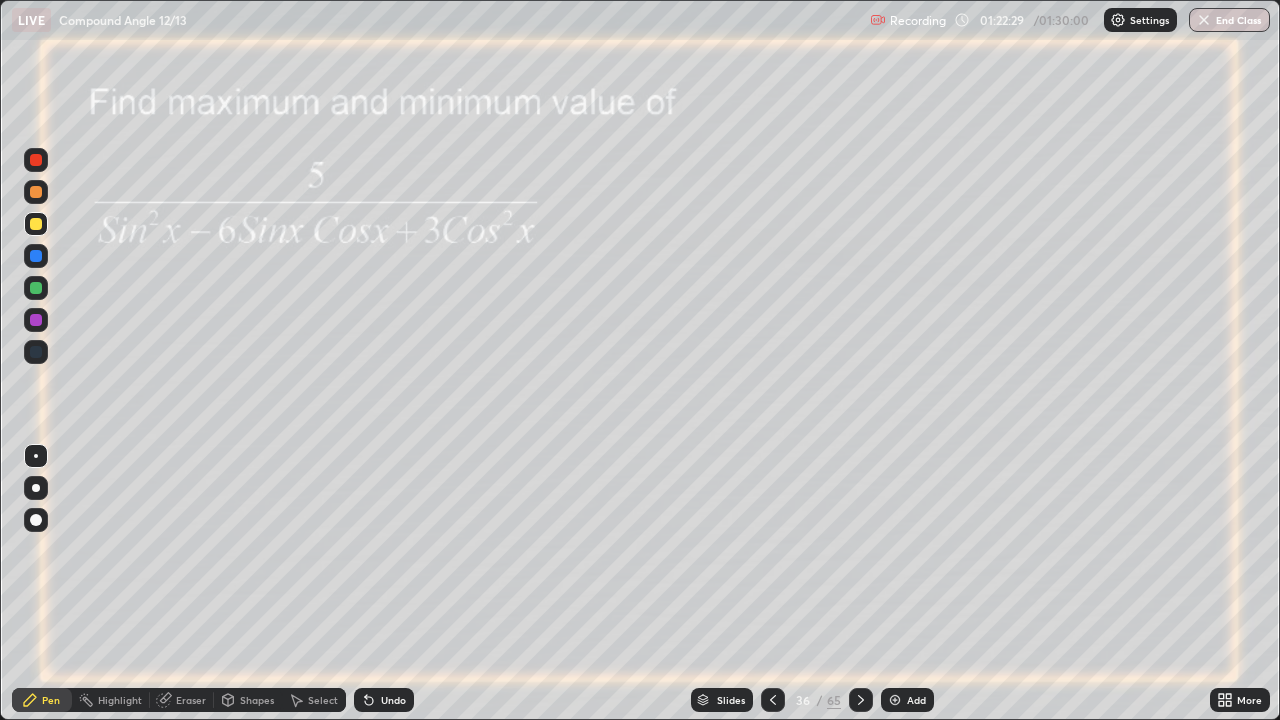 click 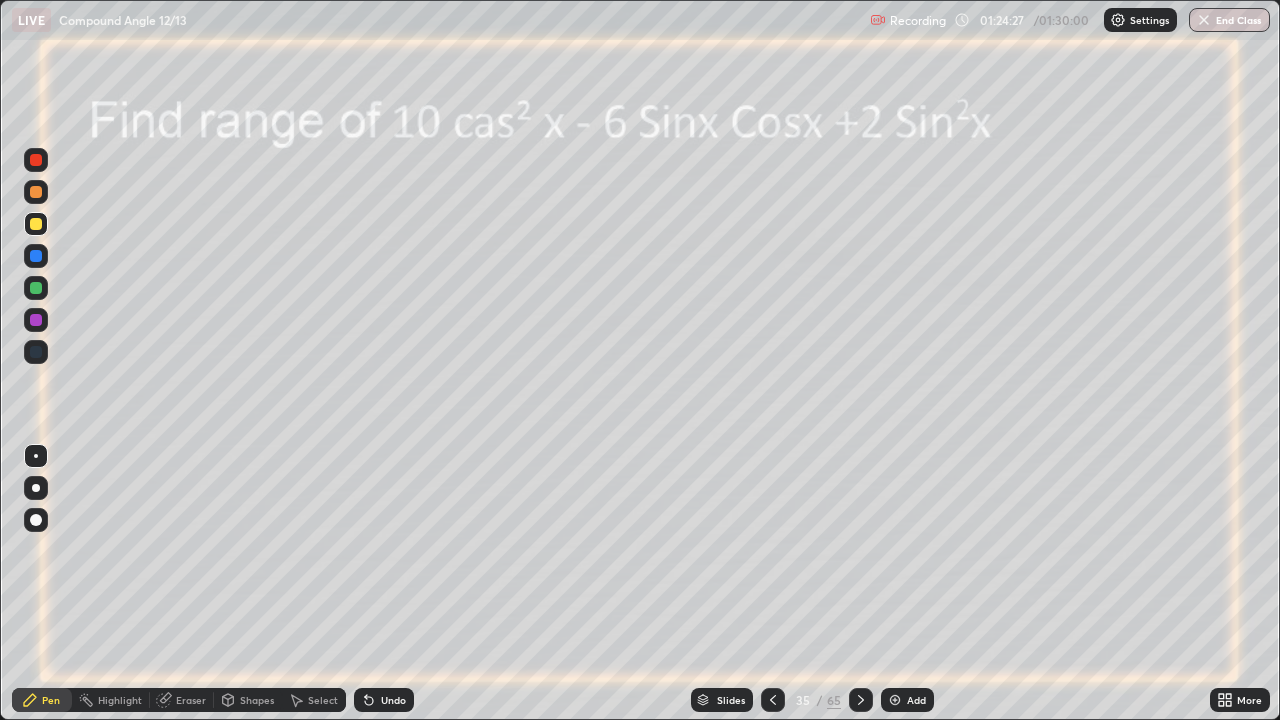 click at bounding box center (36, 256) 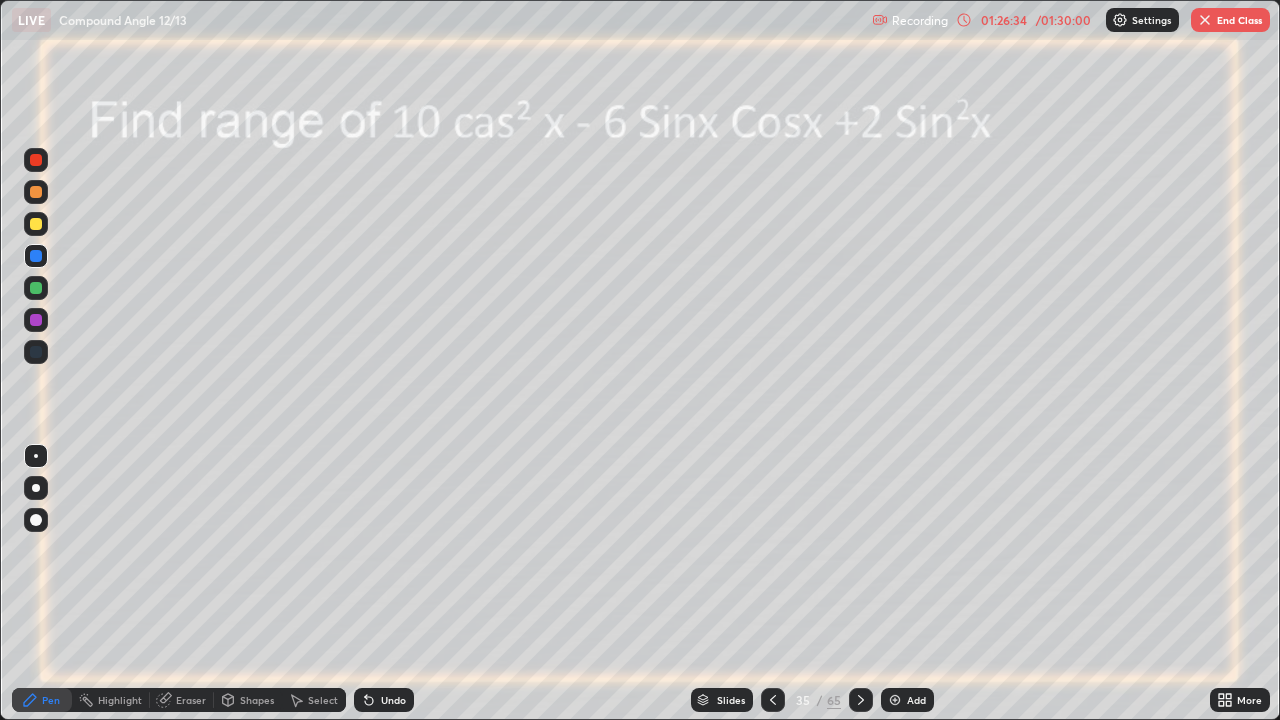 click at bounding box center (36, 320) 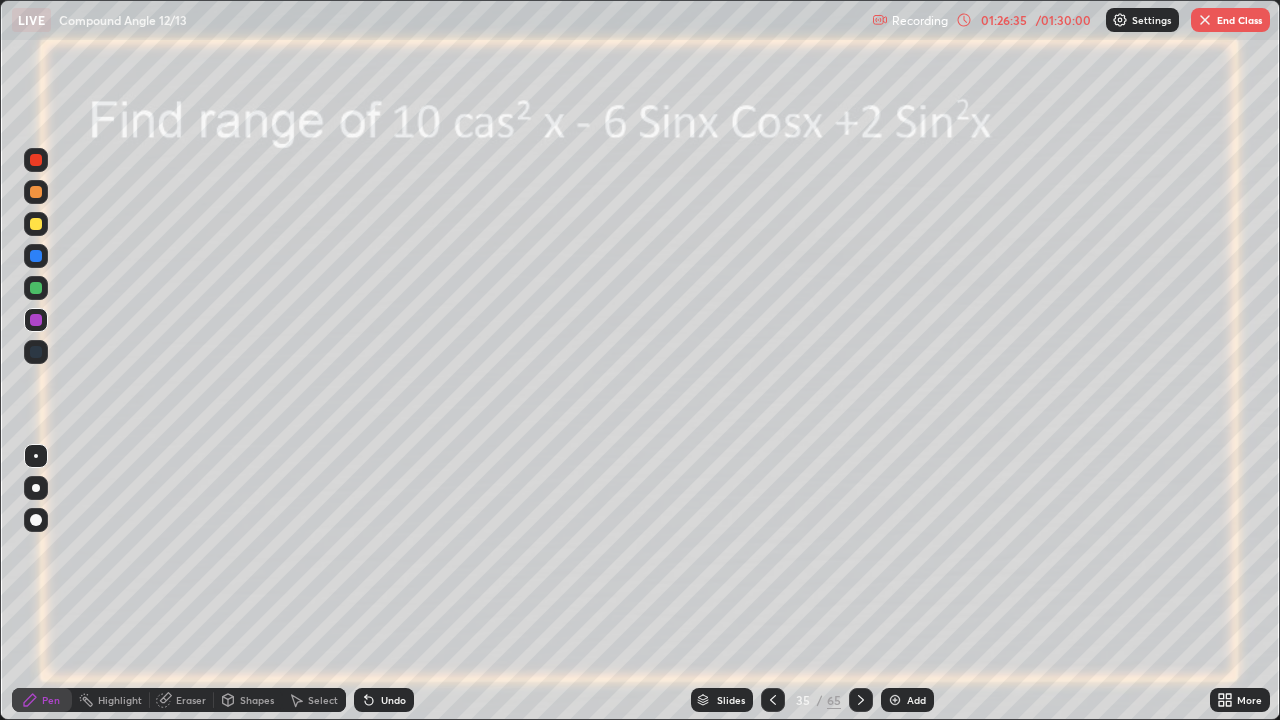 click 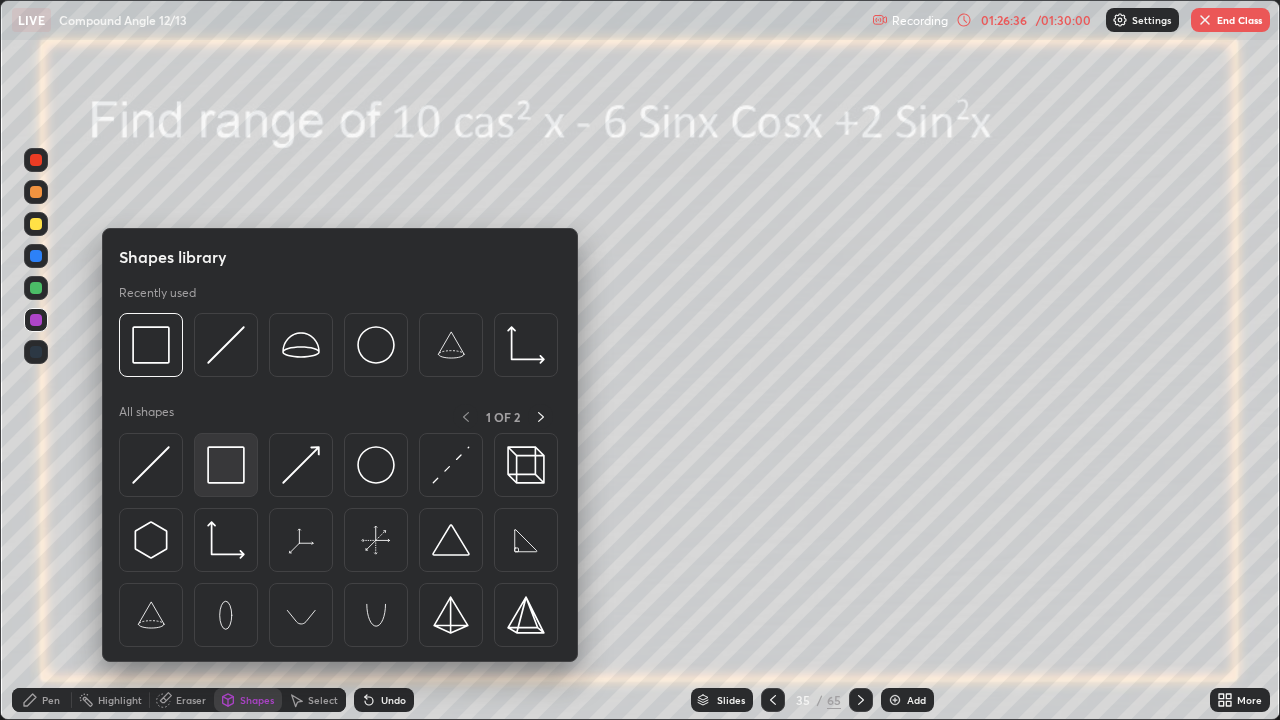 click at bounding box center [226, 465] 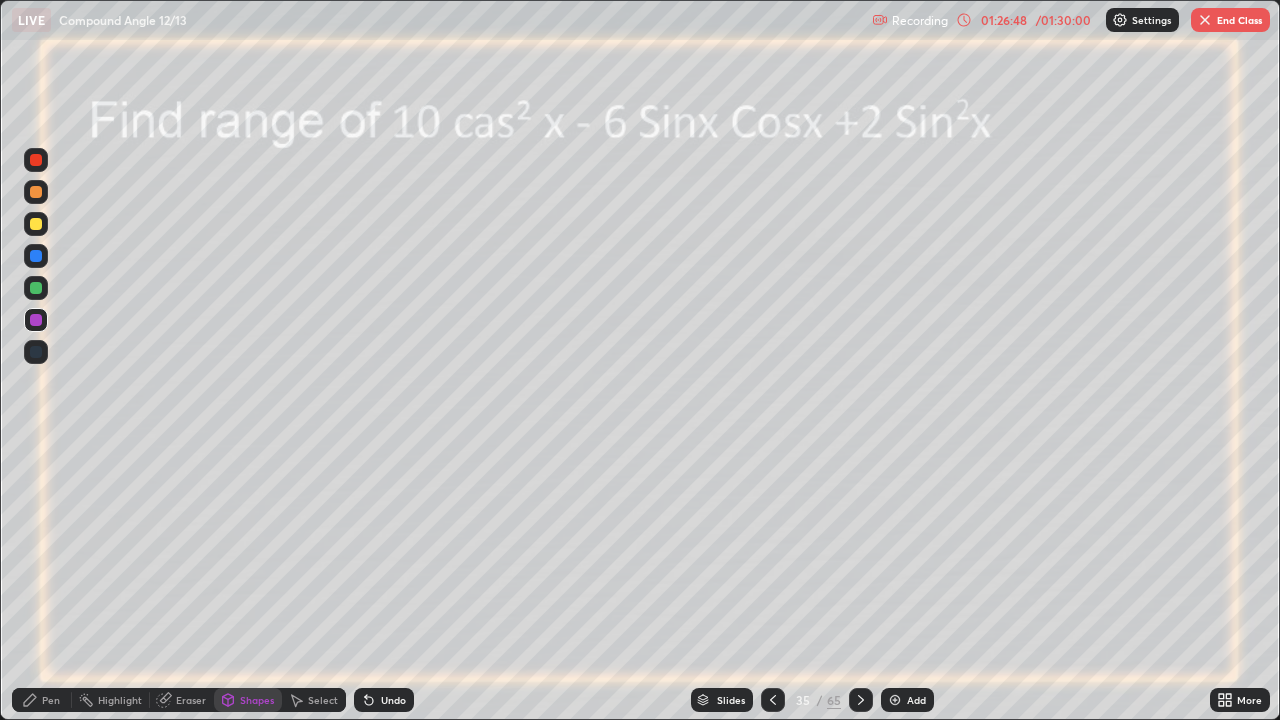click at bounding box center (36, 288) 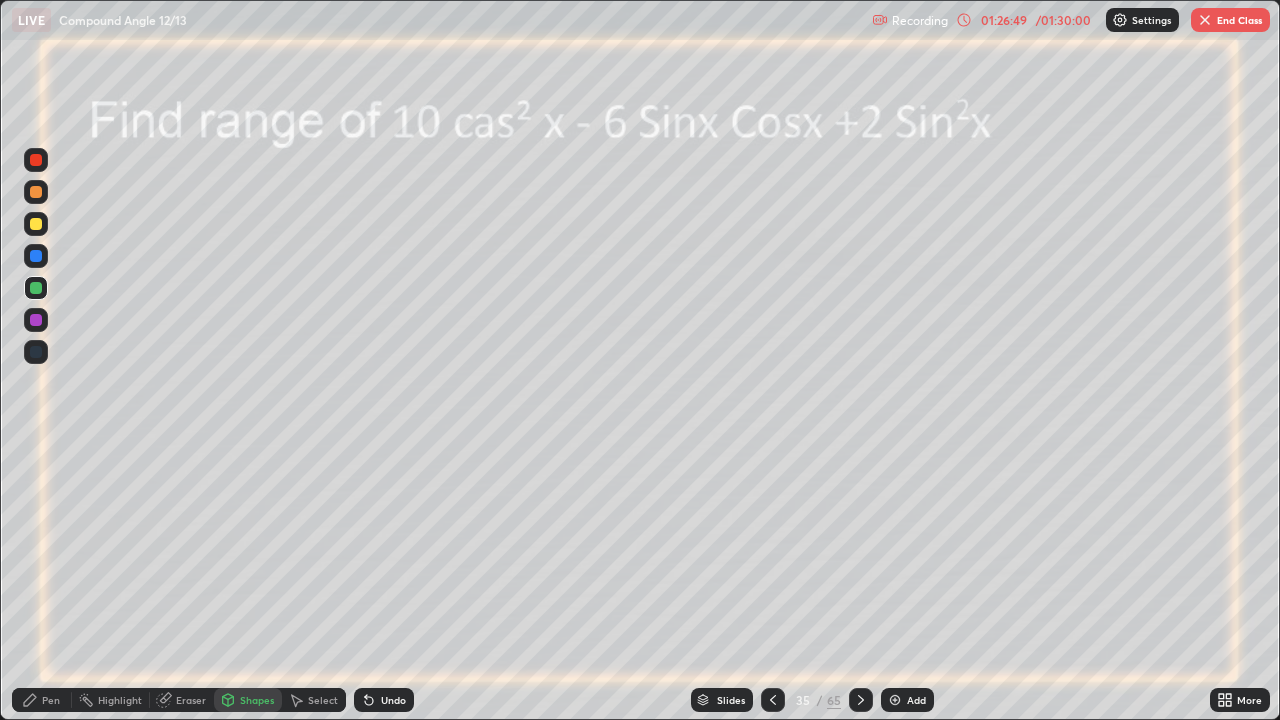 click 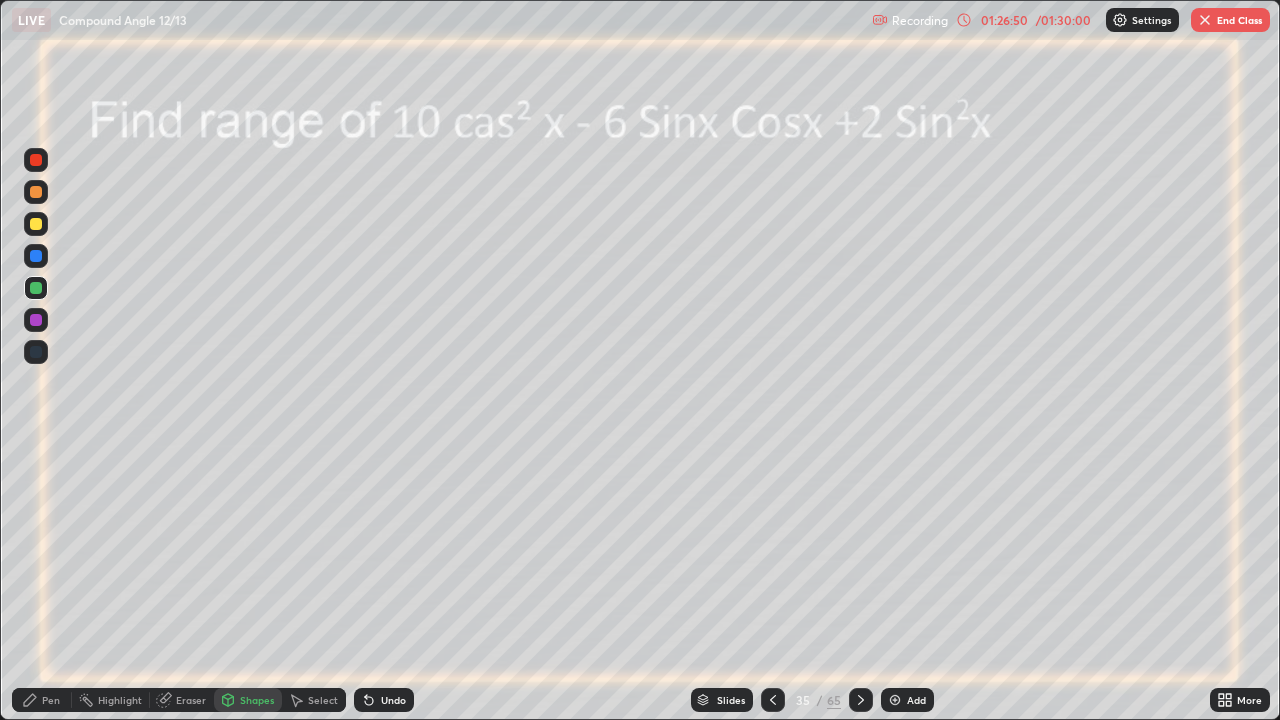click 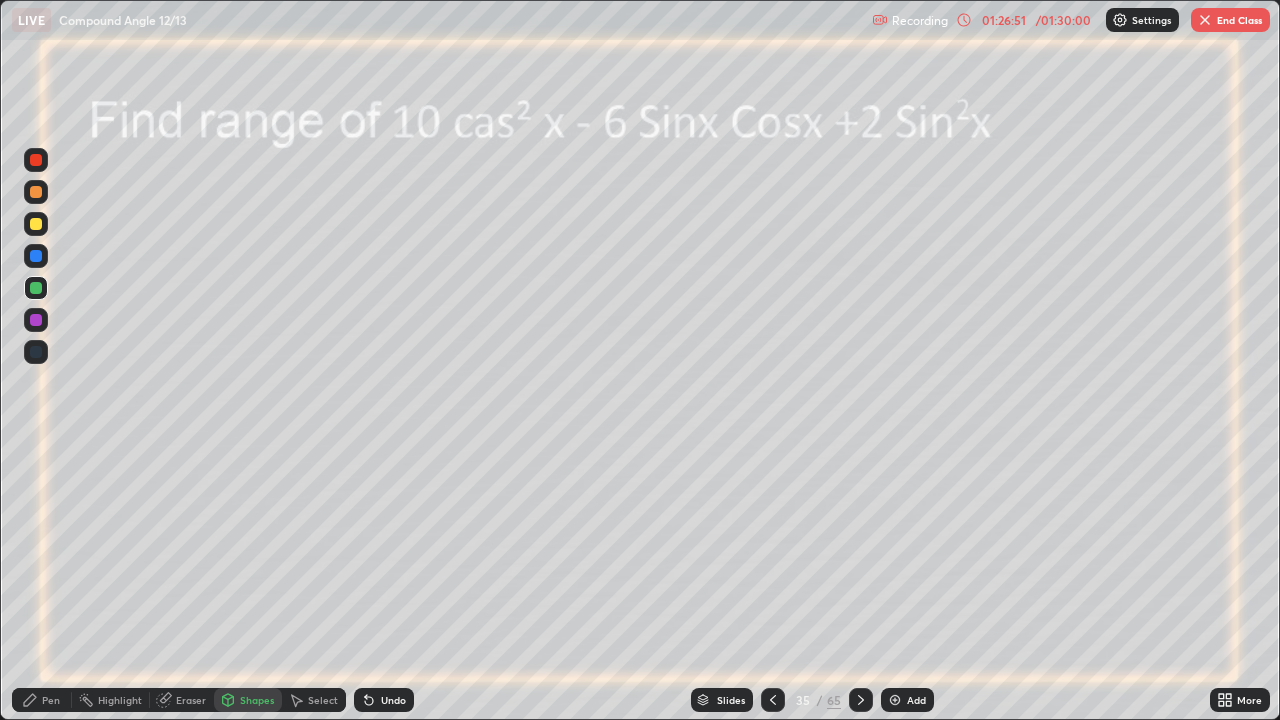 click on "Pen" at bounding box center (42, 700) 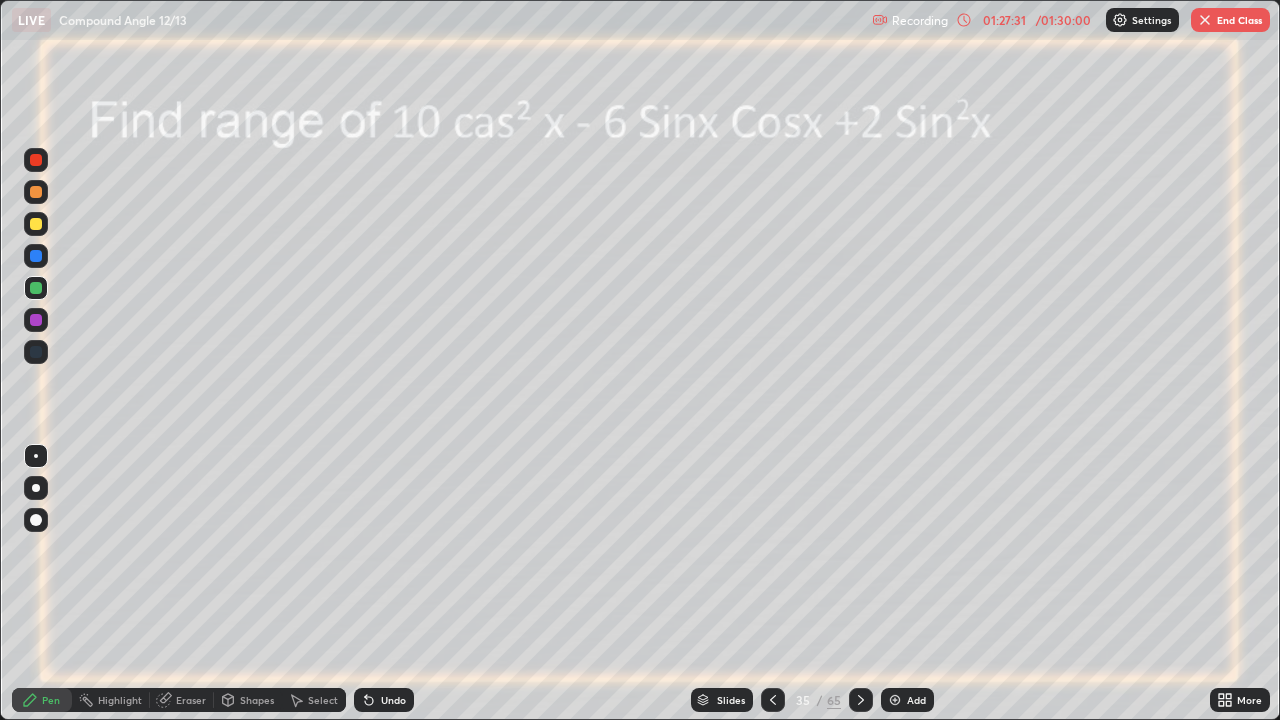 click at bounding box center [36, 320] 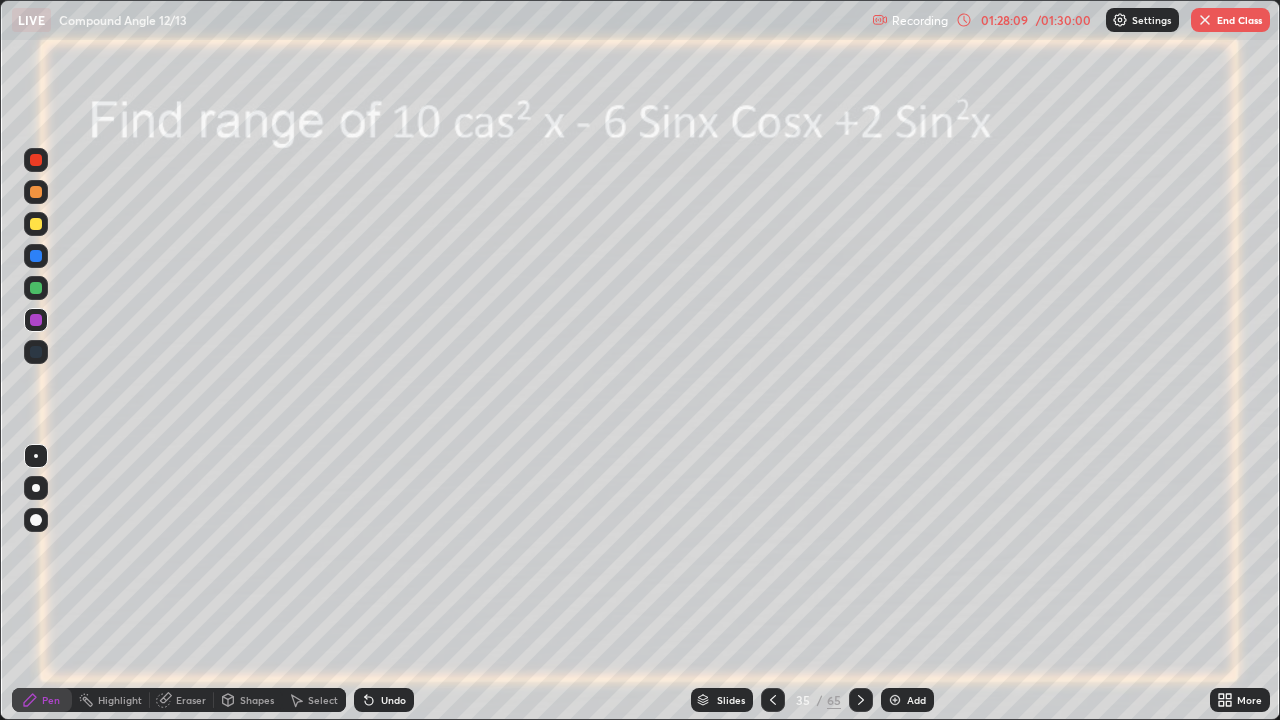 click 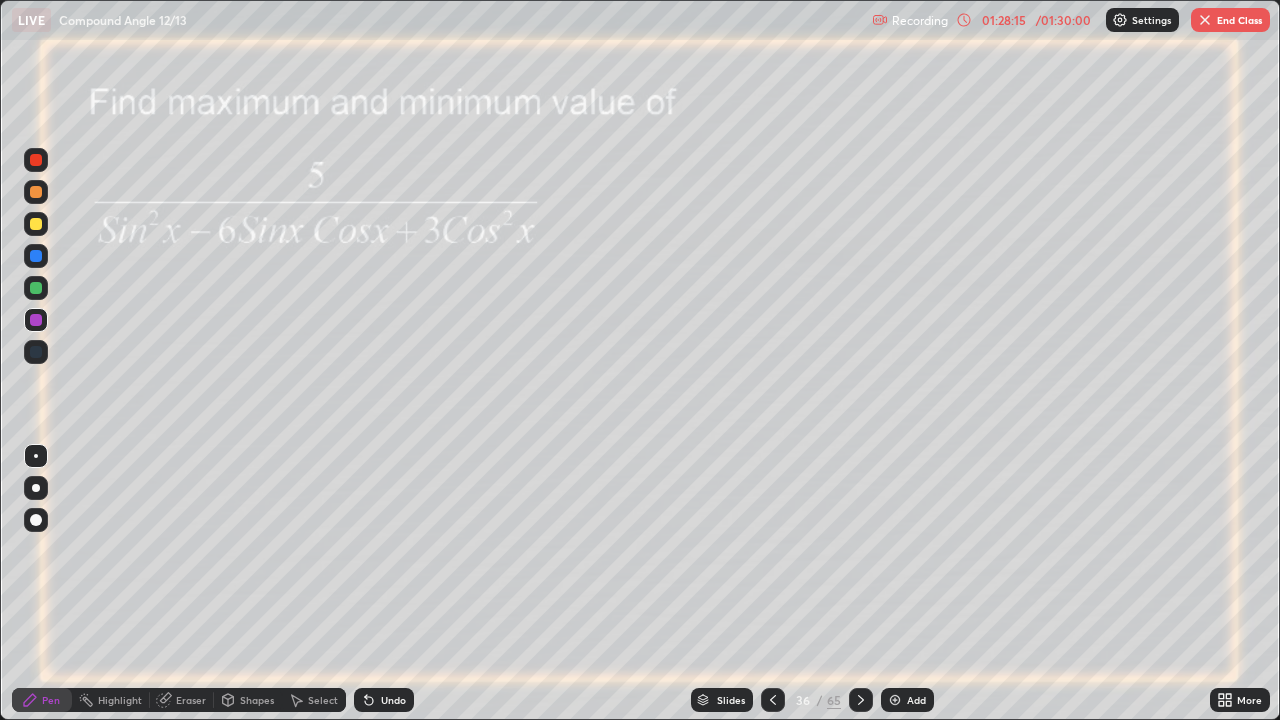 click 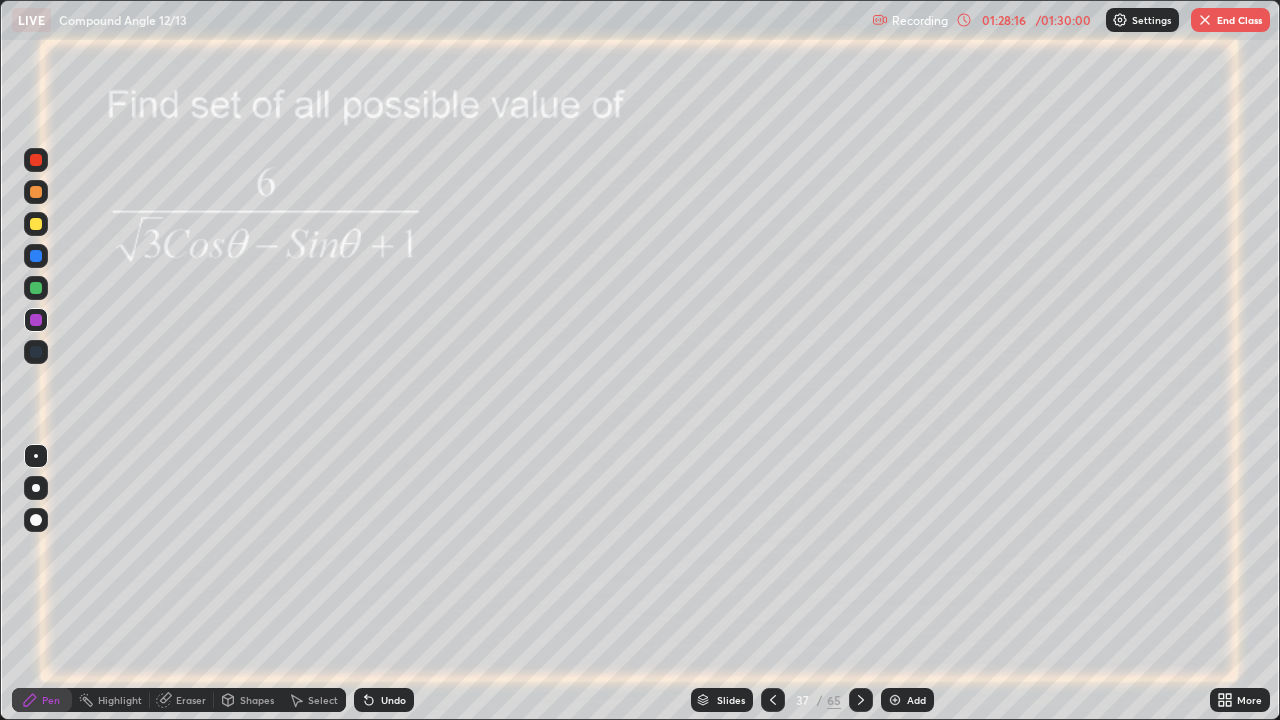click 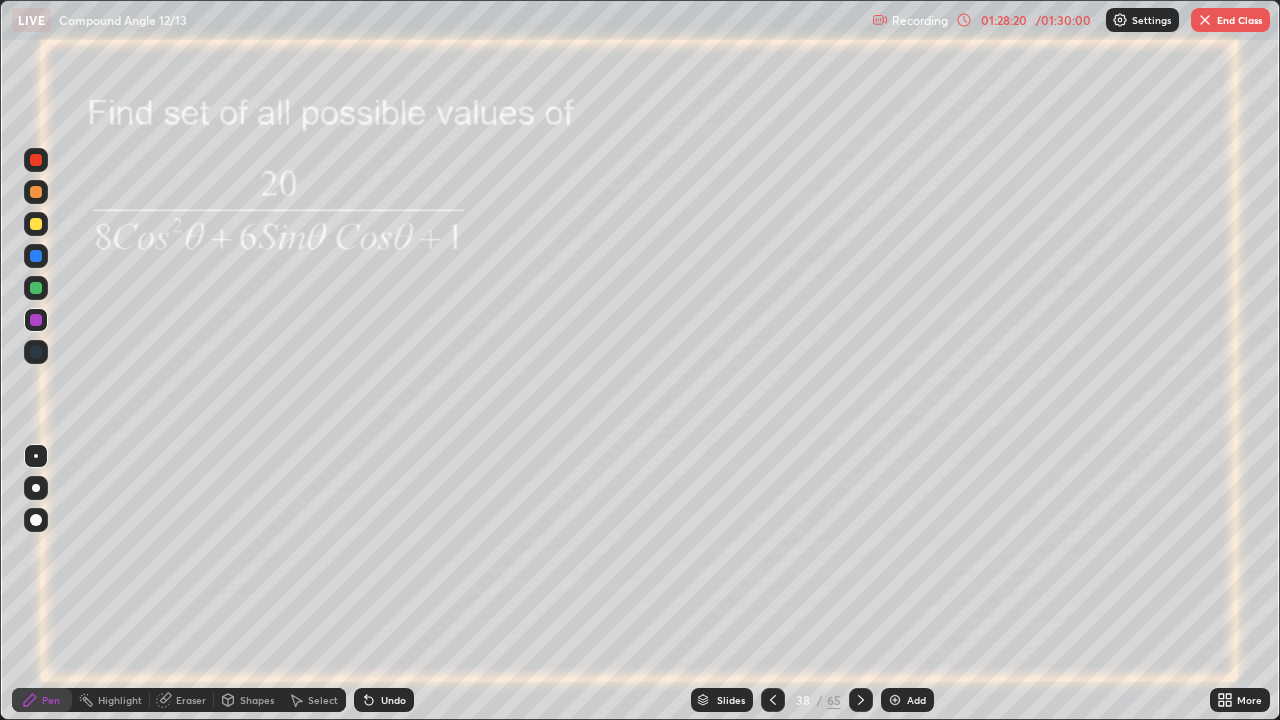 click 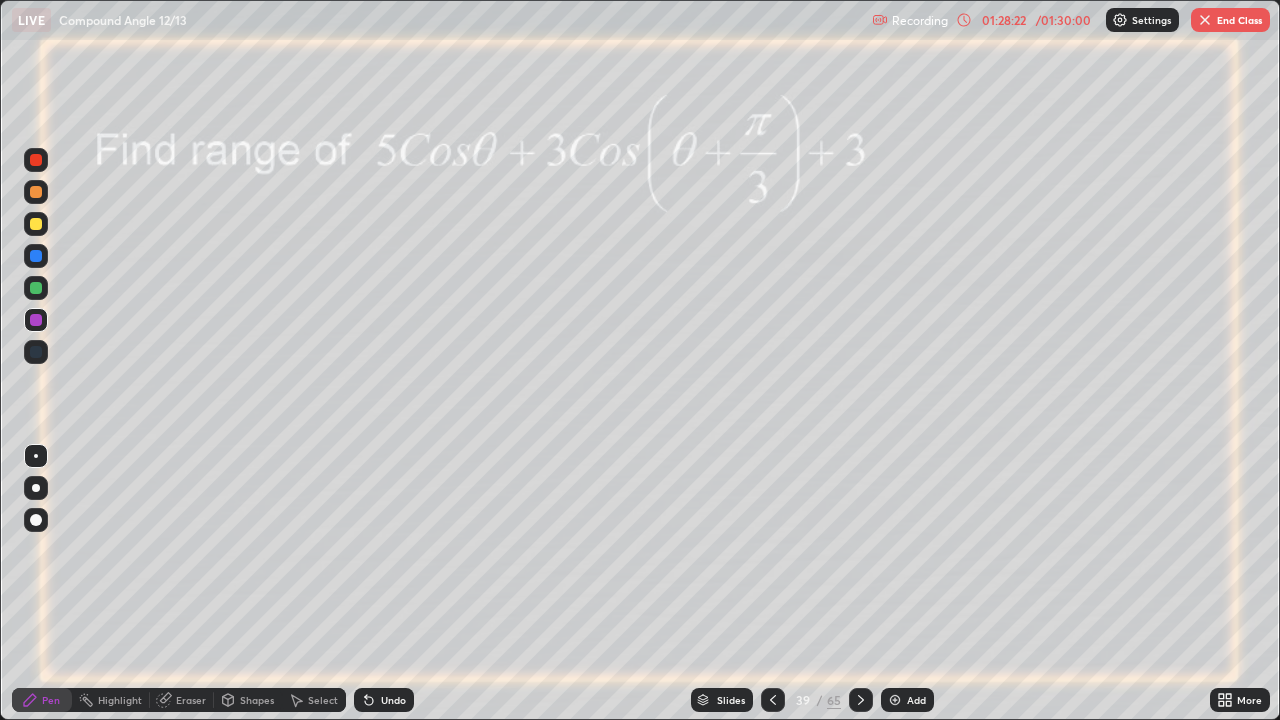 click 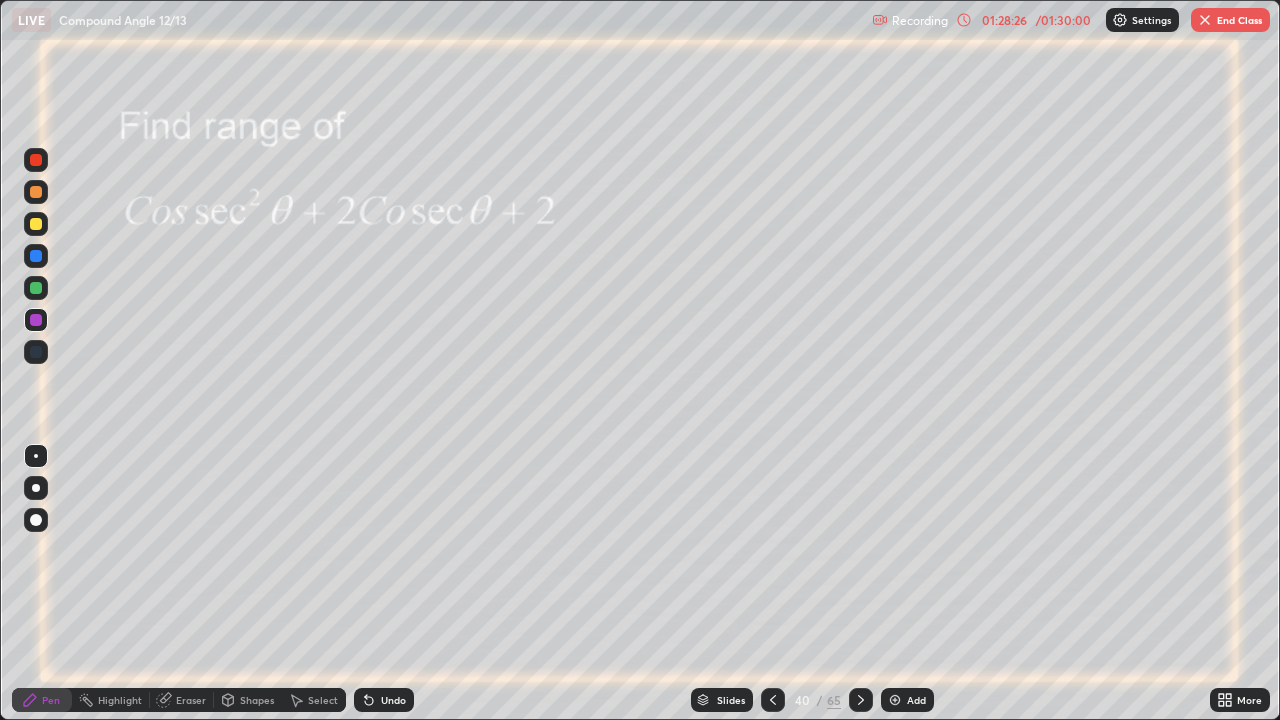 click on "End Class" at bounding box center (1230, 20) 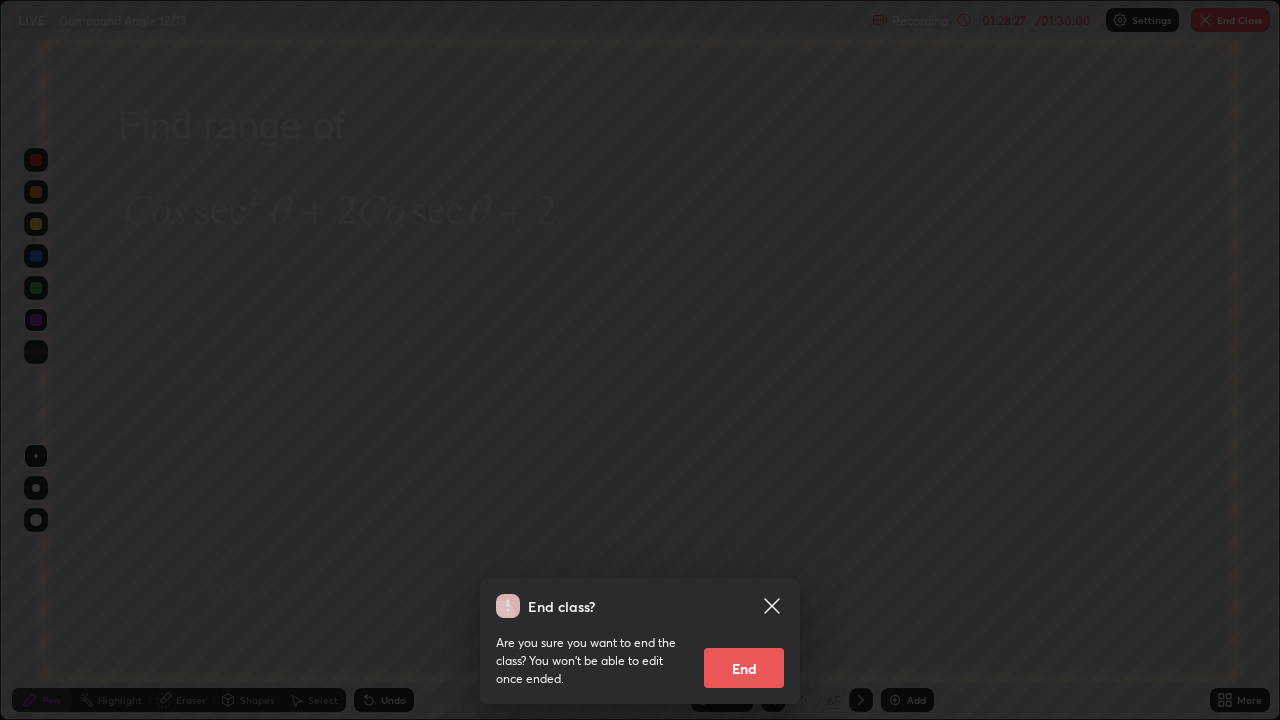click on "End" at bounding box center [744, 668] 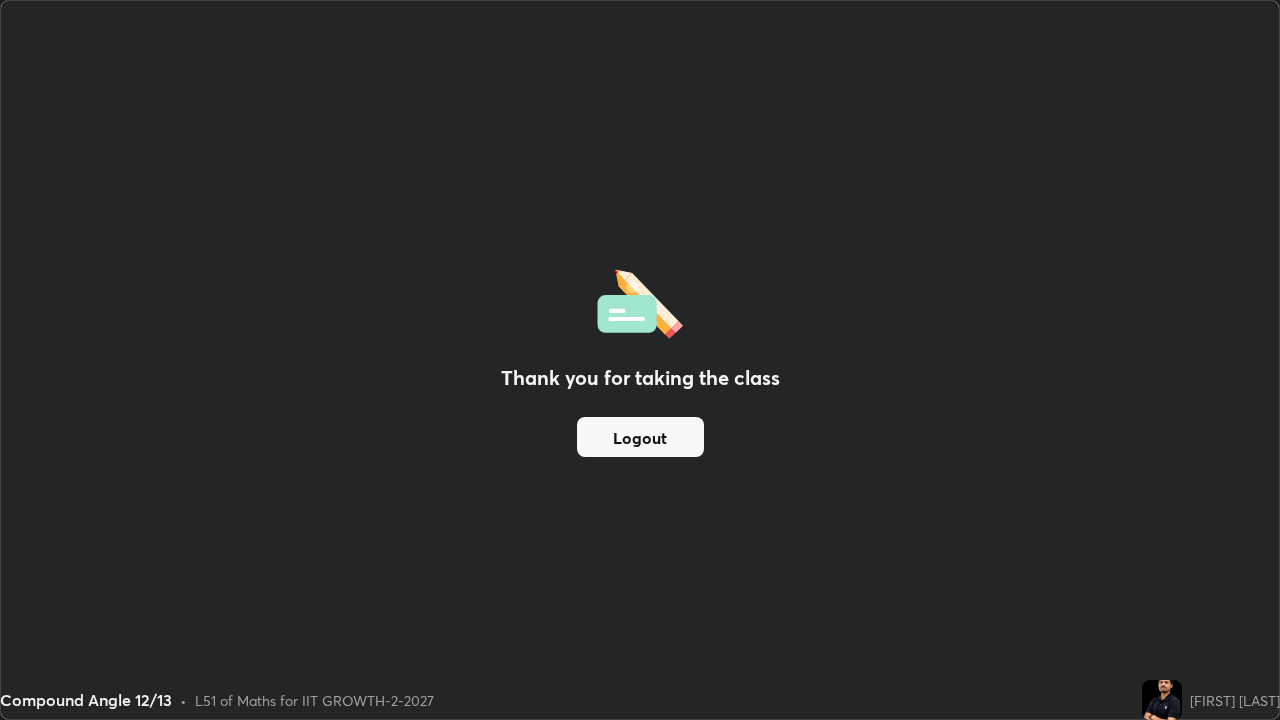 click on "Logout" at bounding box center (640, 437) 